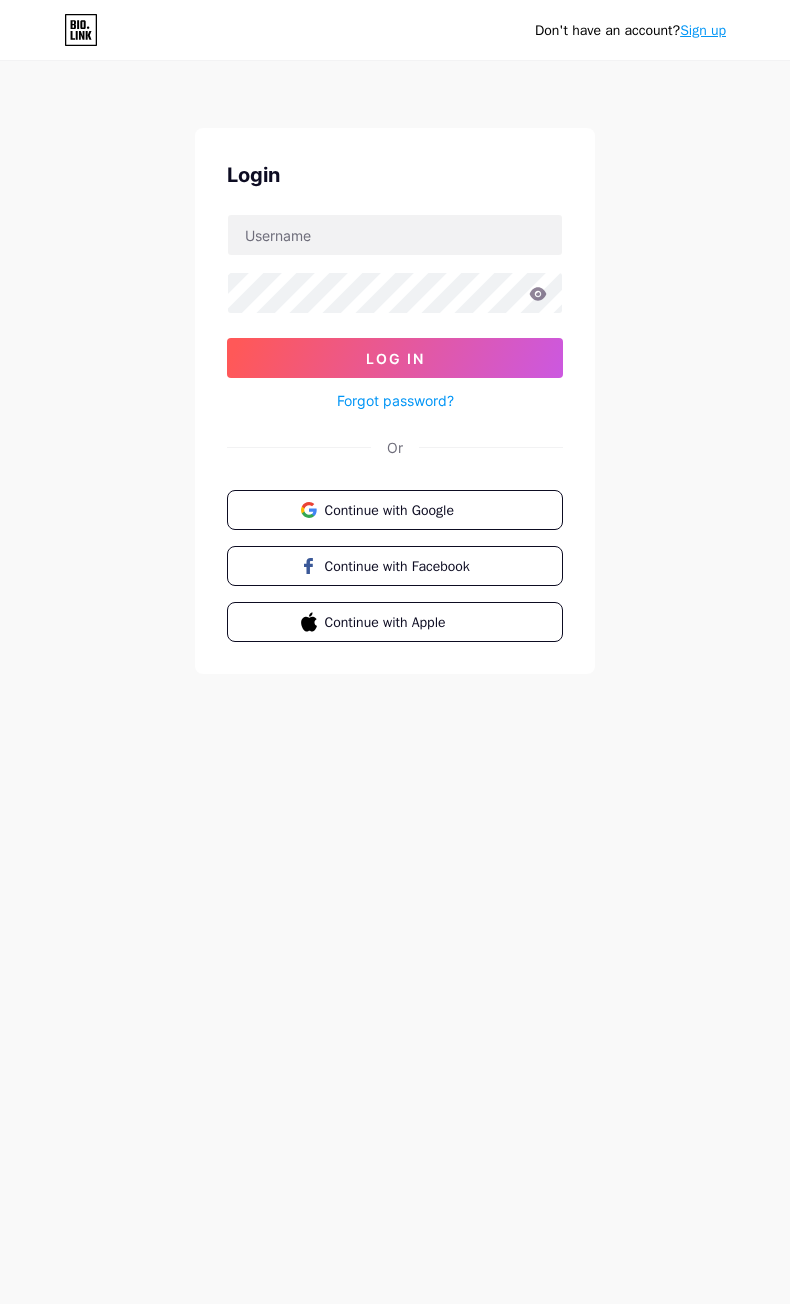 scroll, scrollTop: 0, scrollLeft: 0, axis: both 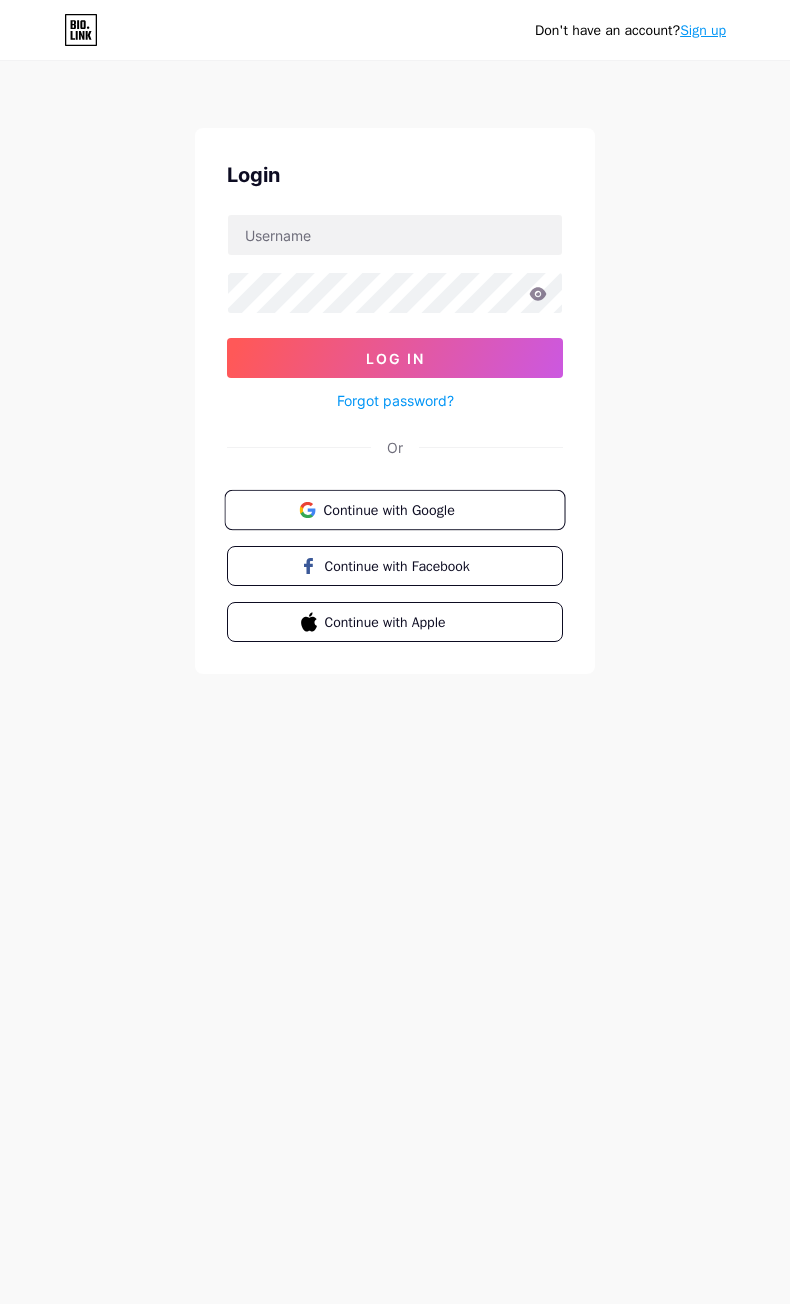click on "Continue with Google" at bounding box center [406, 509] 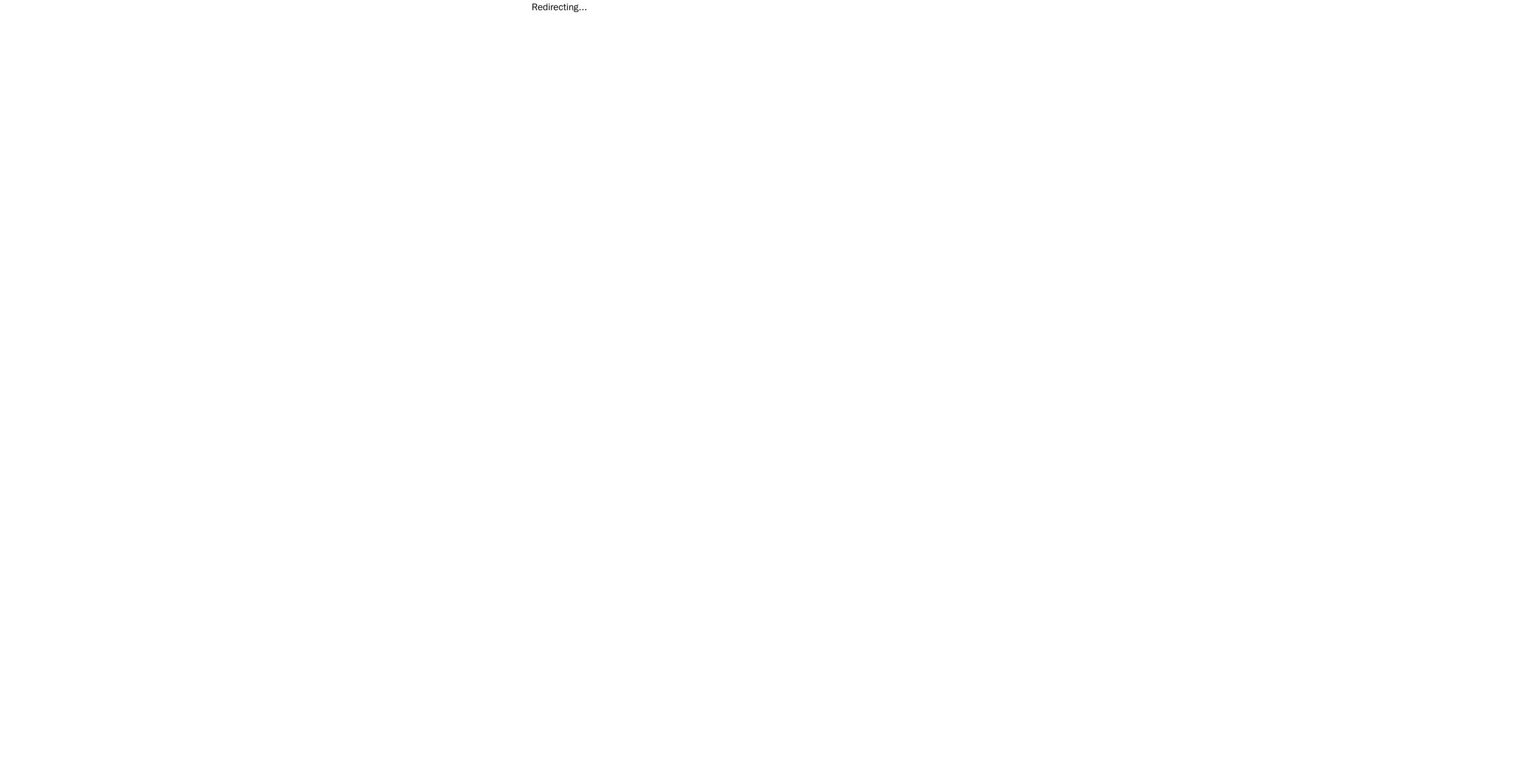 scroll, scrollTop: 0, scrollLeft: 0, axis: both 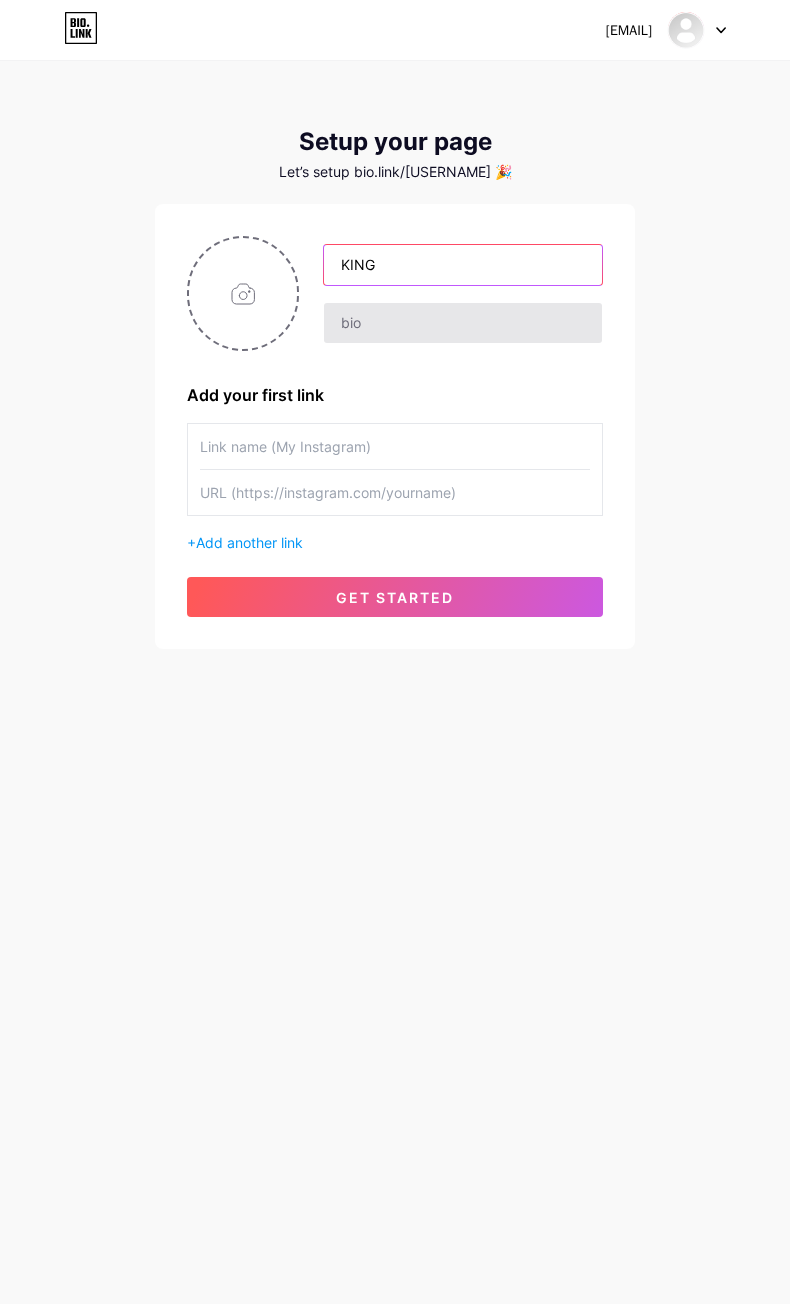 type on "KING" 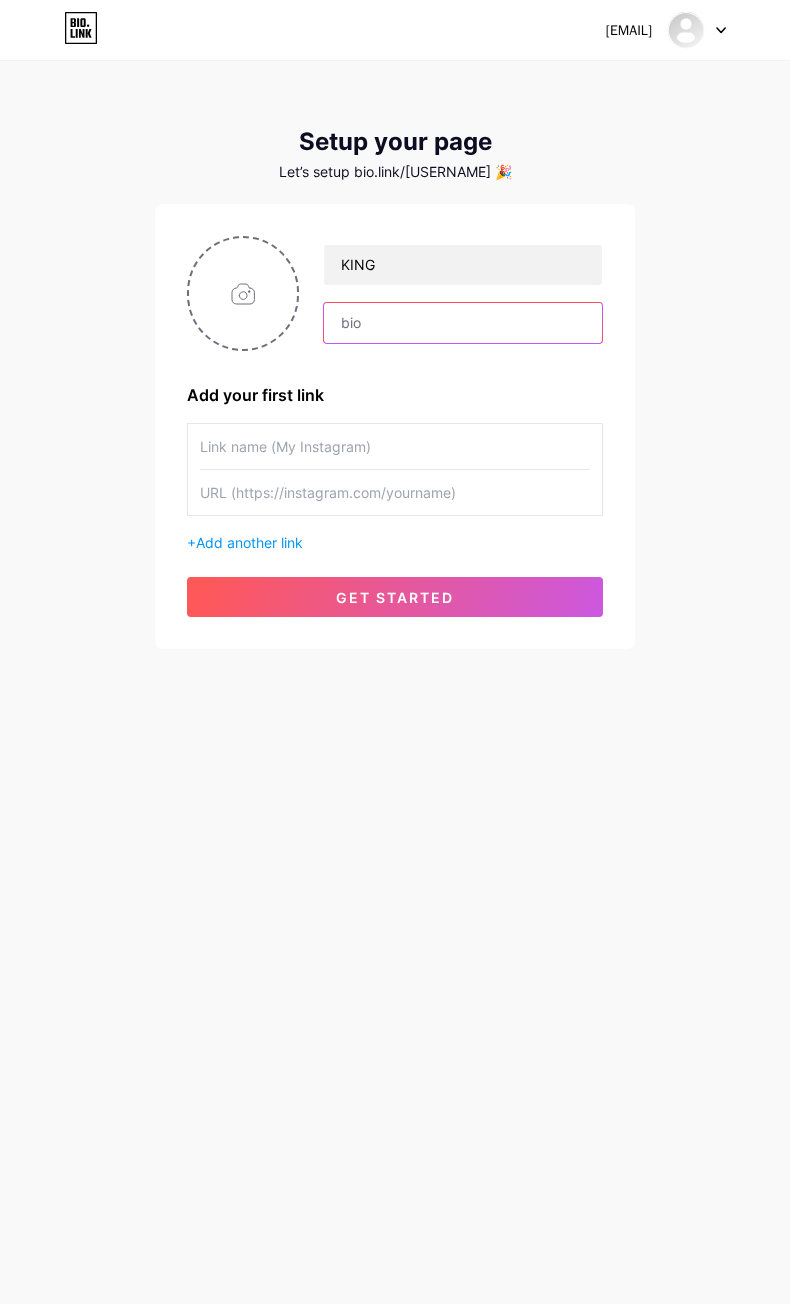 click at bounding box center (463, 323) 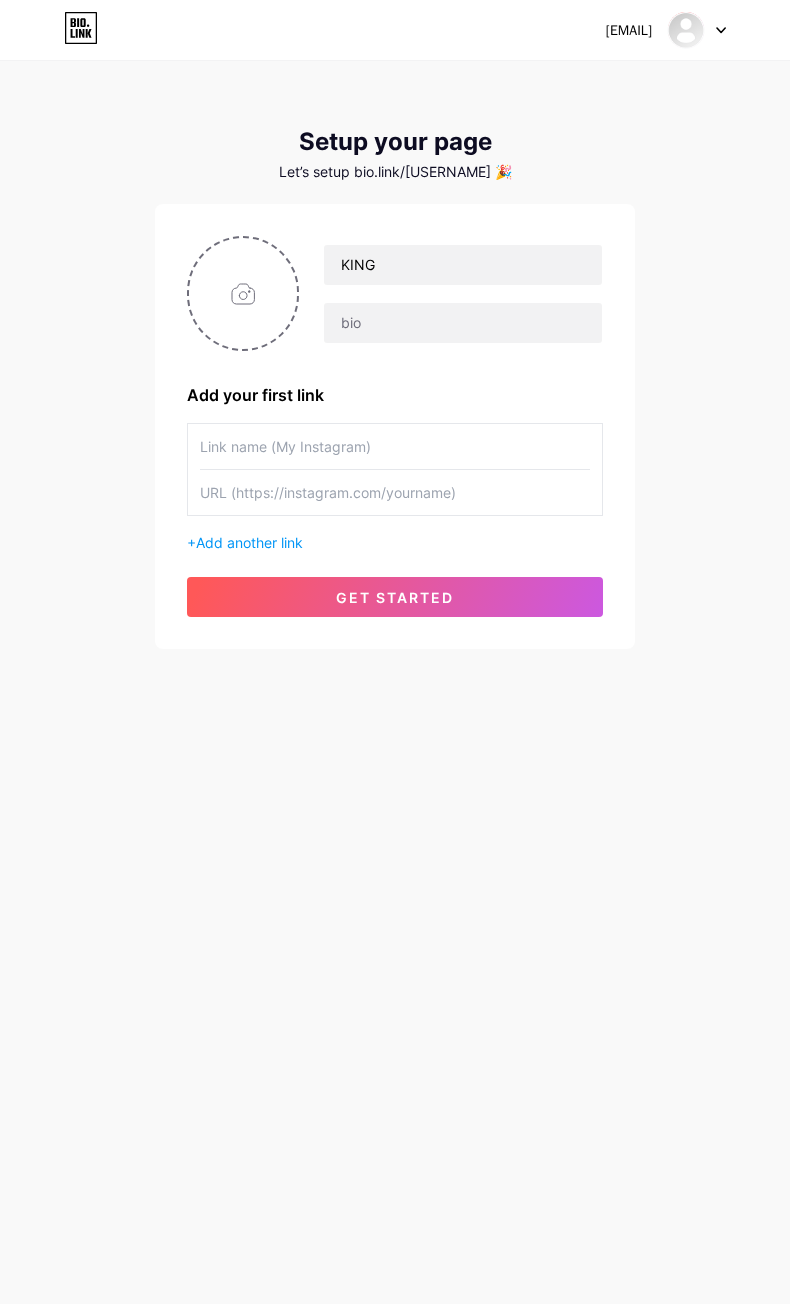 click at bounding box center [395, 446] 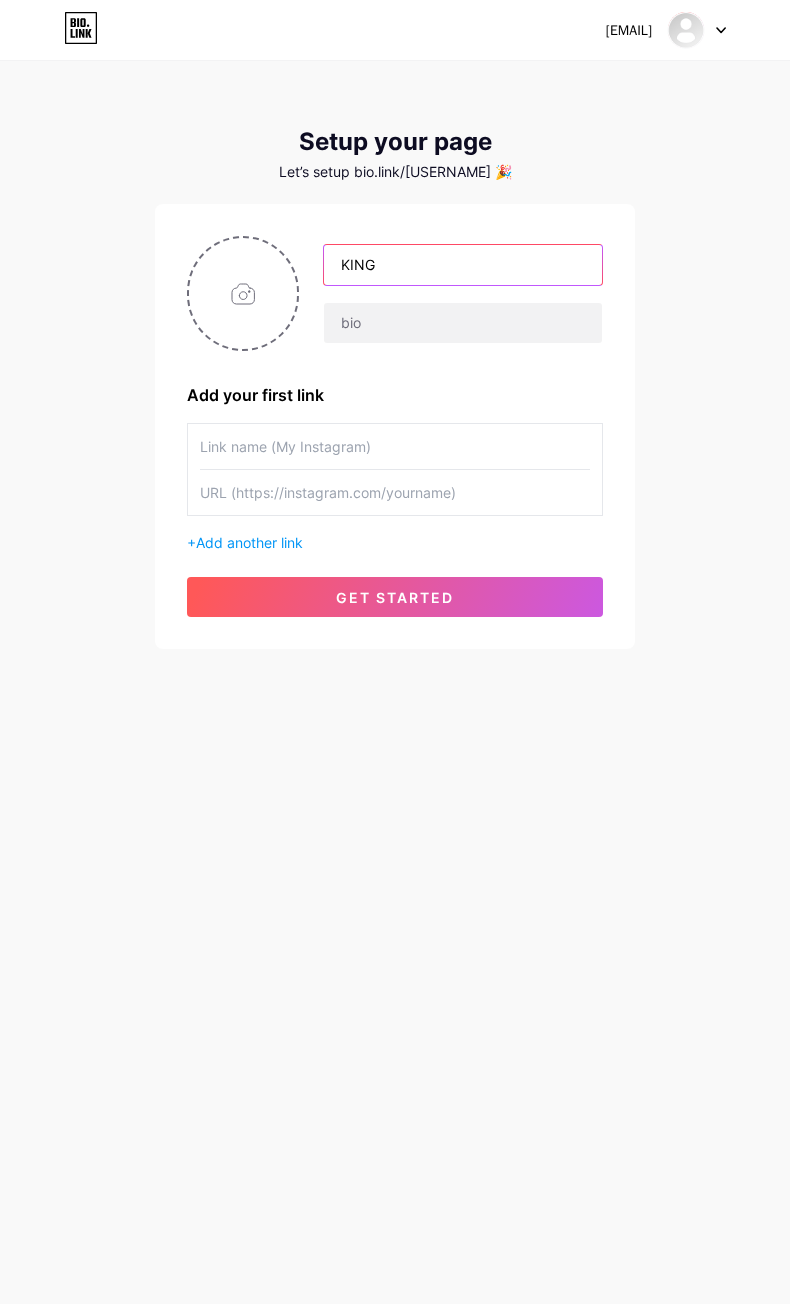 drag, startPoint x: 402, startPoint y: 263, endPoint x: 140, endPoint y: 265, distance: 262.00763 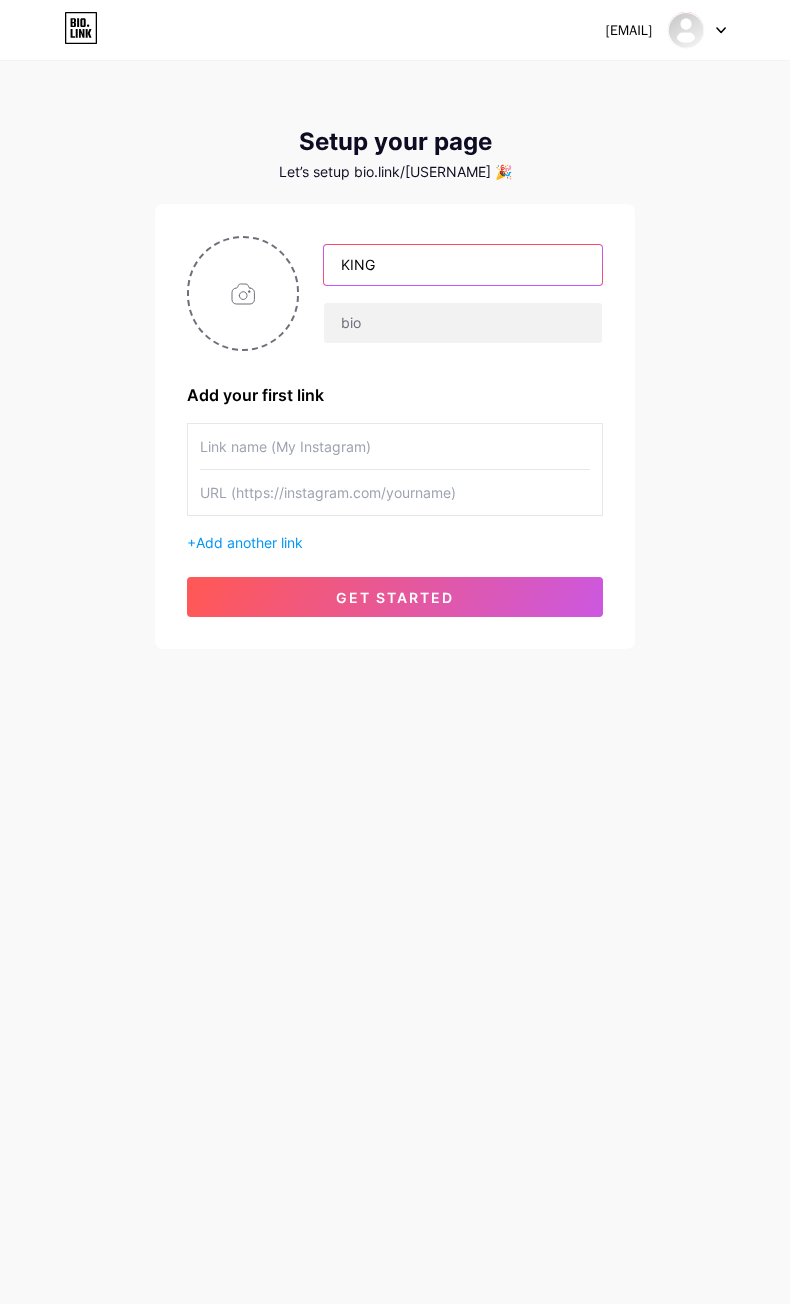 click on "[USERNAME] Add your first link
+ Add another link get started" at bounding box center (395, 426) 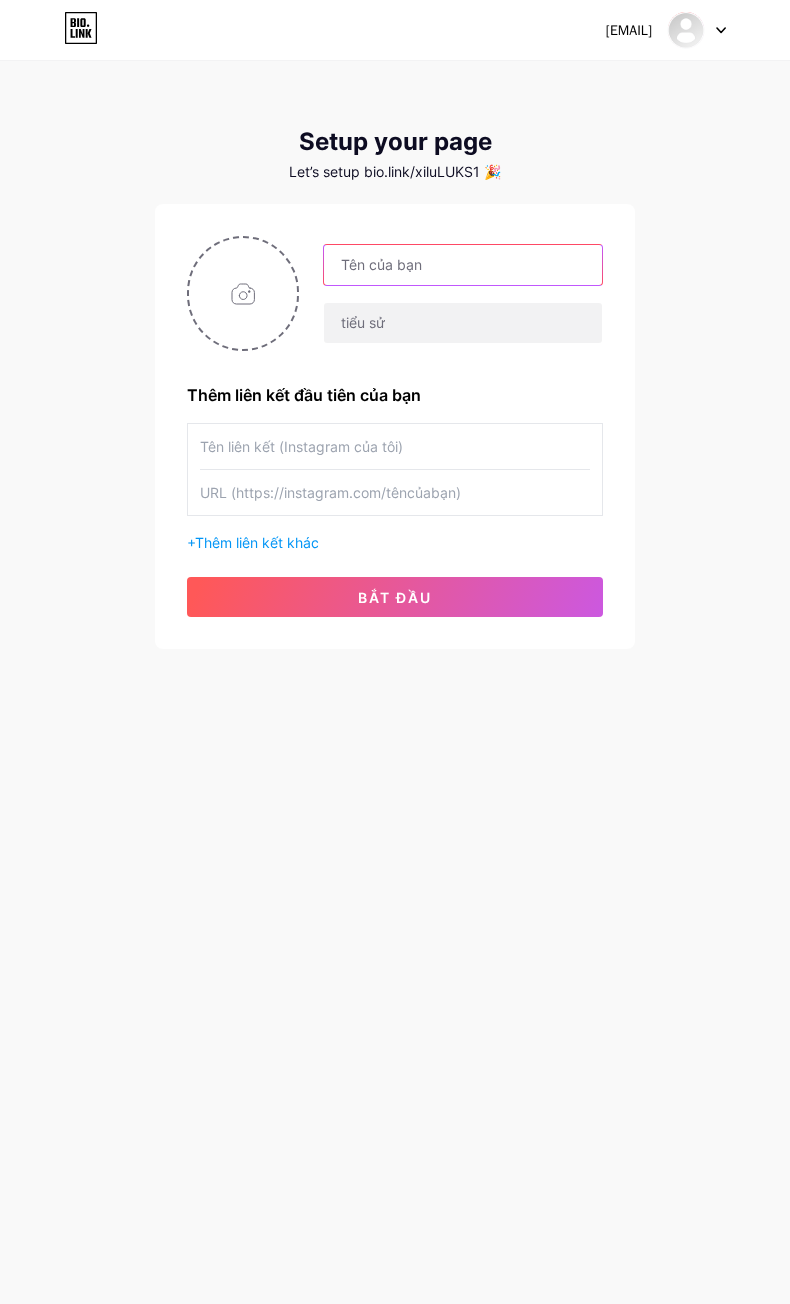 click at bounding box center (463, 265) 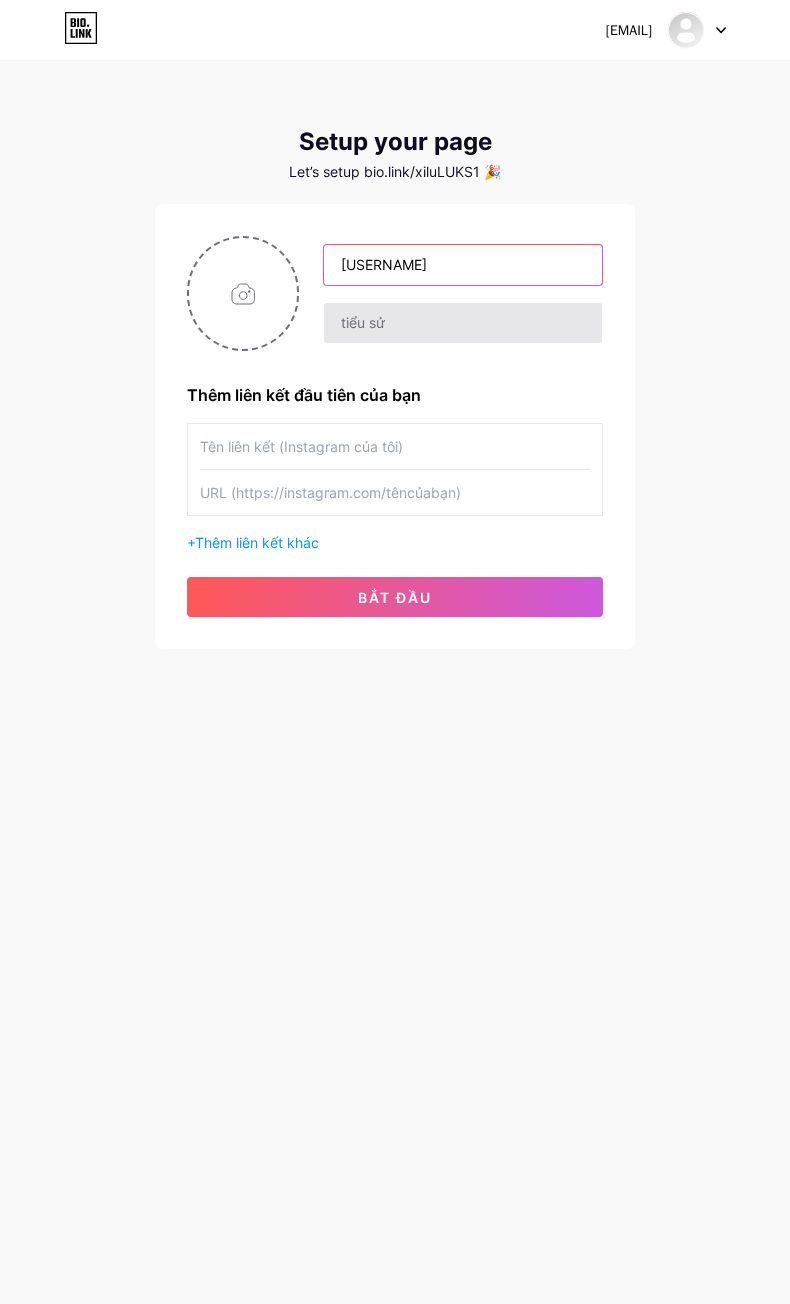 type on "[USERNAME]" 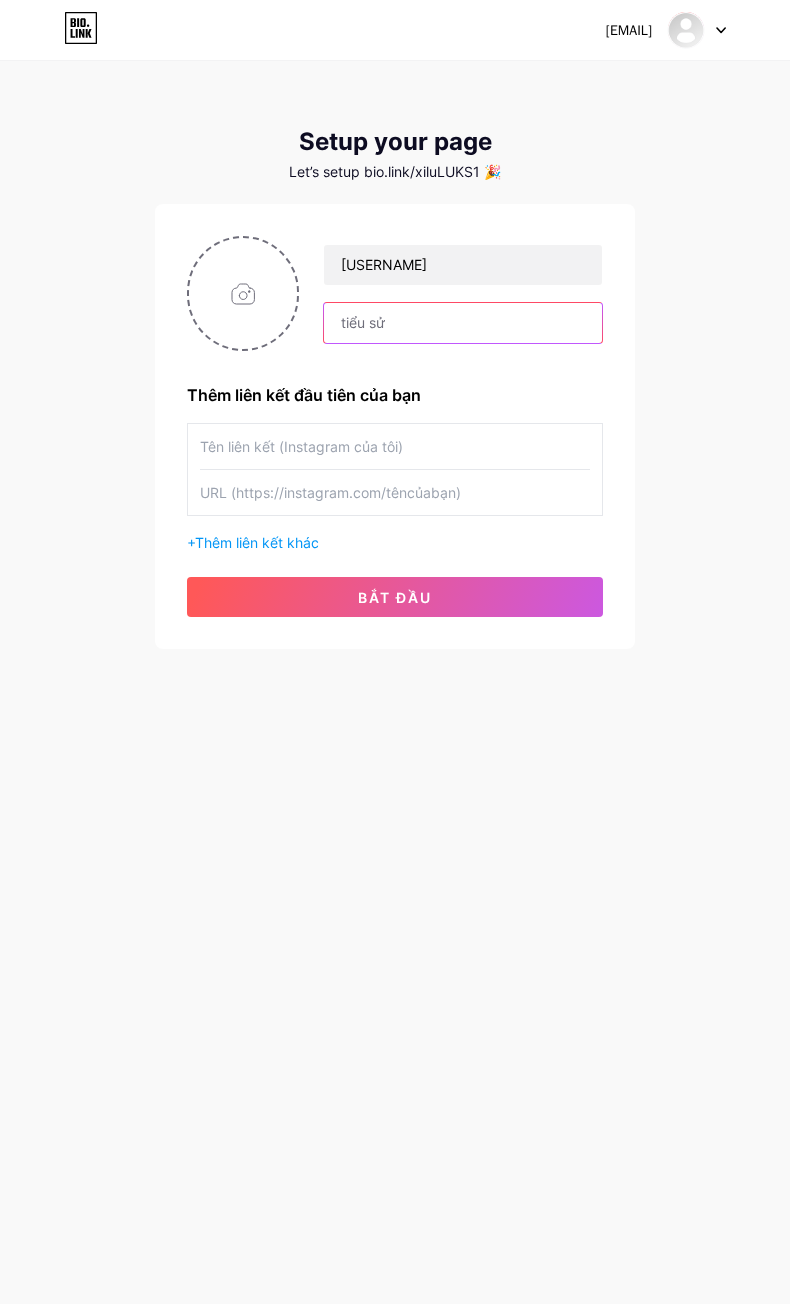 click at bounding box center [463, 323] 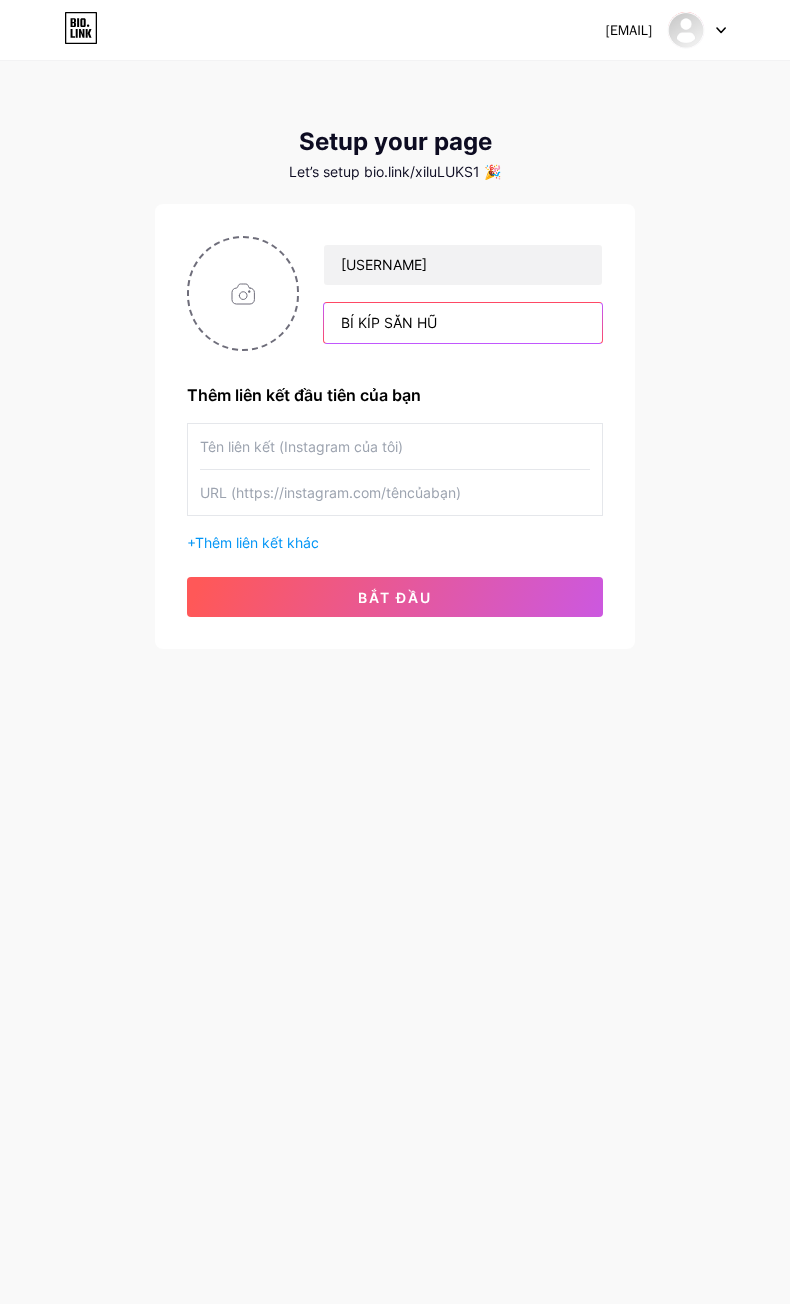 type on "BÍ KÍP SĂN HŨ" 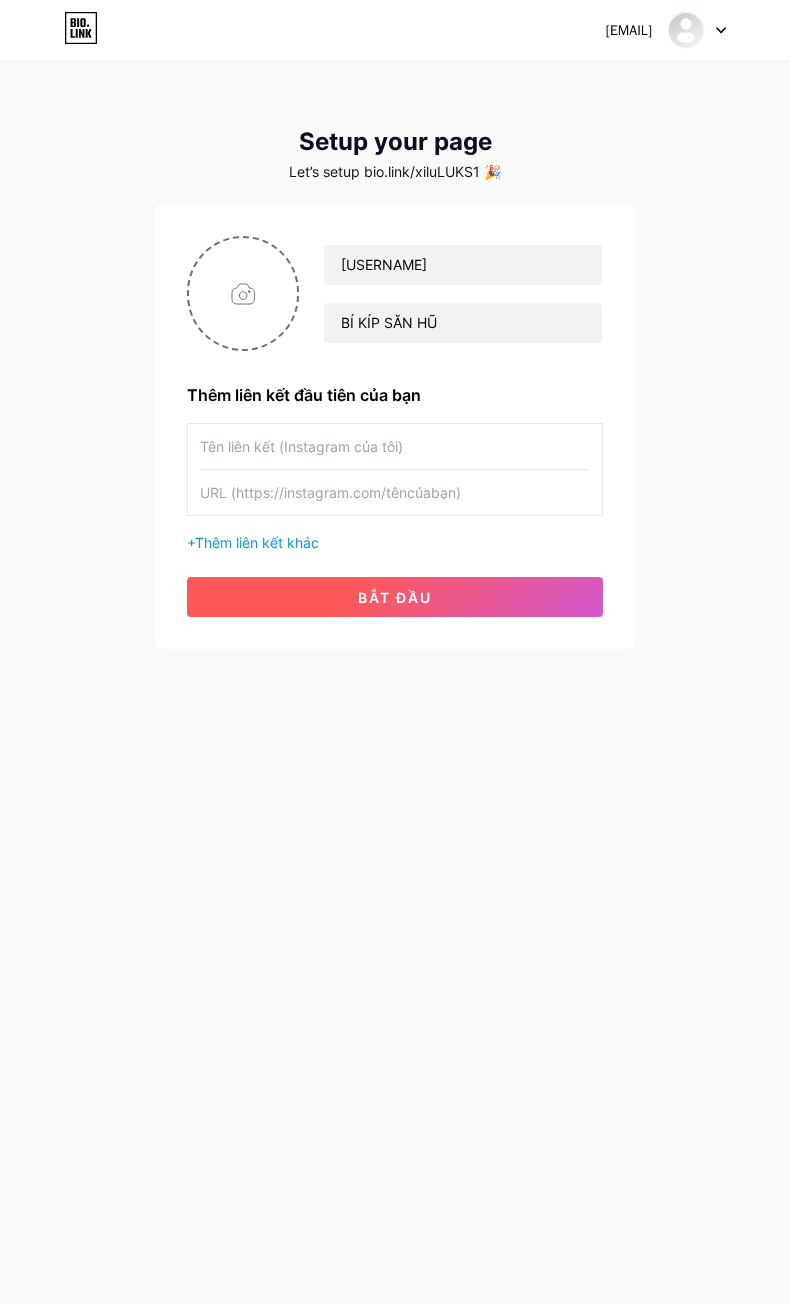 click on "bắt đầu" at bounding box center [395, 597] 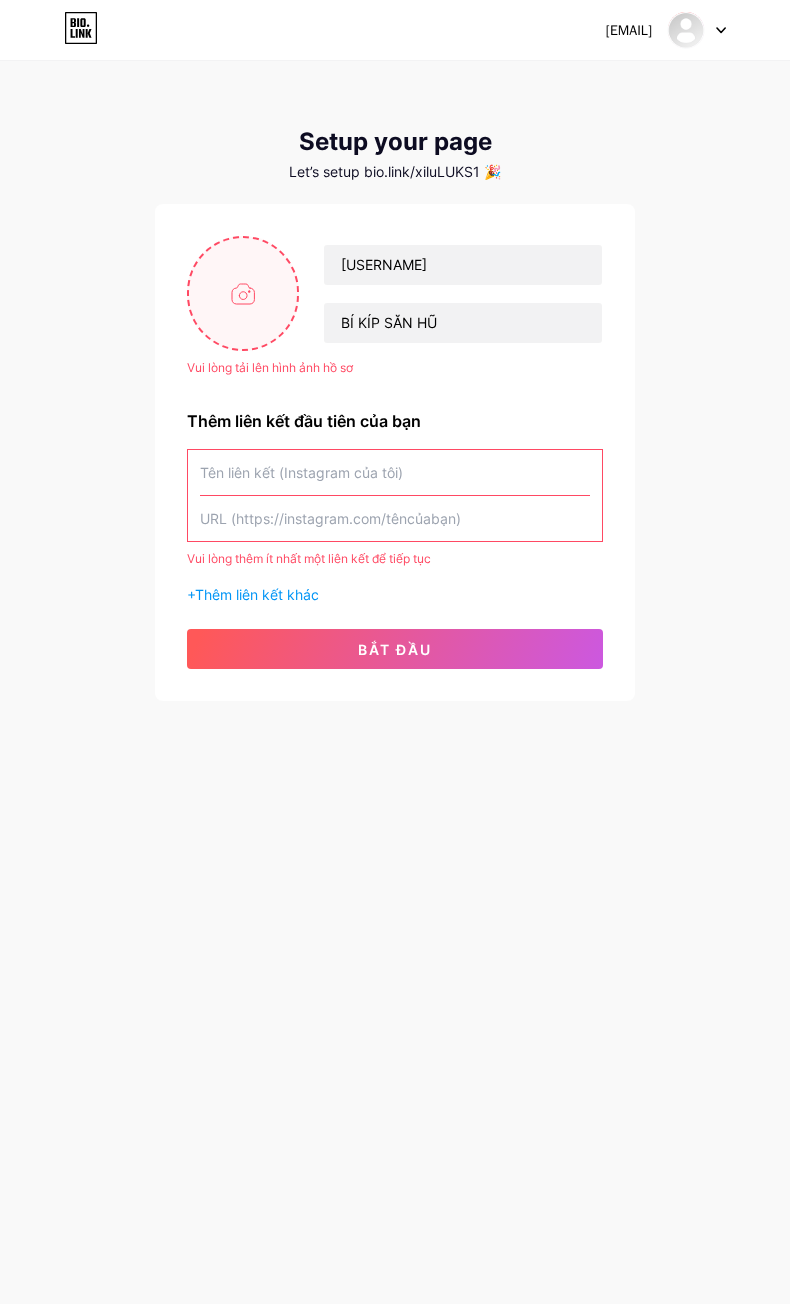 click at bounding box center [243, 293] 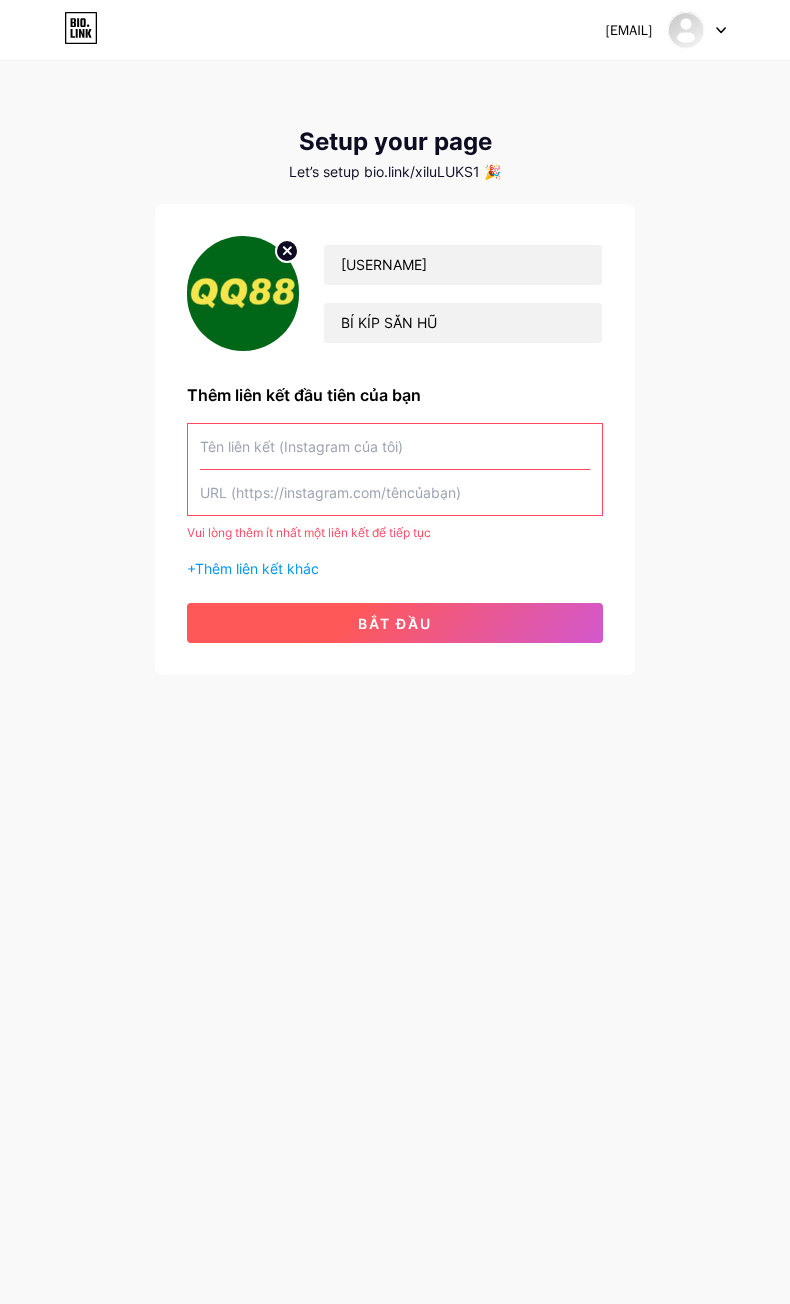 click on "bắt đầu" at bounding box center (395, 623) 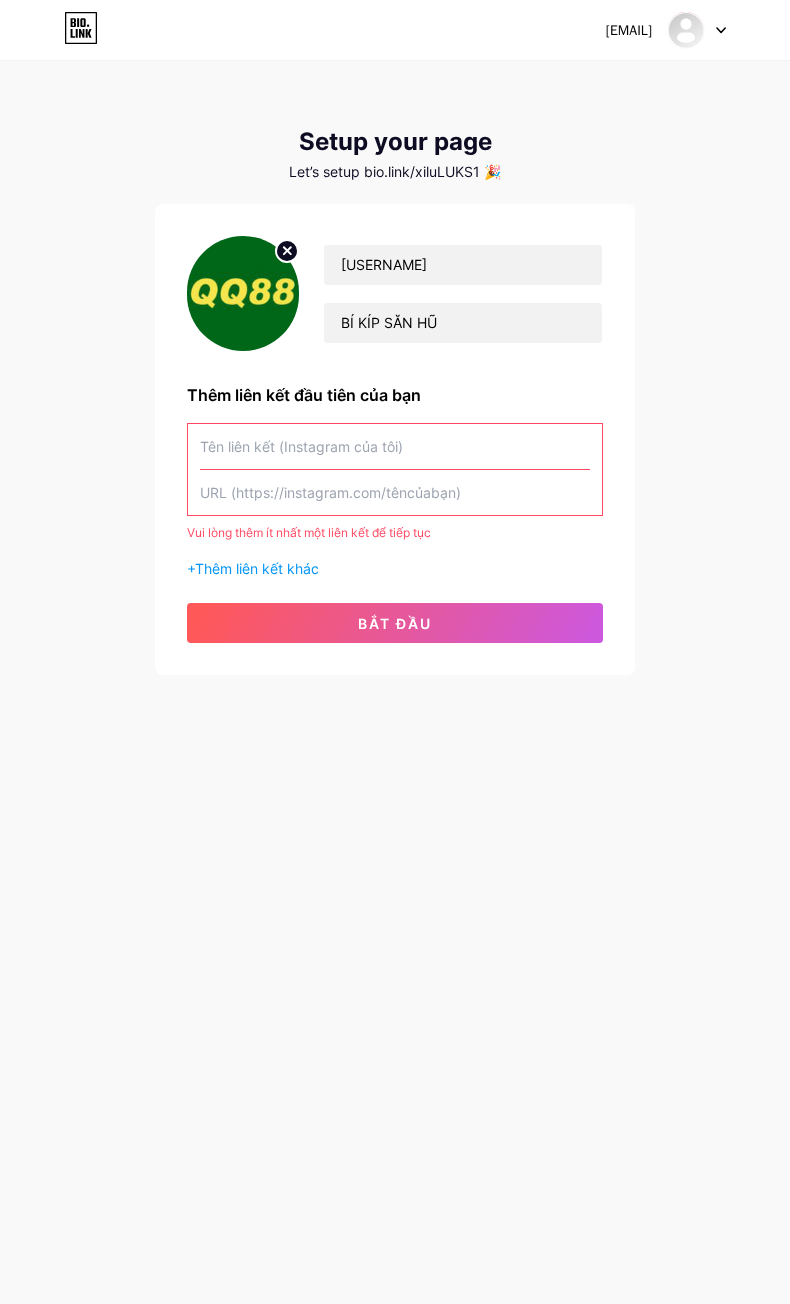 click at bounding box center [395, 446] 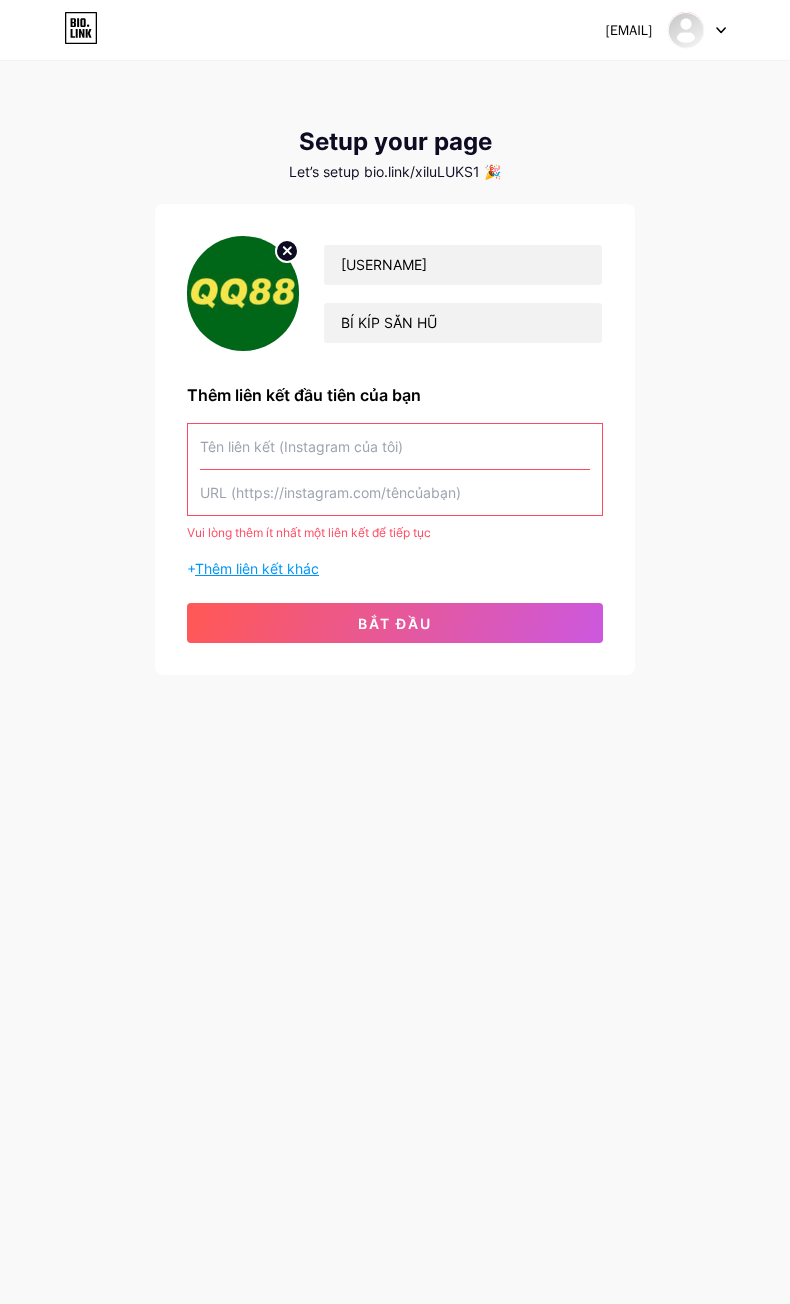 click on "Thêm liên kết khác" at bounding box center (257, 568) 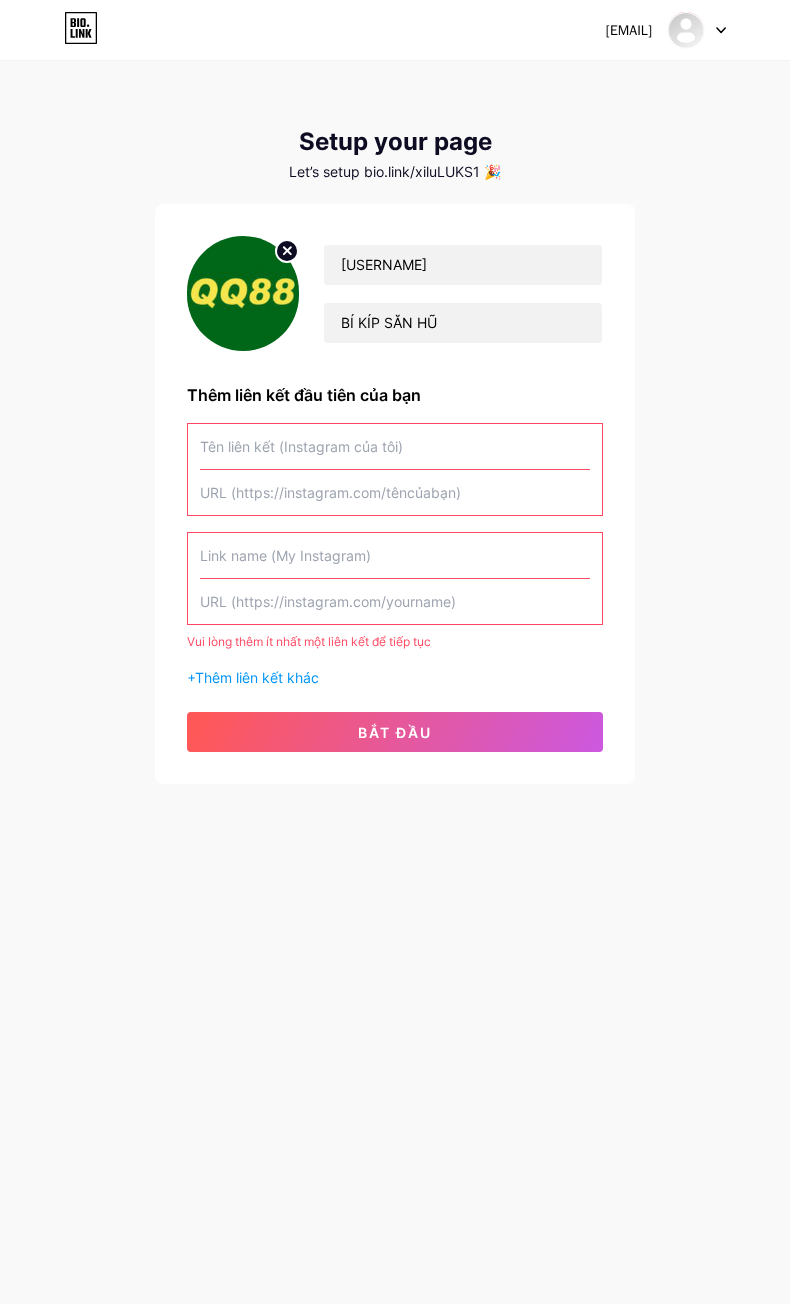 click at bounding box center (395, 446) 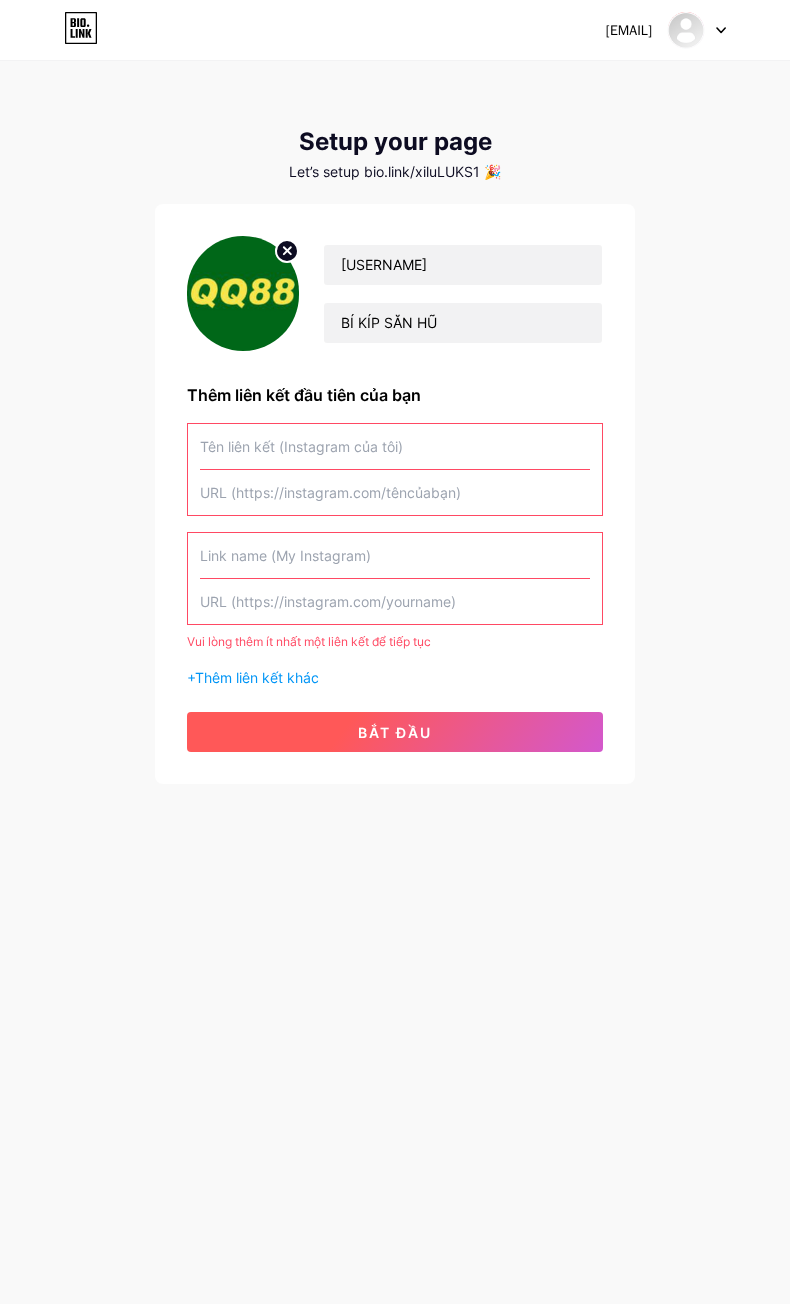 click on "bắt đầu" at bounding box center (395, 732) 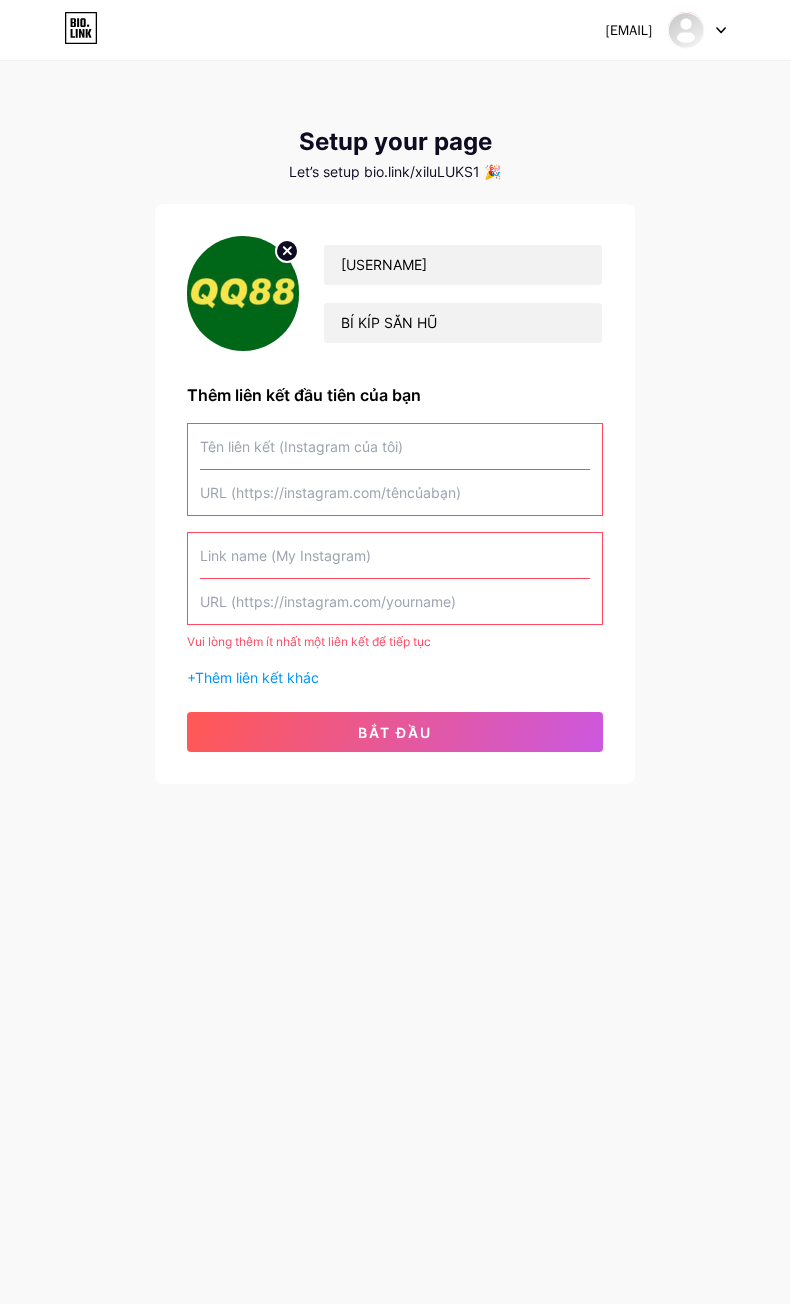 click at bounding box center [395, 446] 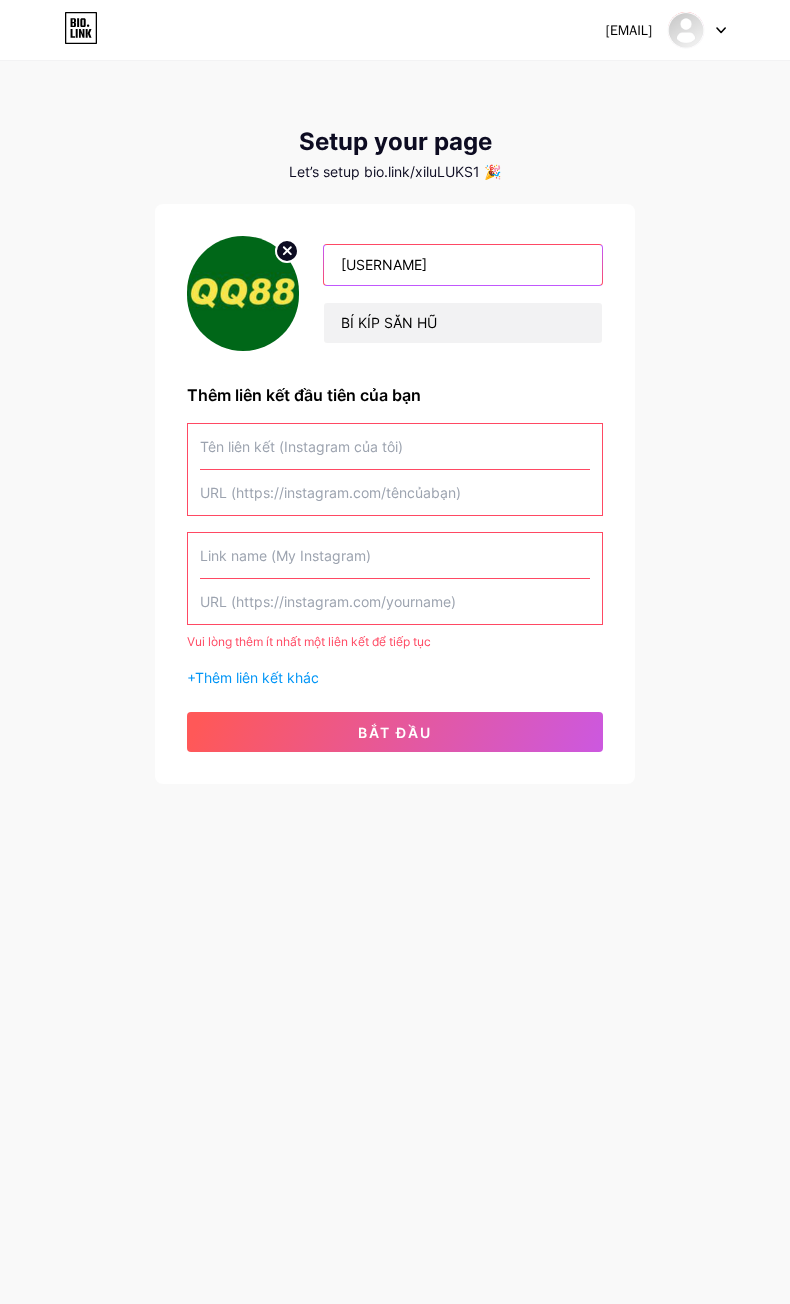 drag, startPoint x: 429, startPoint y: 265, endPoint x: 266, endPoint y: 263, distance: 163.01227 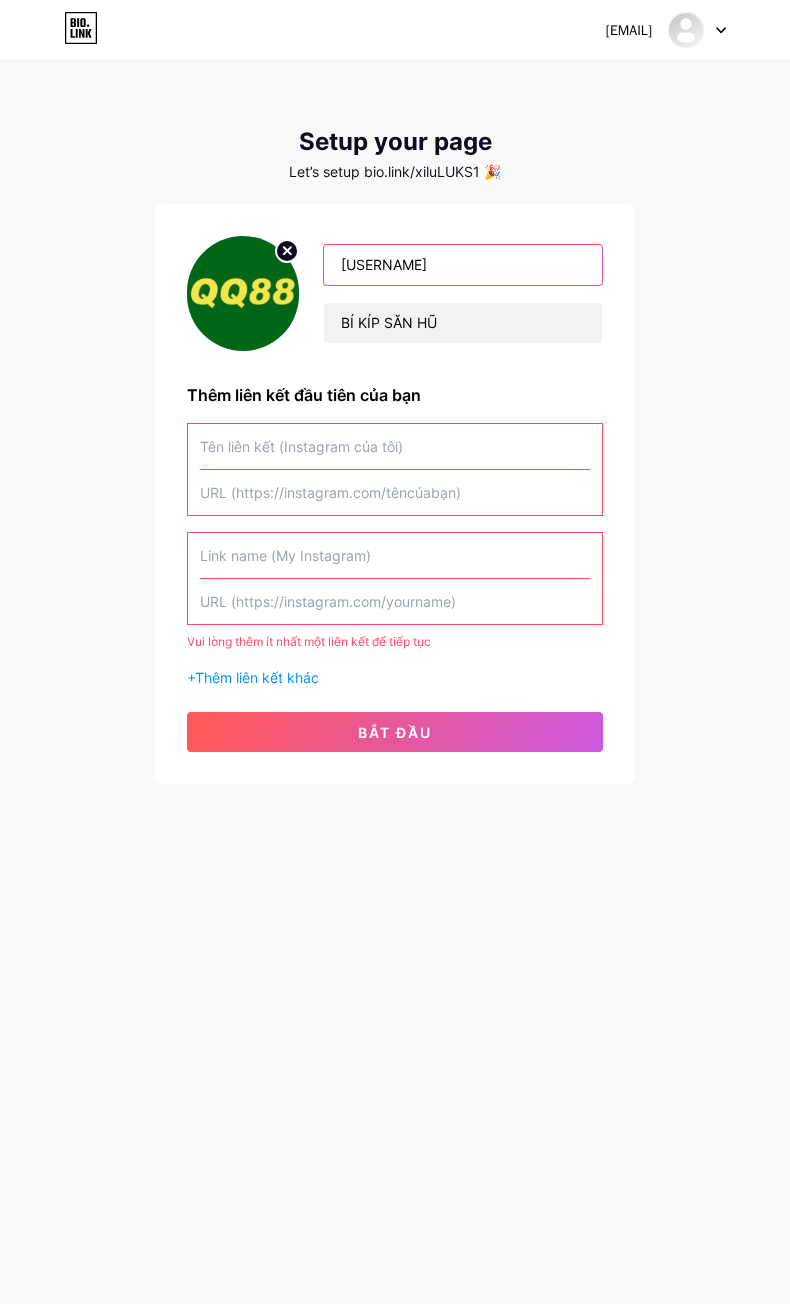 click on "[USERNAME] BÍ KÍP SĂN HŨ" at bounding box center (395, 293) 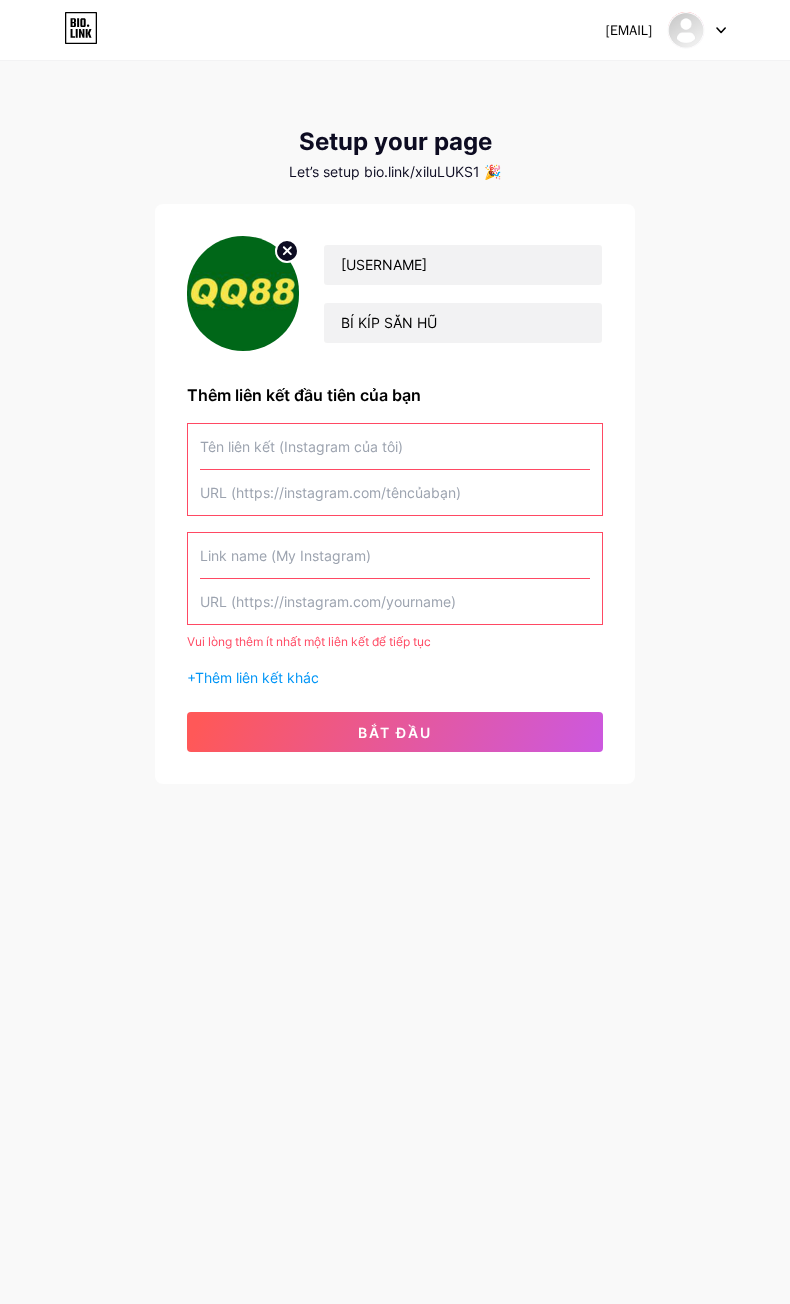 click at bounding box center (395, 446) 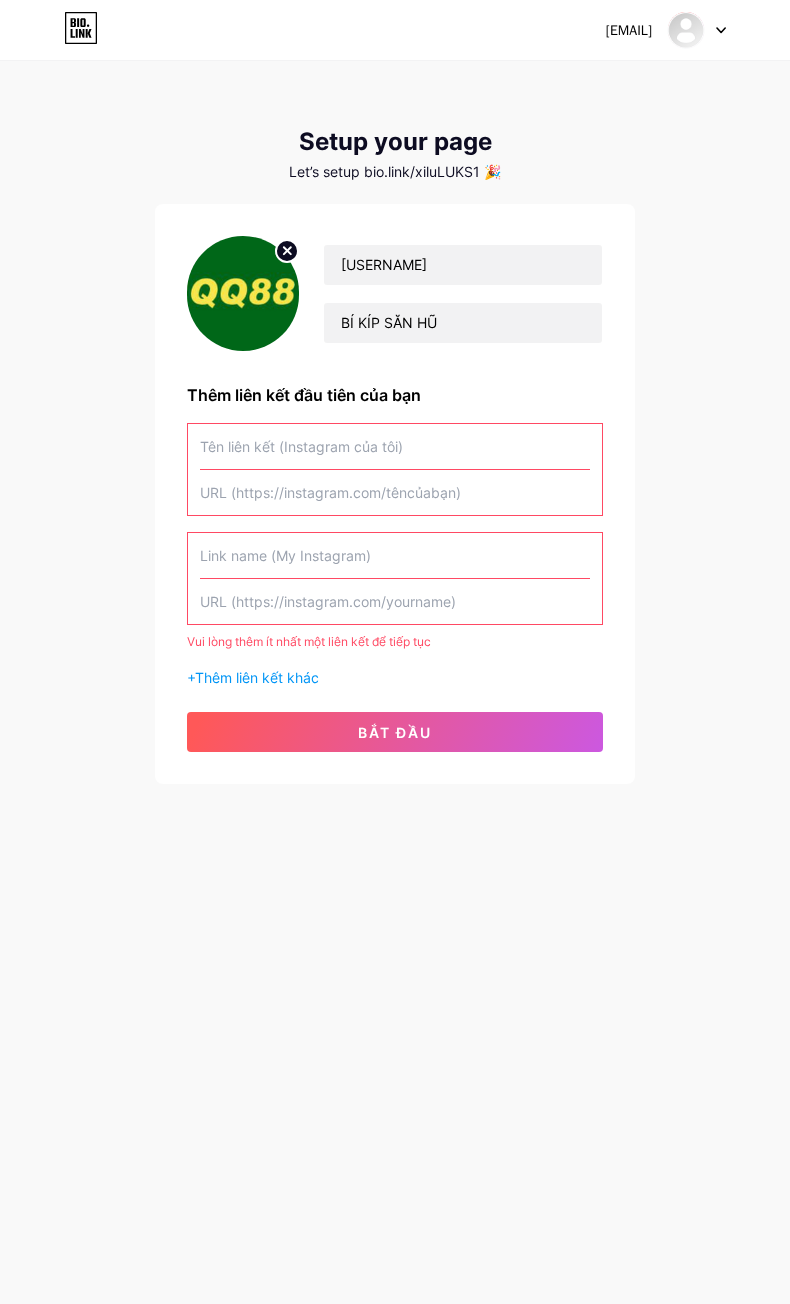 paste on "[USERNAME]" 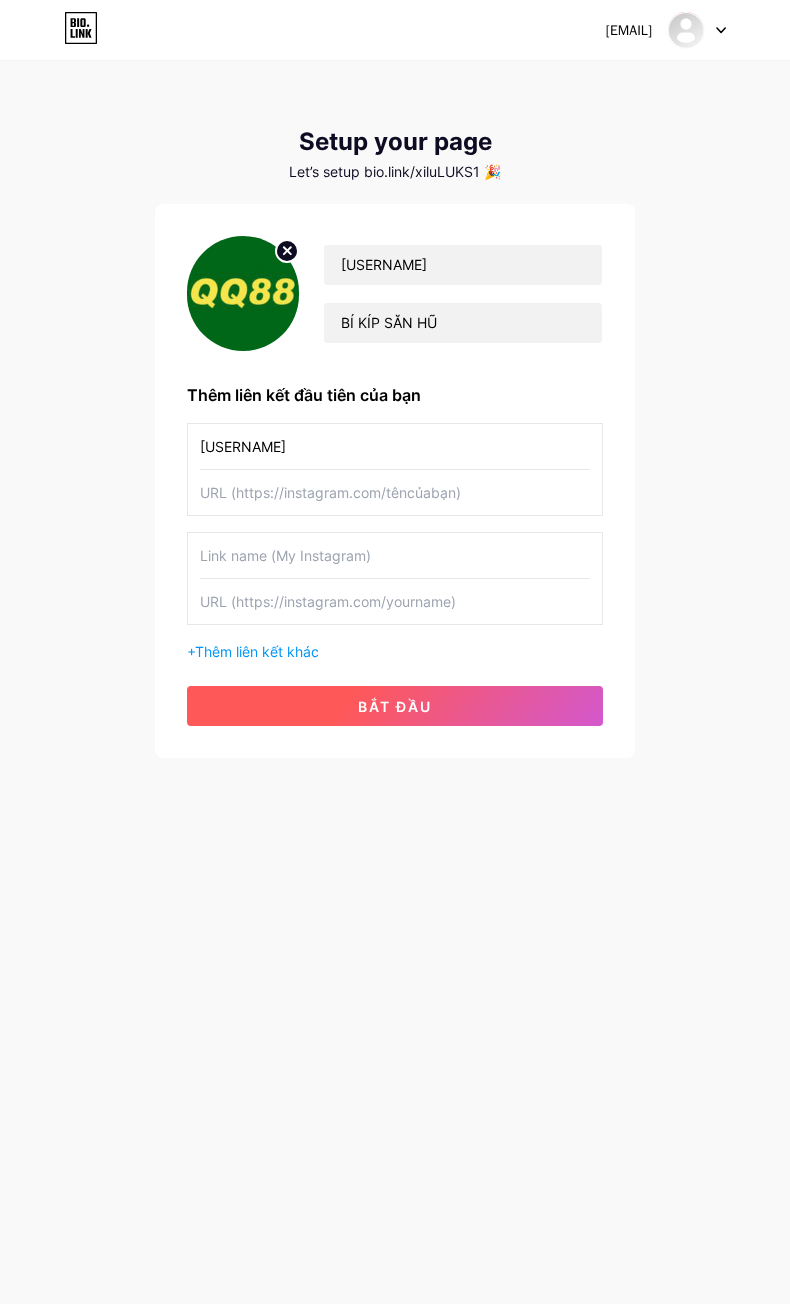 type on "[USERNAME]" 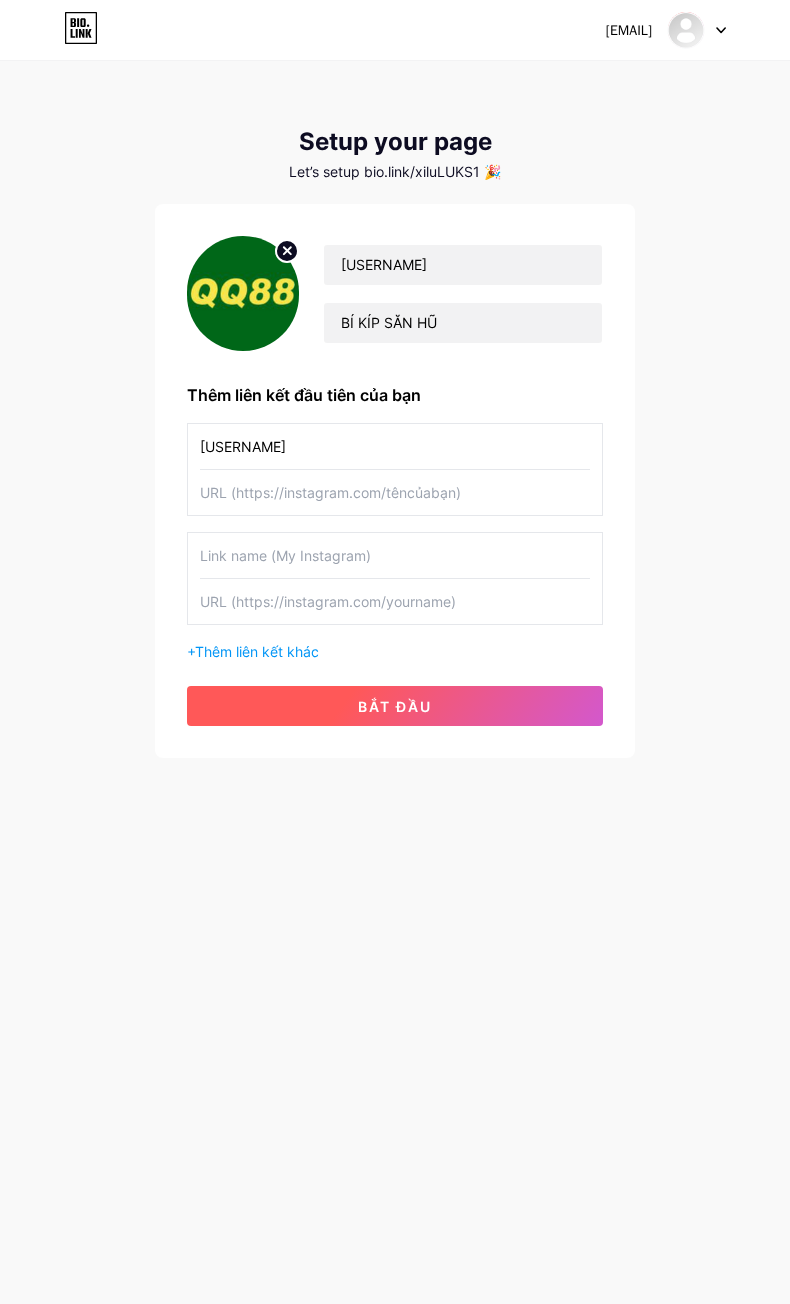 click on "bắt đầu" at bounding box center (395, 706) 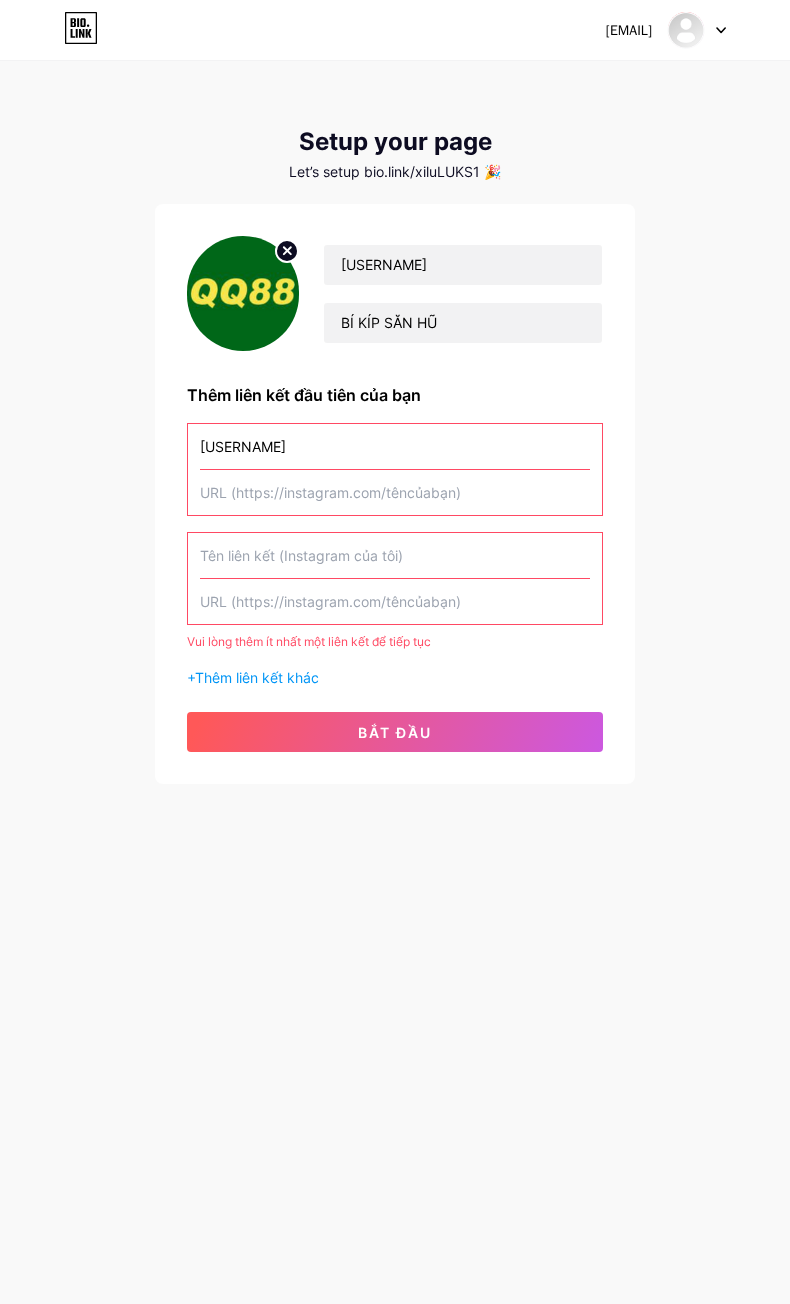 click at bounding box center [395, 446] 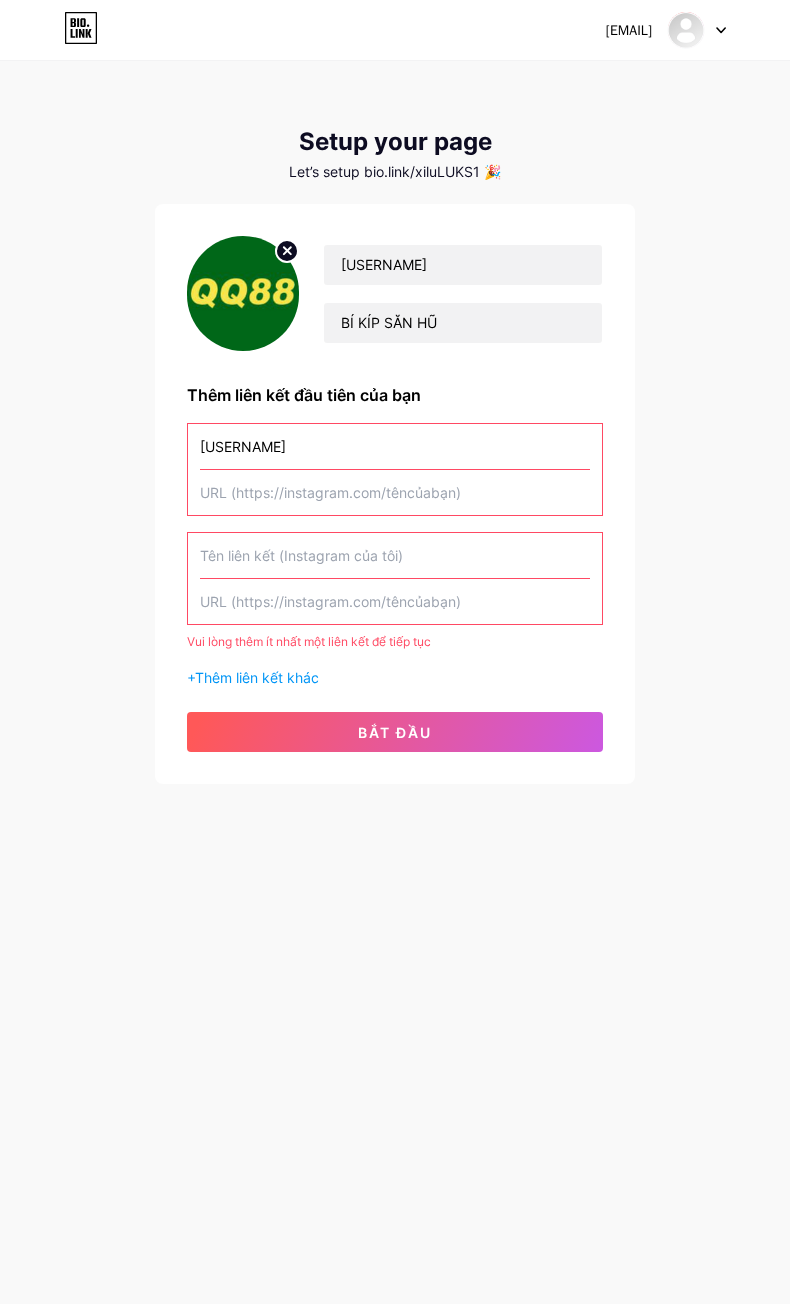 click at bounding box center (395, 446) 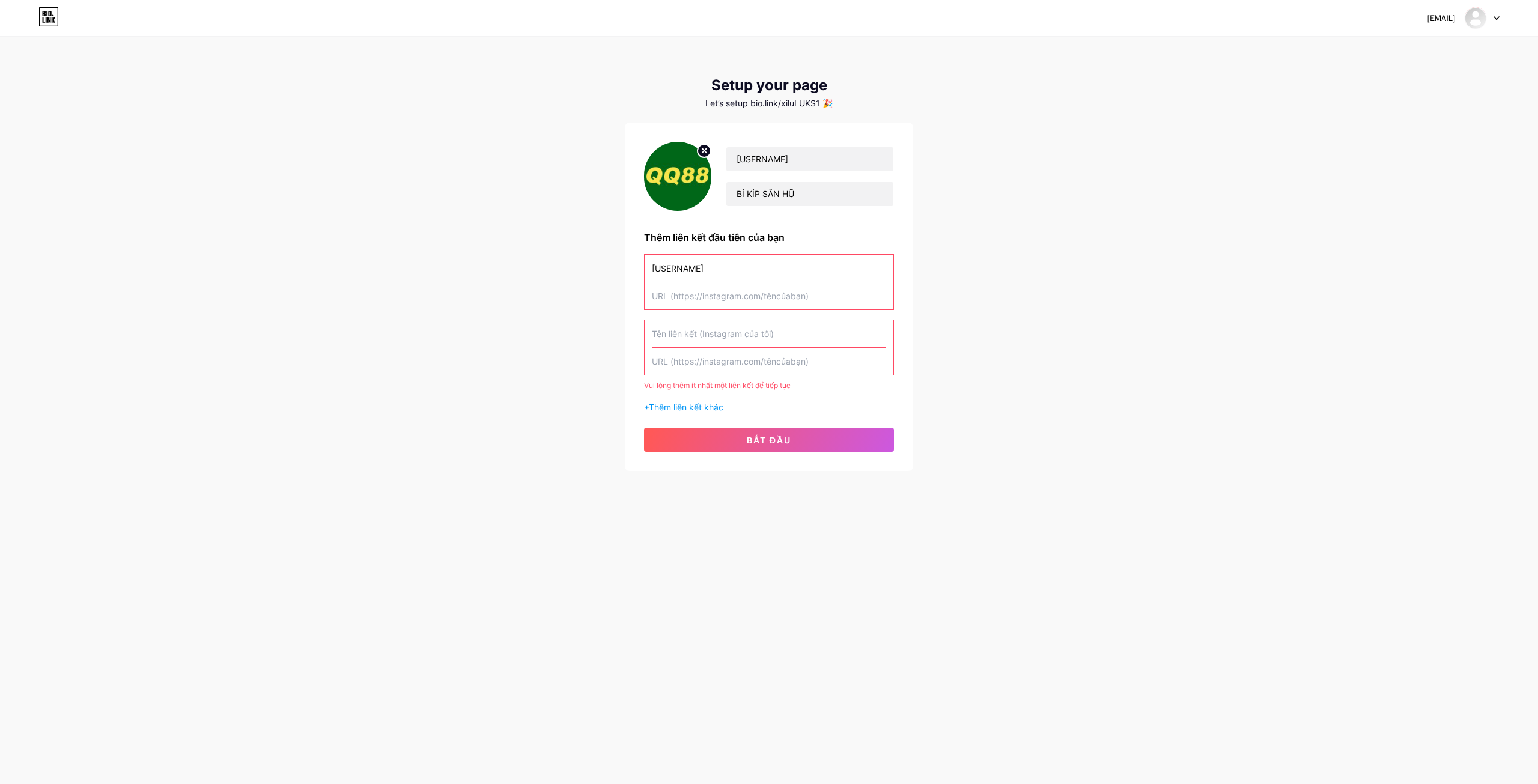 paste on "https://www.tiktok.com/@[USERNAME]" 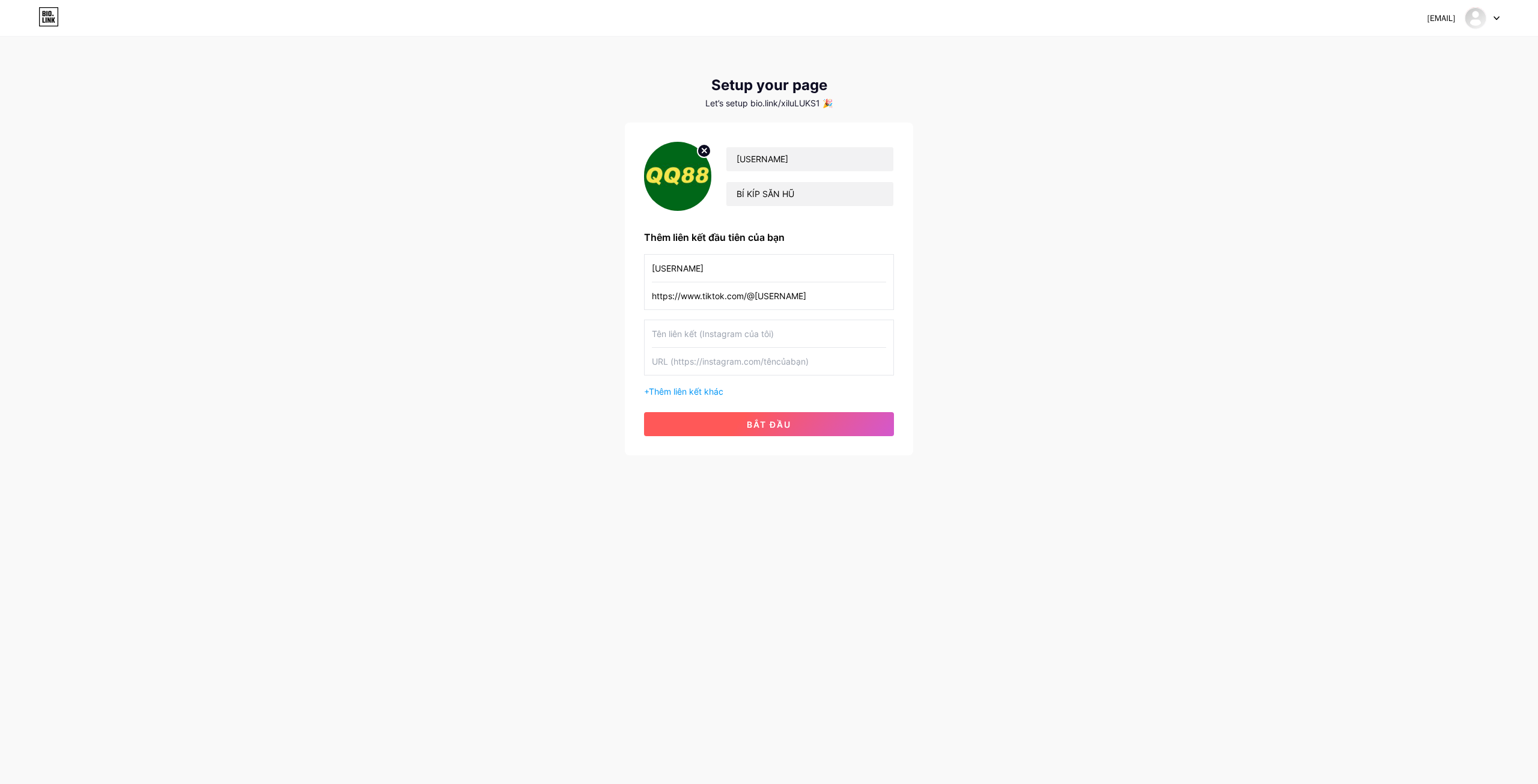 type on "https://www.tiktok.com/@[USERNAME]" 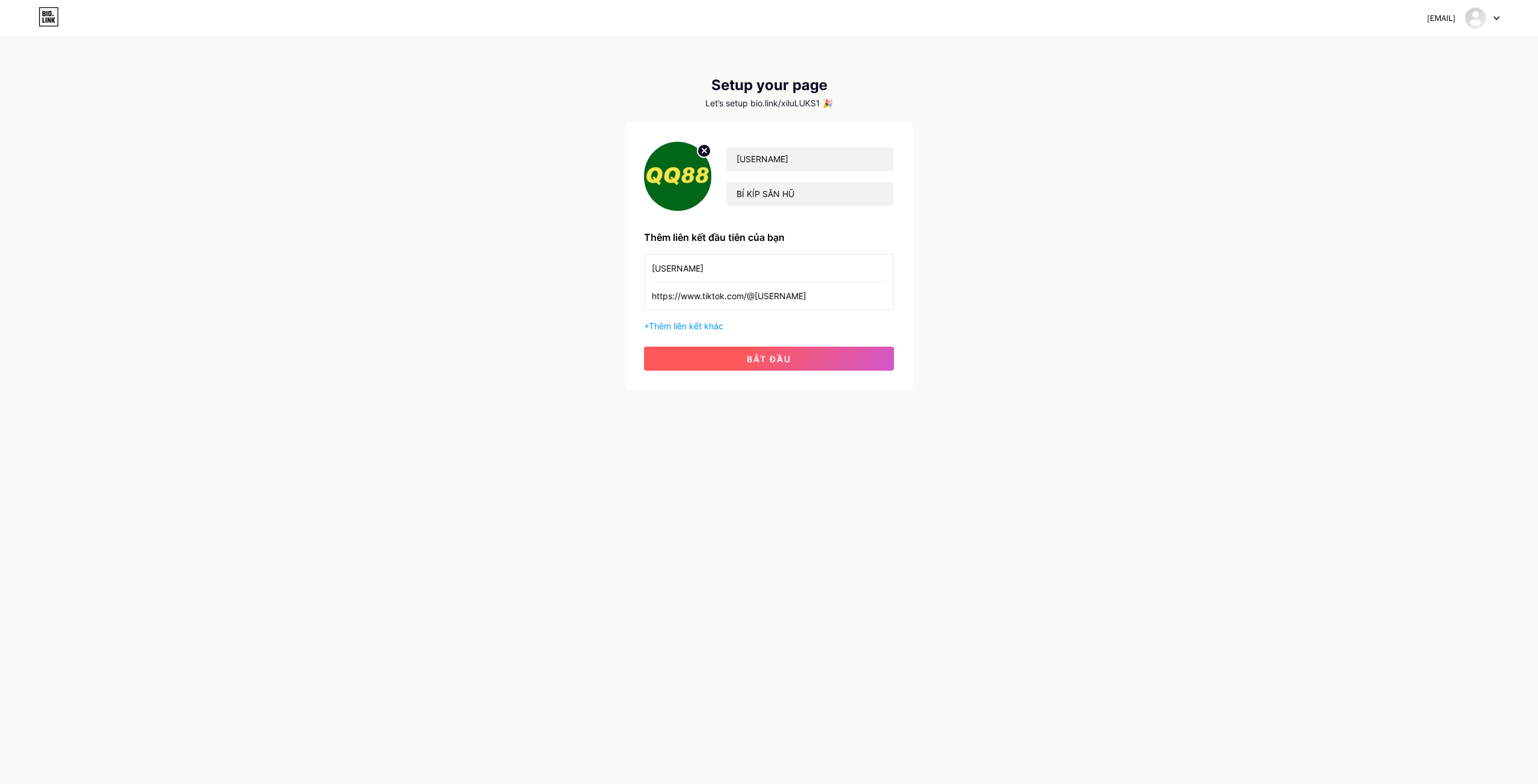 click on "bắt đầu" at bounding box center (769, 359) 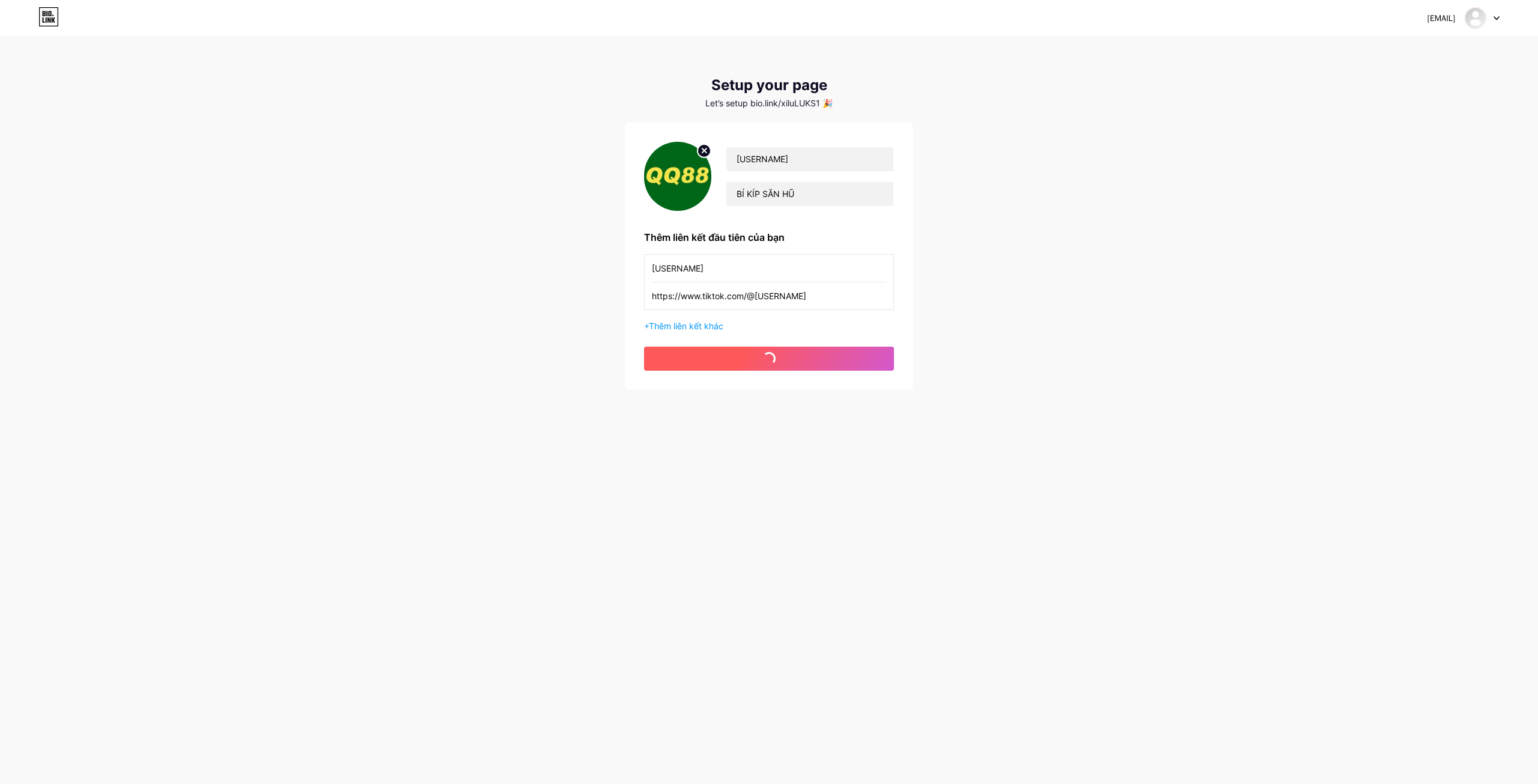click on "bắt đầu" at bounding box center [769, 359] 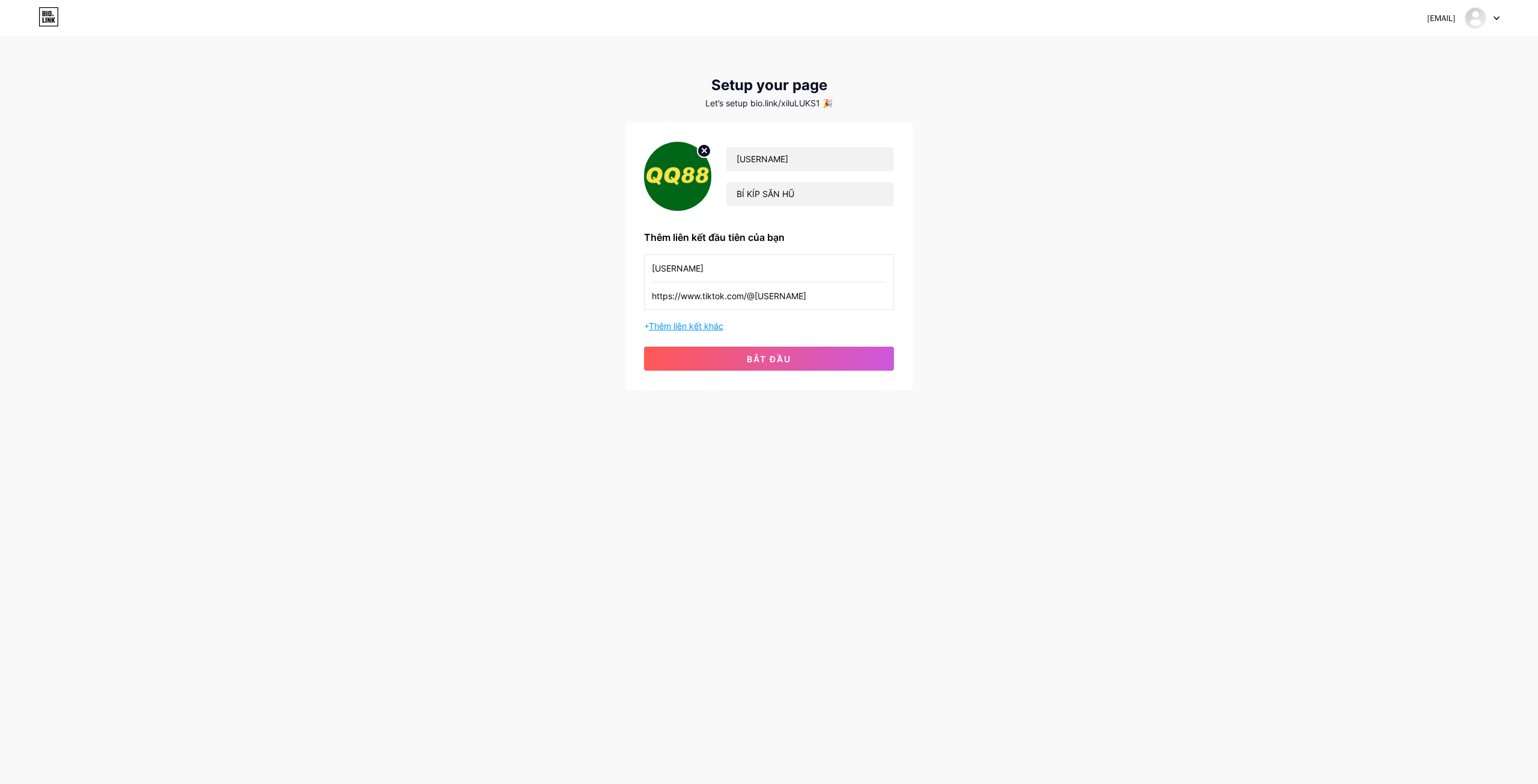 click on "Thêm liên kết khác" at bounding box center [686, 326] 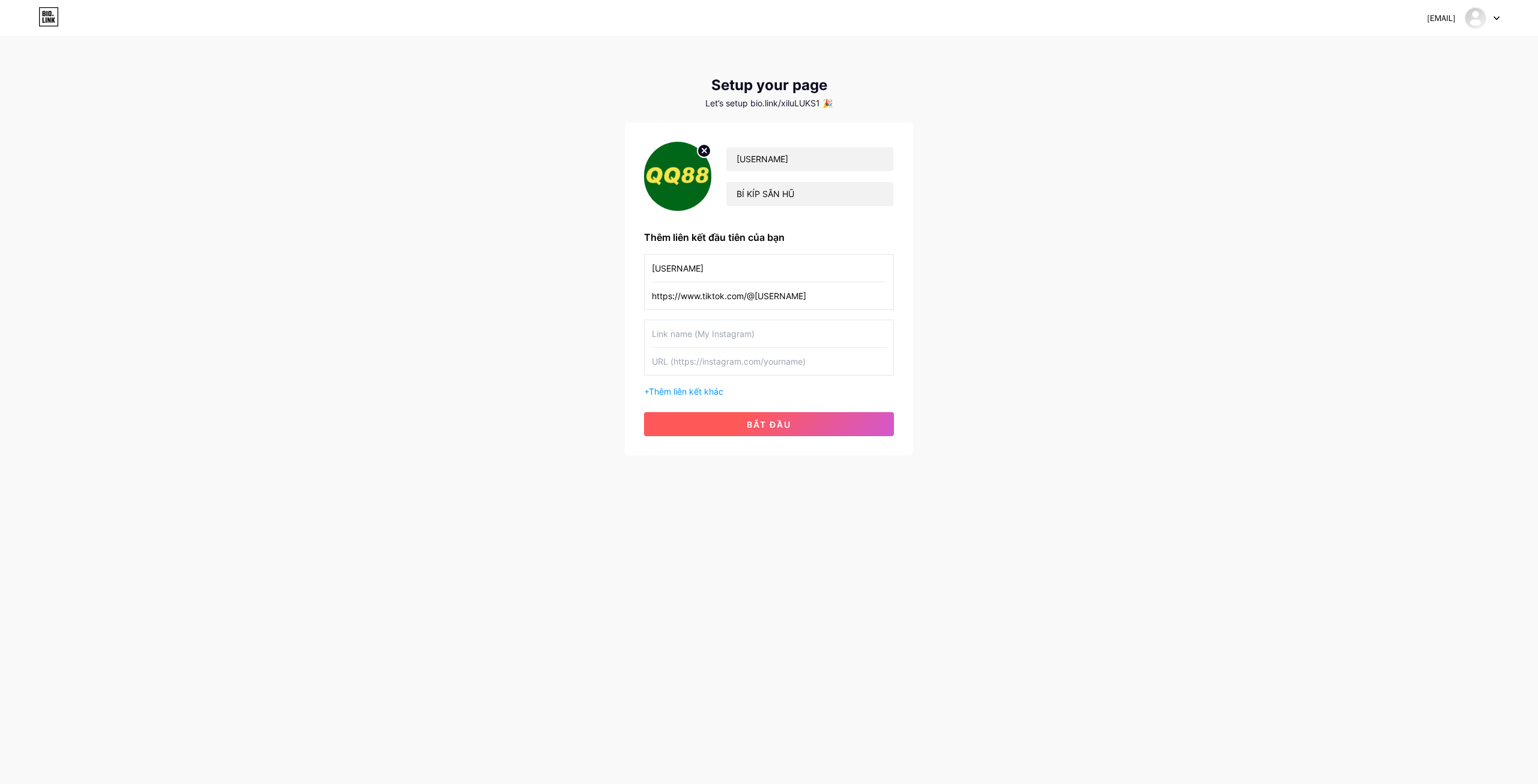 click on "bắt đầu" at bounding box center (769, 424) 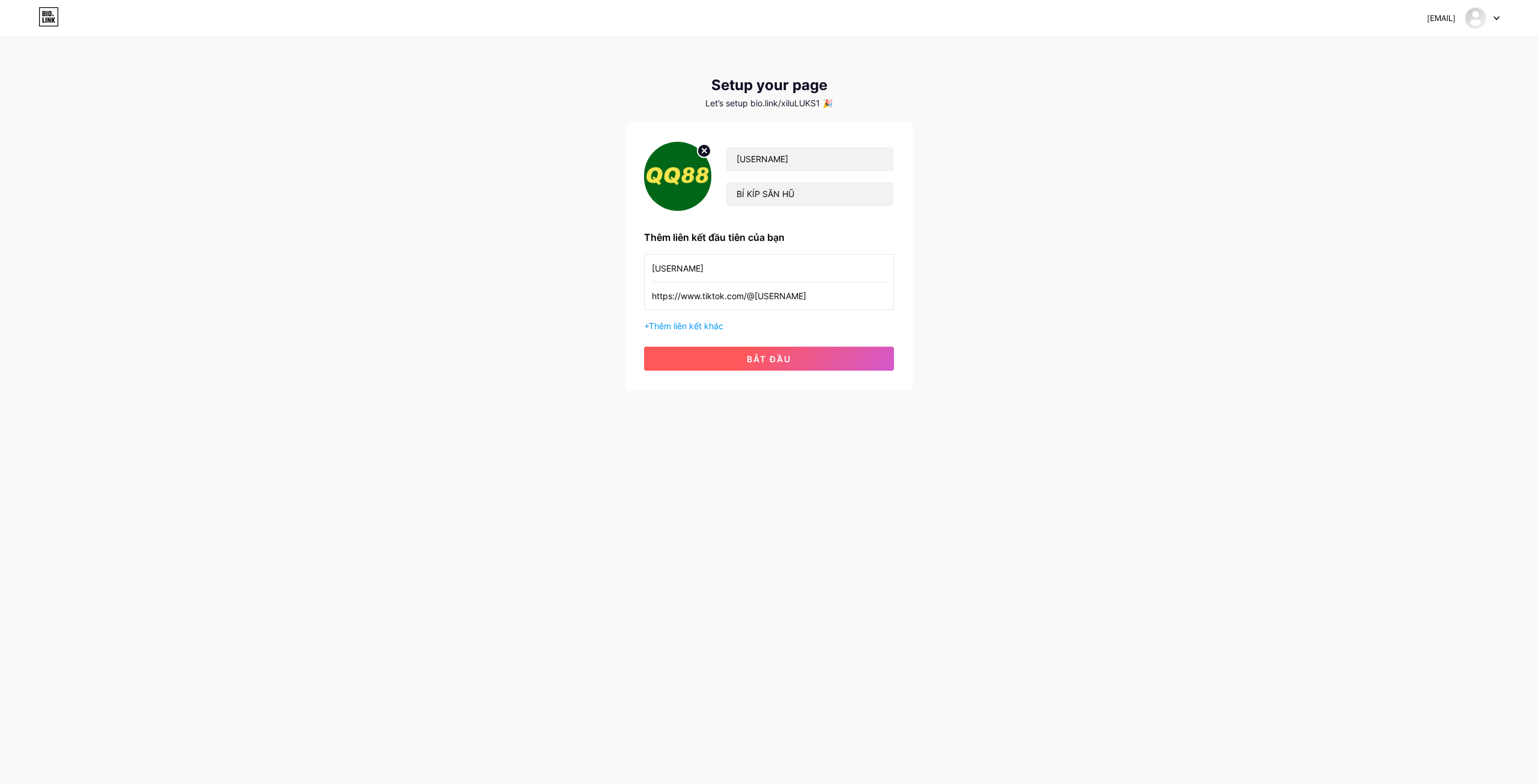 click on "bắt đầu" at bounding box center [769, 359] 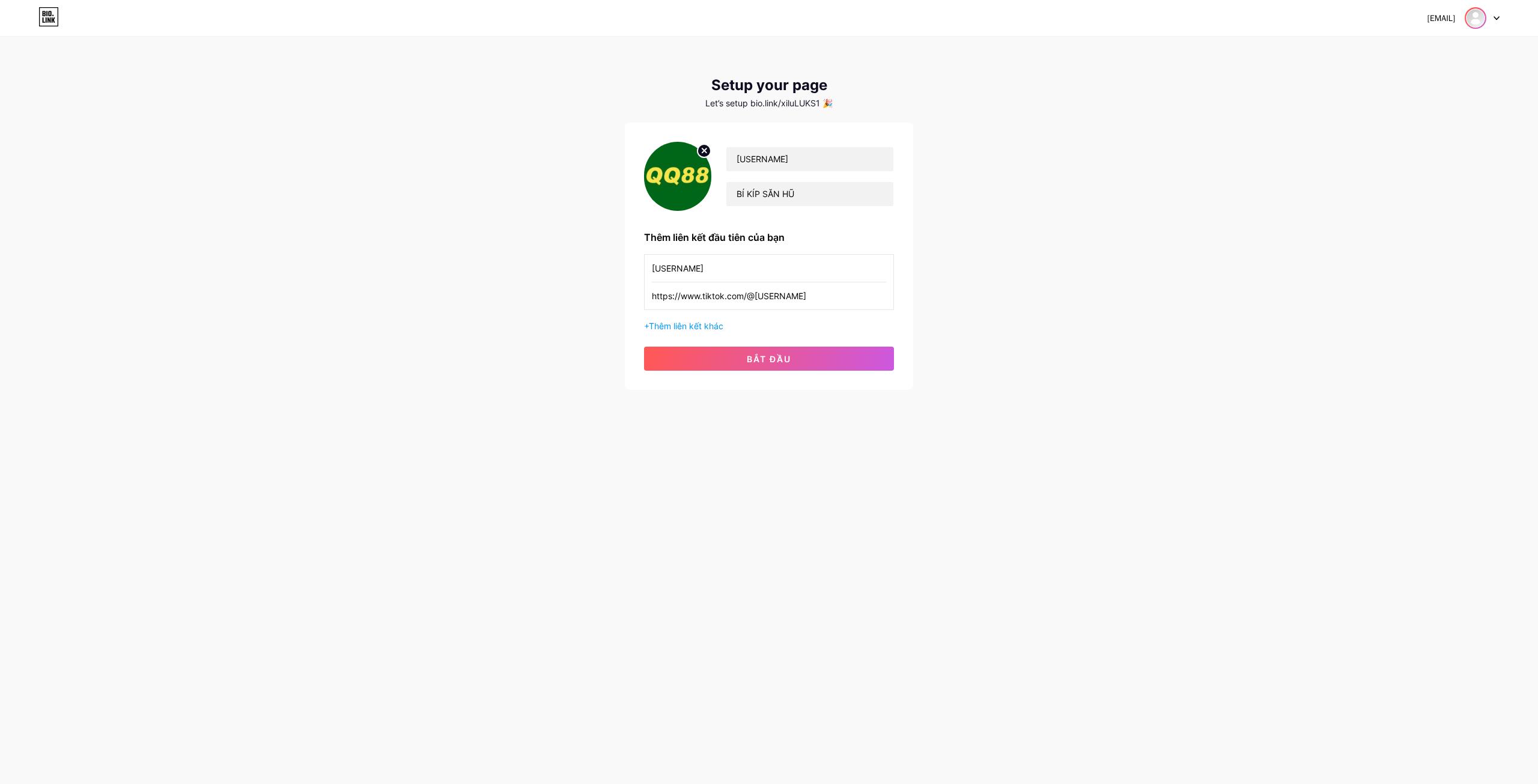 click at bounding box center (1476, 18) 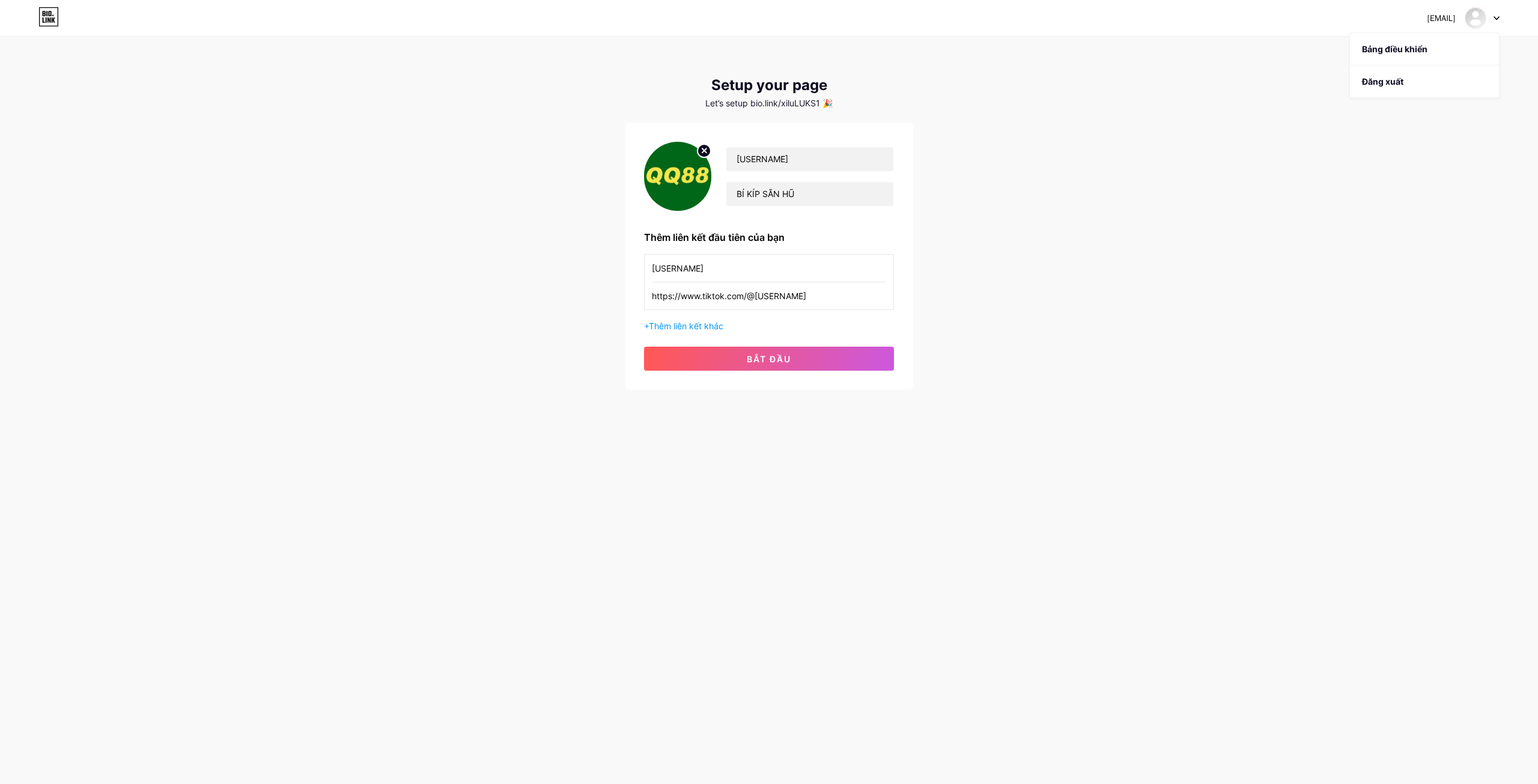 click at bounding box center (49, 17) 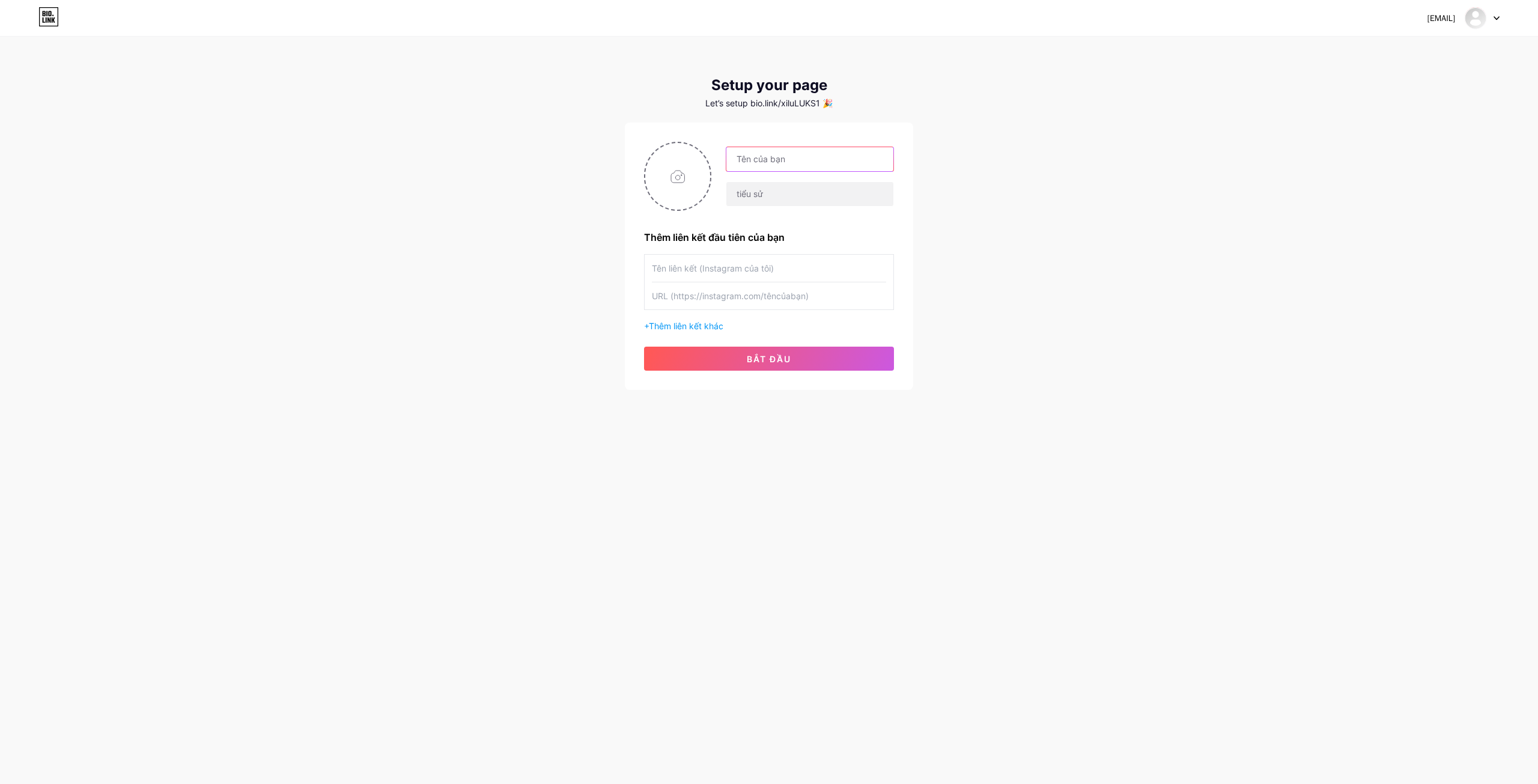 click at bounding box center (810, 159) 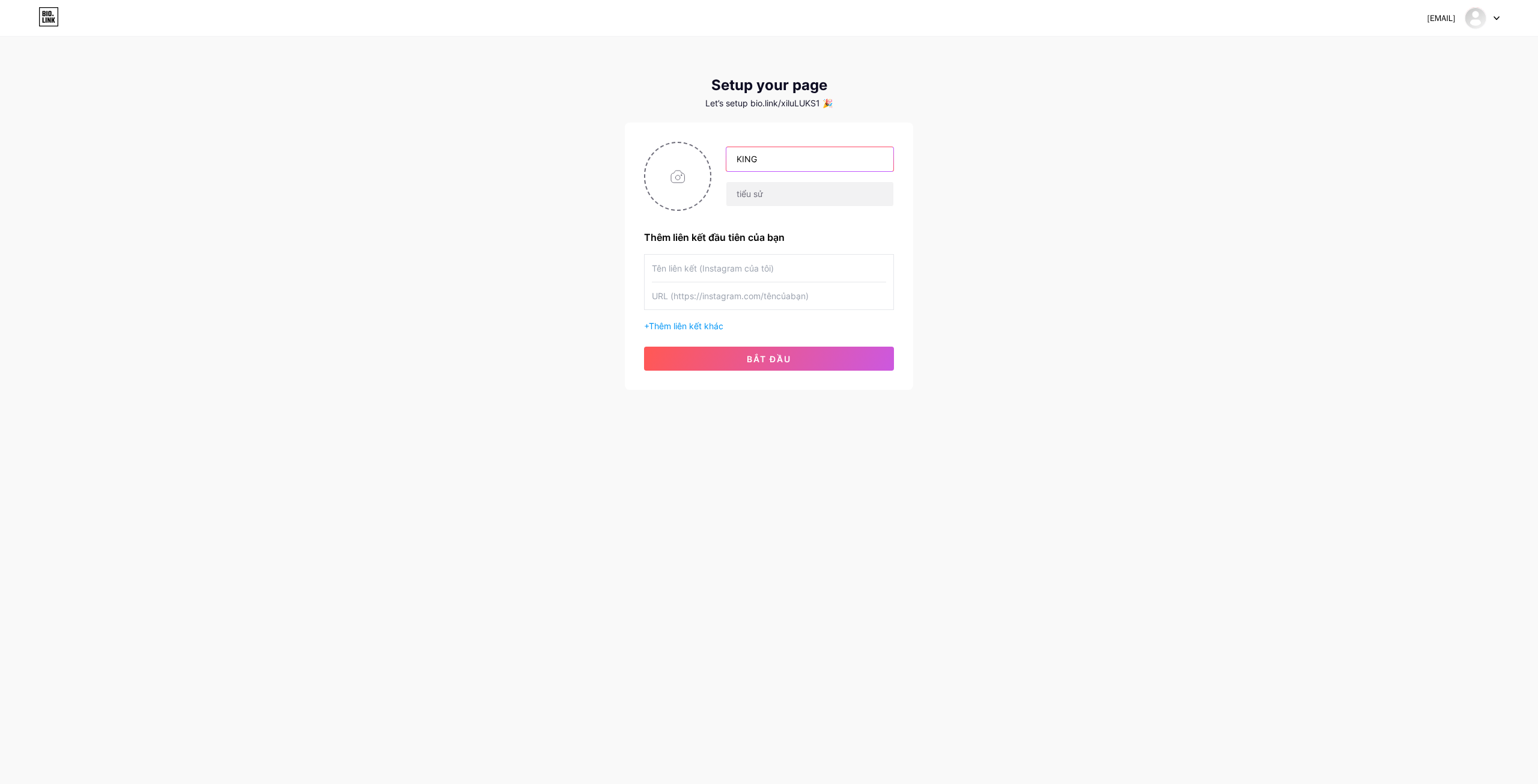 type on "[USERNAME]" 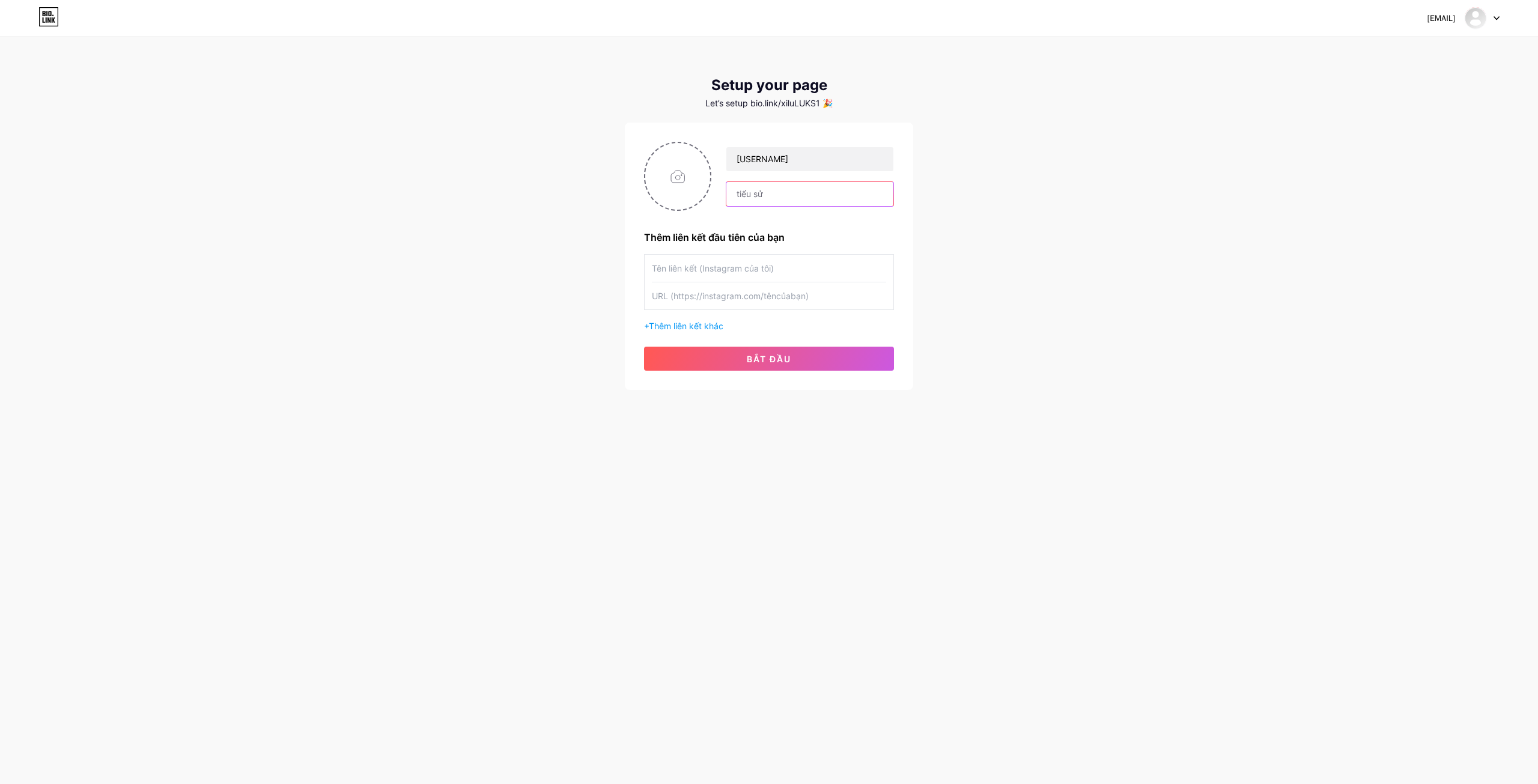 click at bounding box center [810, 194] 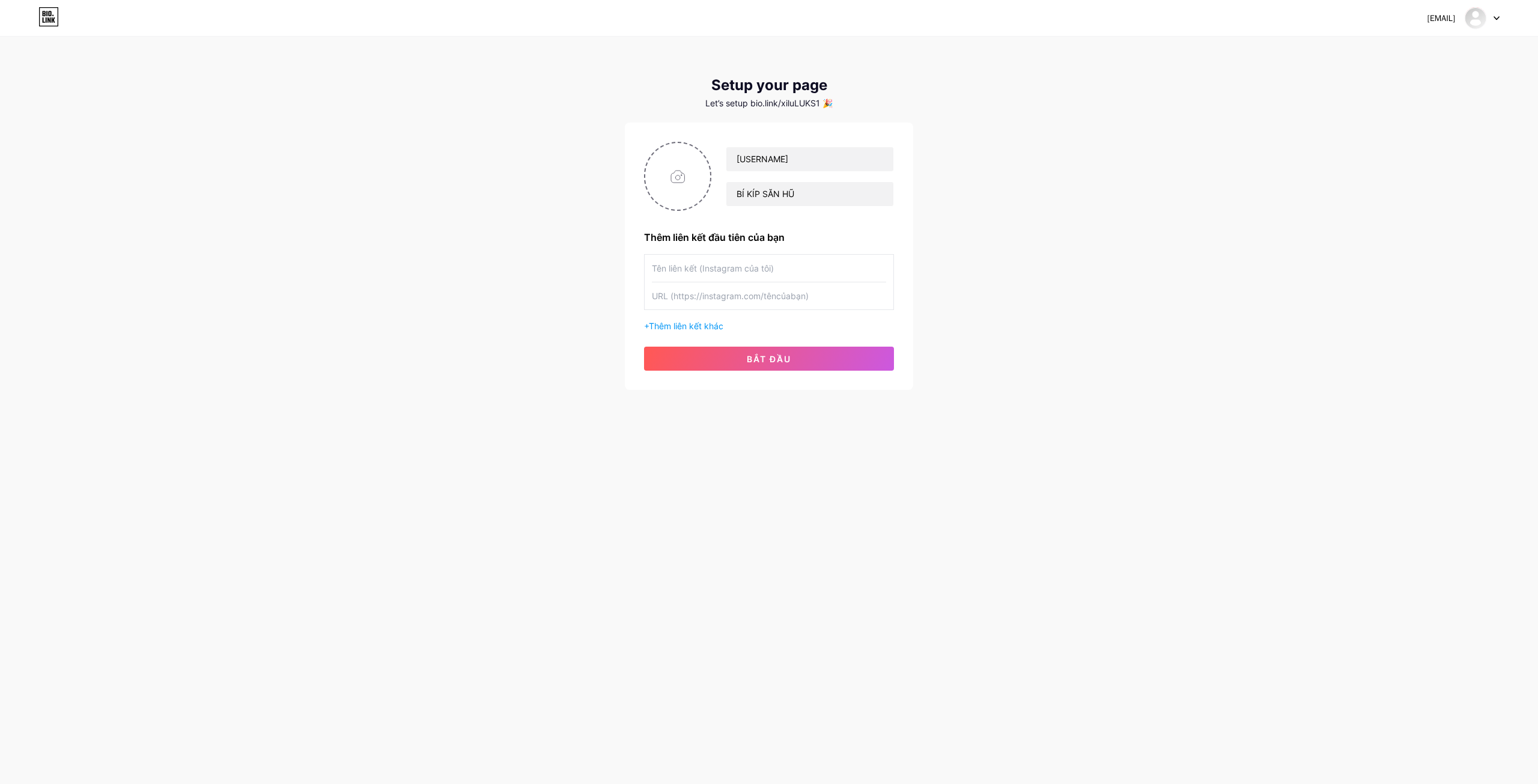 click at bounding box center [769, 268] 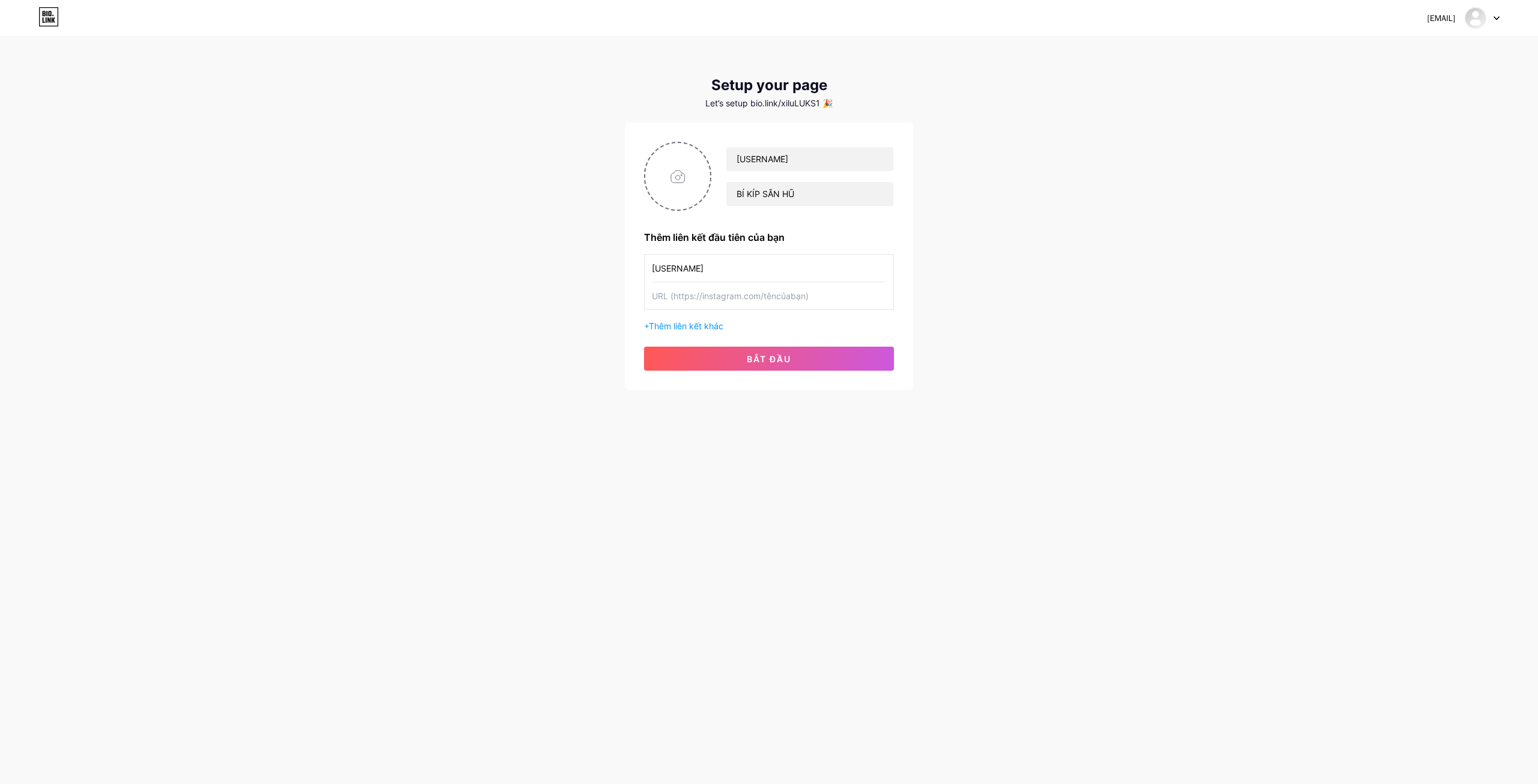 type on "[USERNAME]" 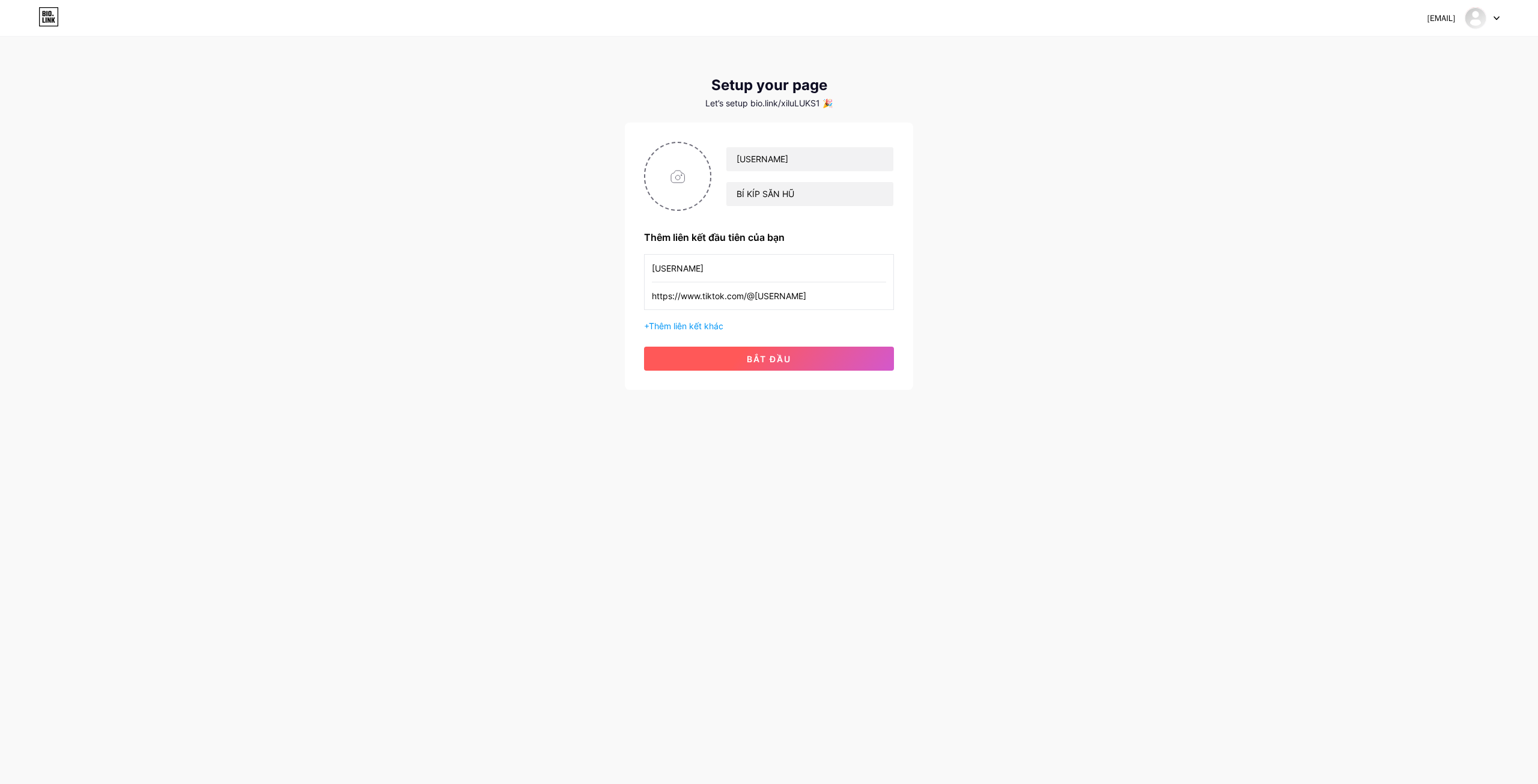 type on "https://www.tiktok.com/@[USERNAME]" 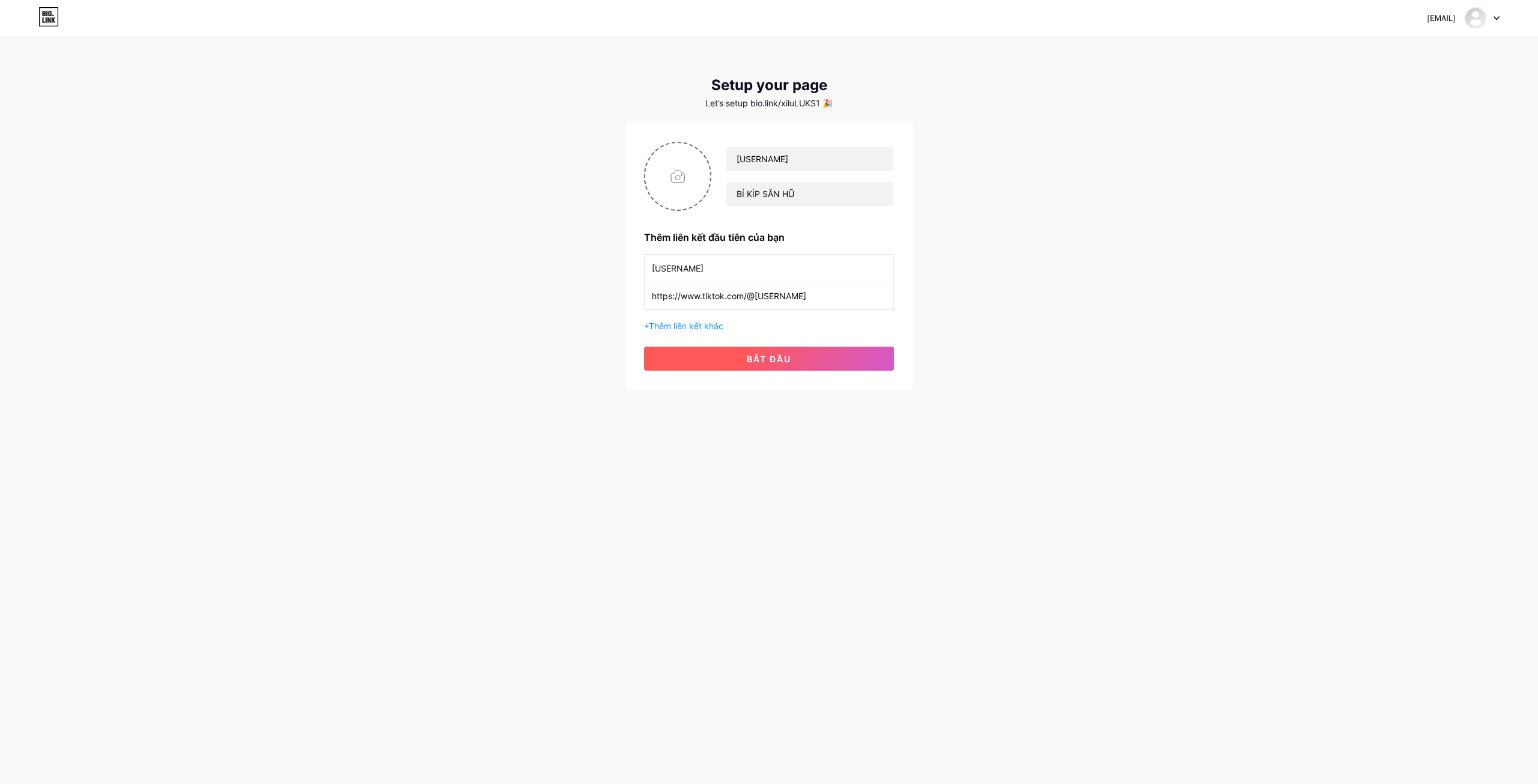 click on "bắt đầu" at bounding box center (769, 359) 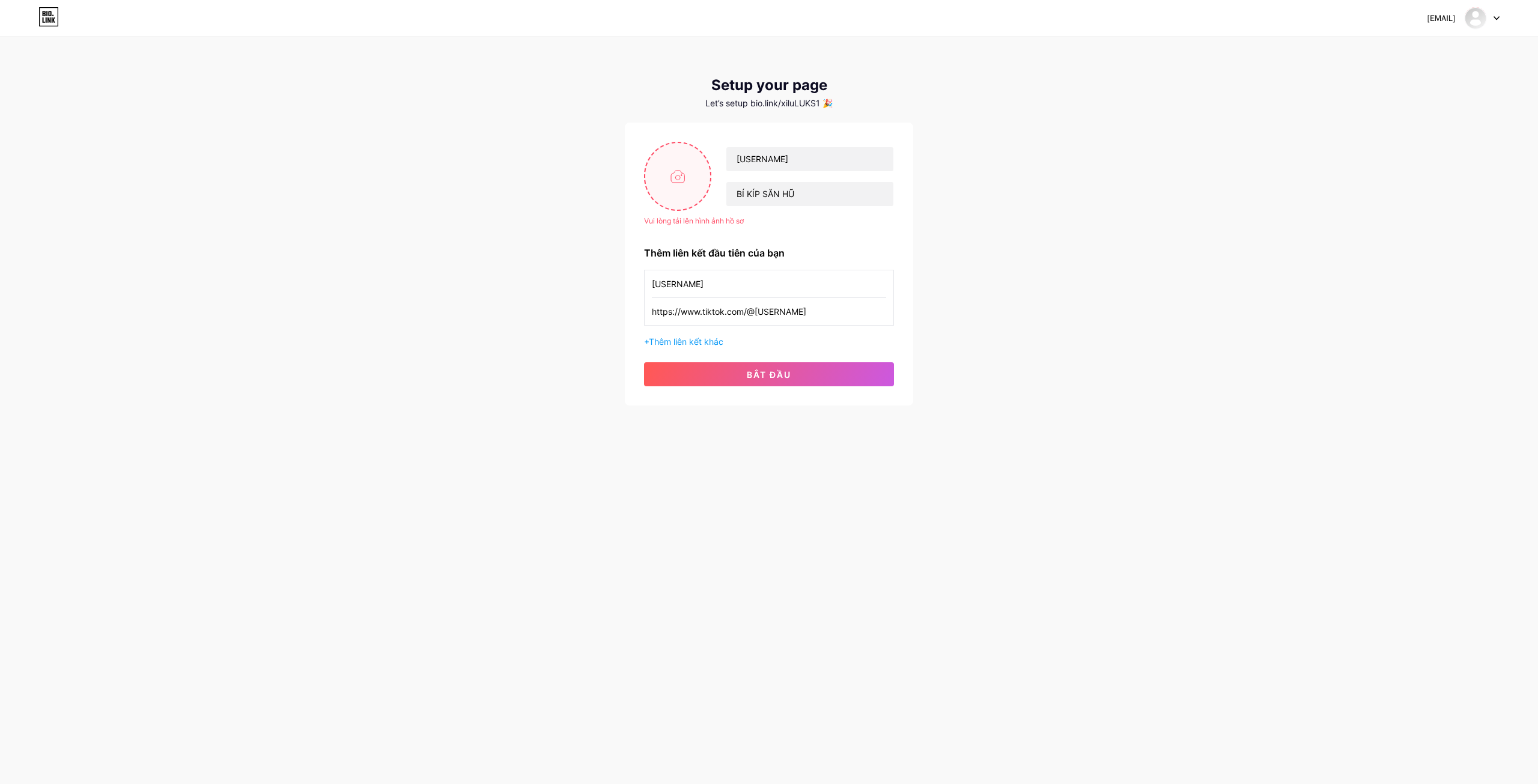 click at bounding box center [678, 176] 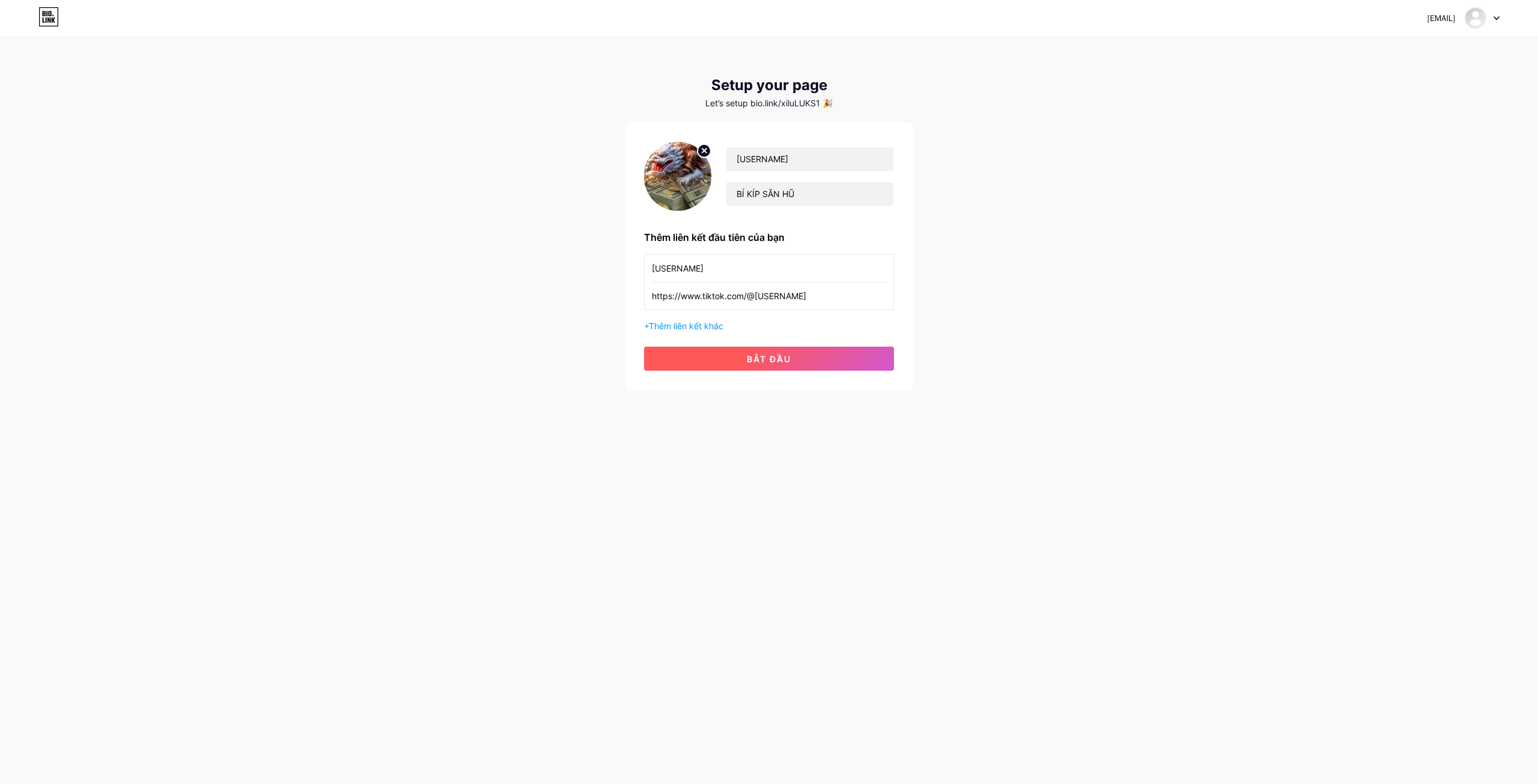 click on "bắt đầu" at bounding box center [769, 359] 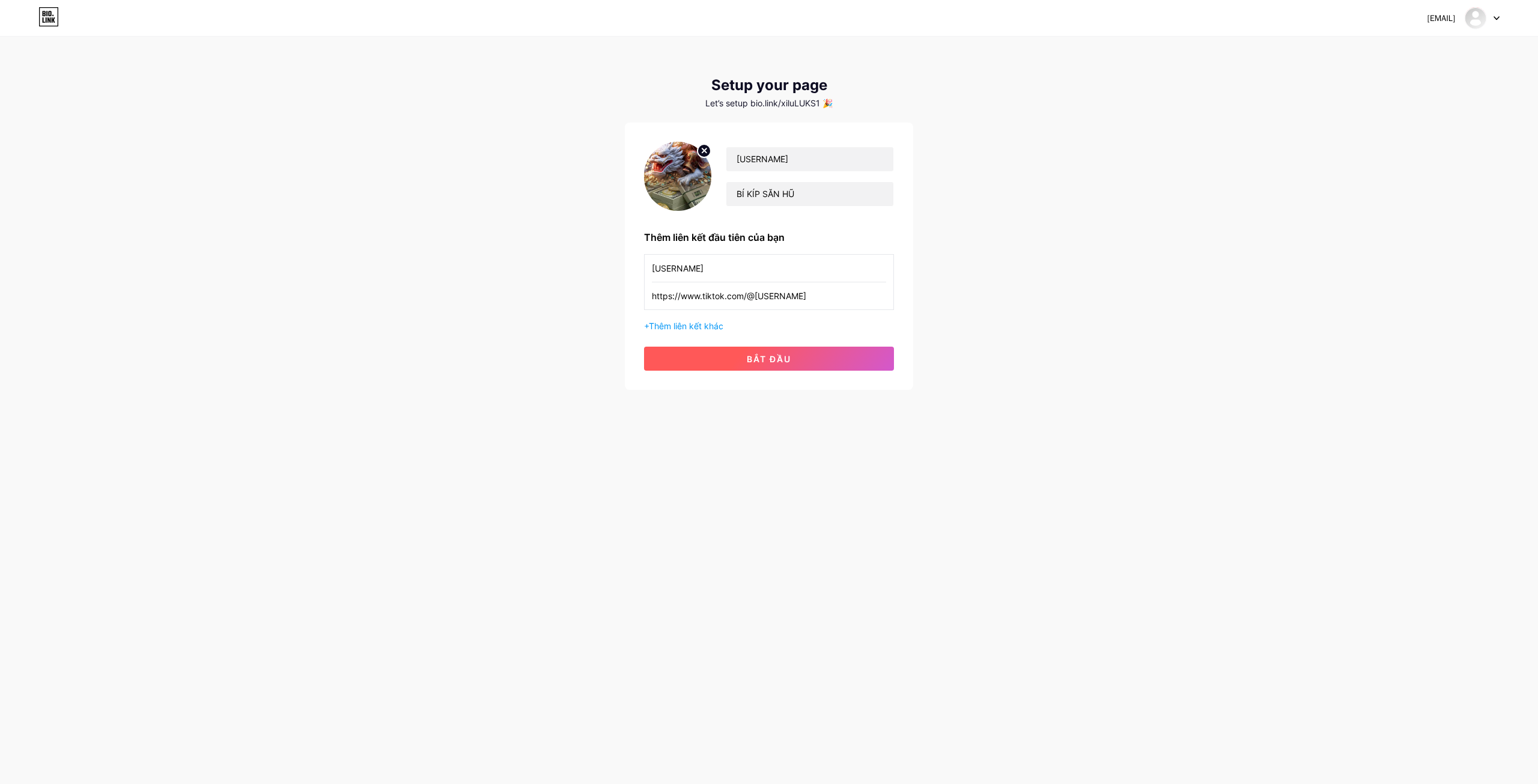 click on "bắt đầu" at bounding box center (769, 359) 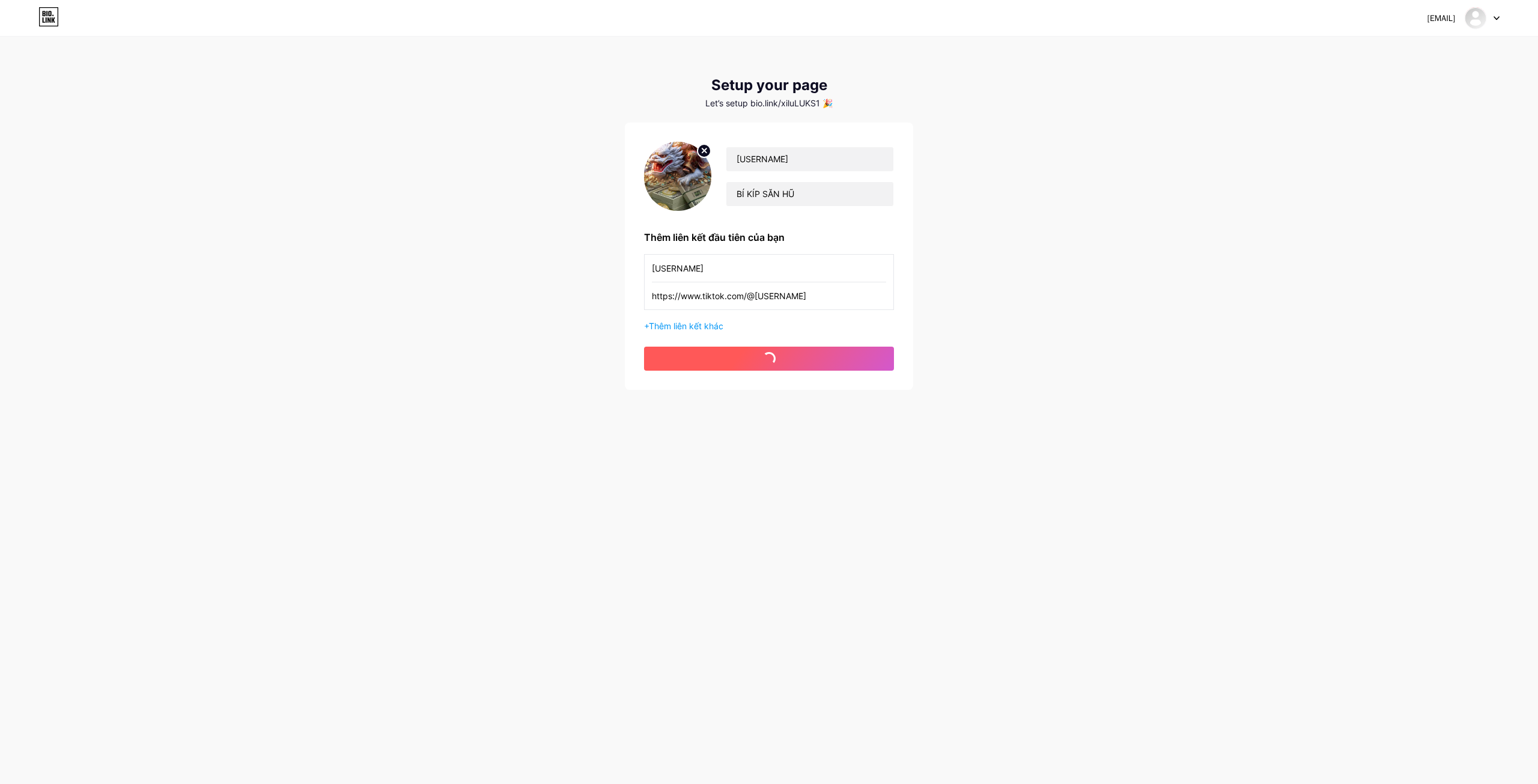click on "bắt đầu" at bounding box center (769, 359) 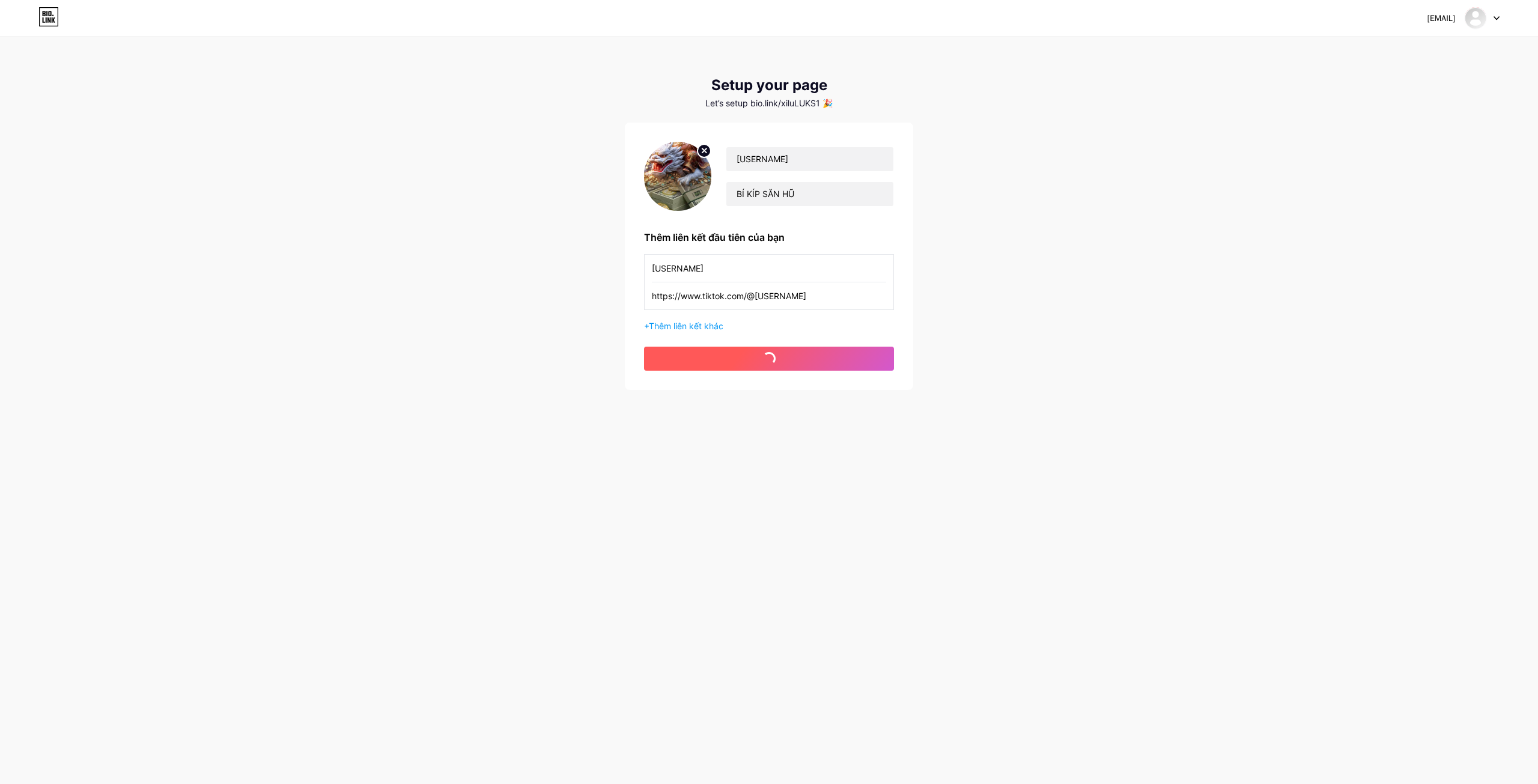 click on "bắt đầu" at bounding box center (769, 359) 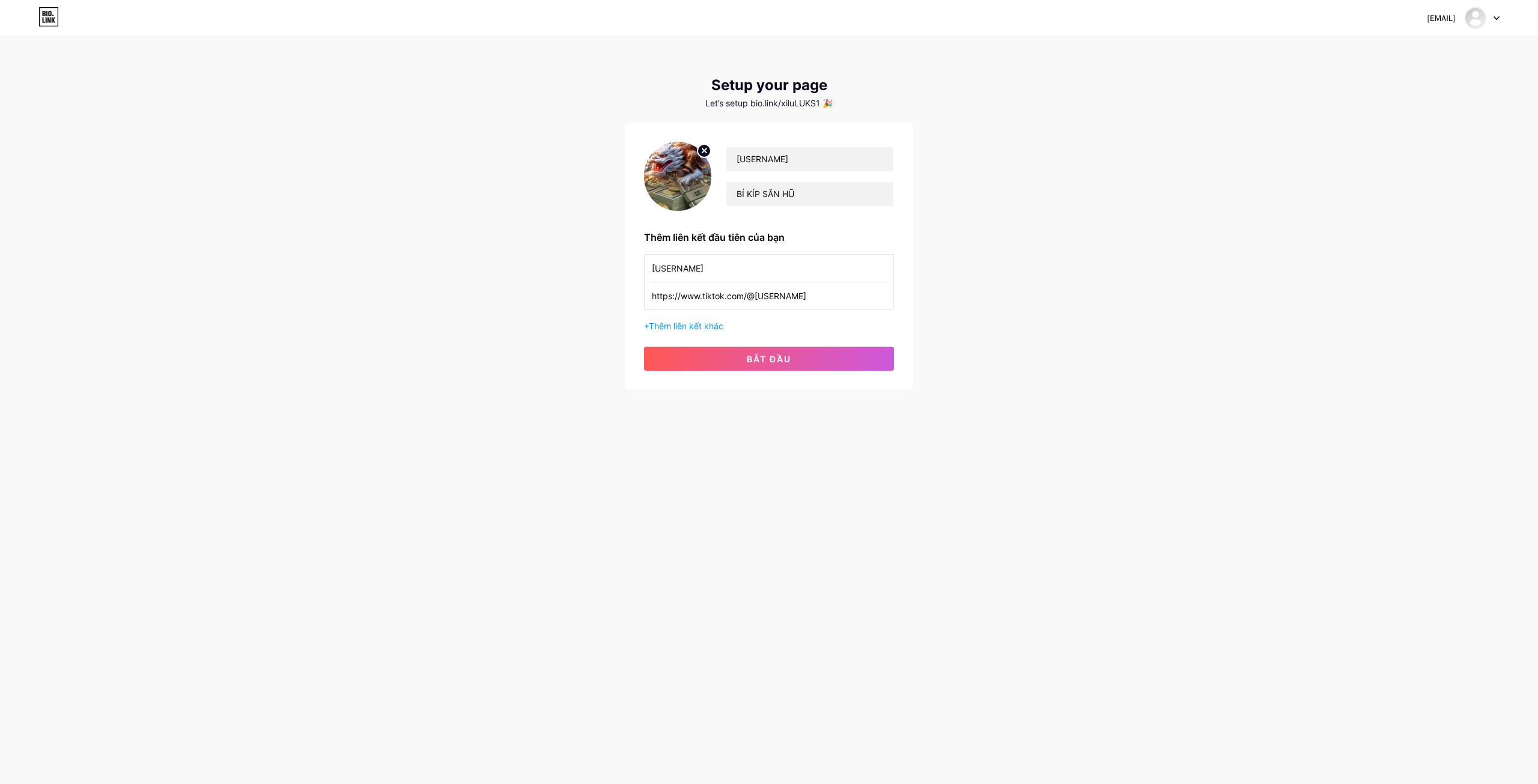 click on "[USERNAME]" at bounding box center (769, 268) 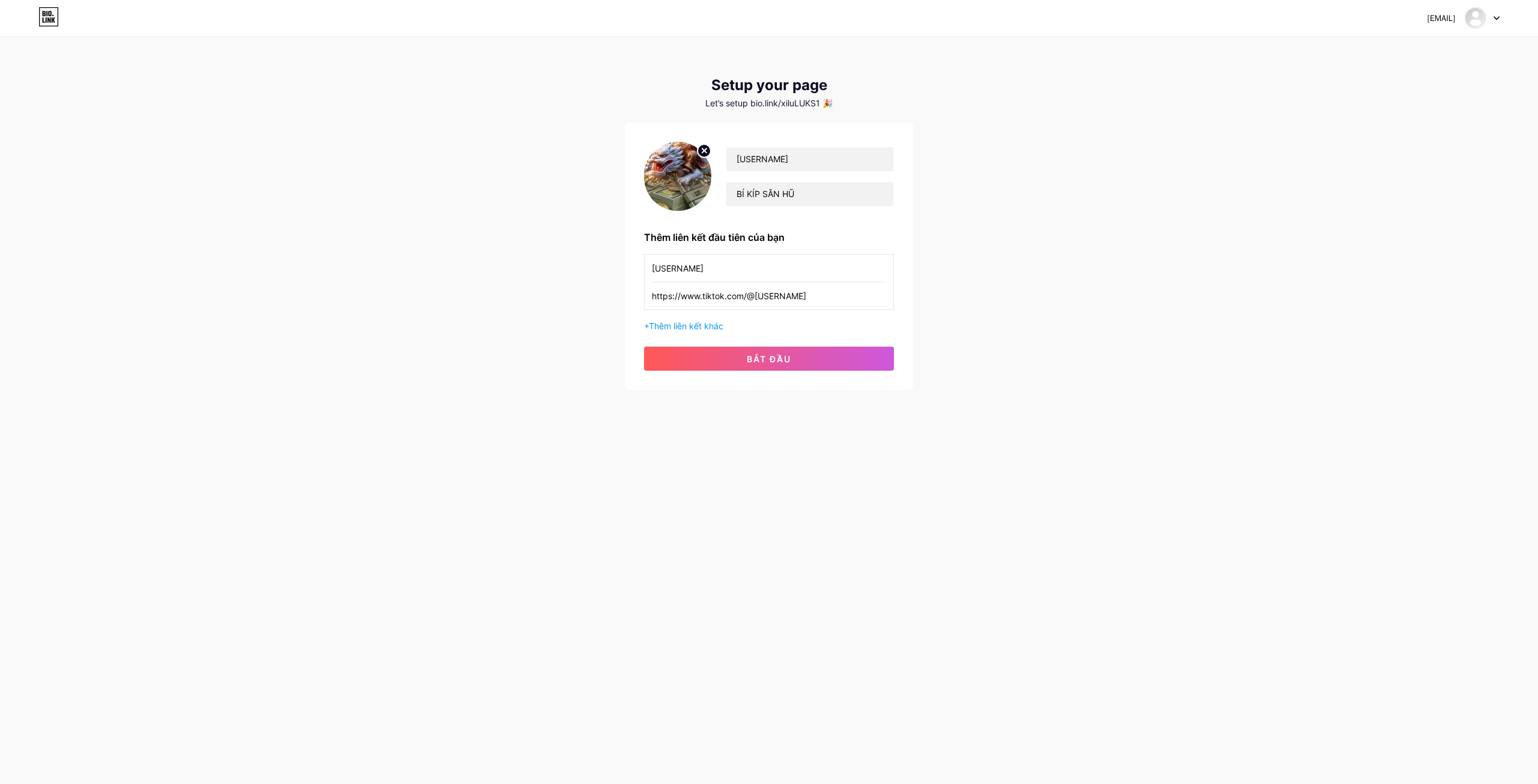 click on "https://www.tiktok.com/@[USERNAME]" at bounding box center [769, 268] 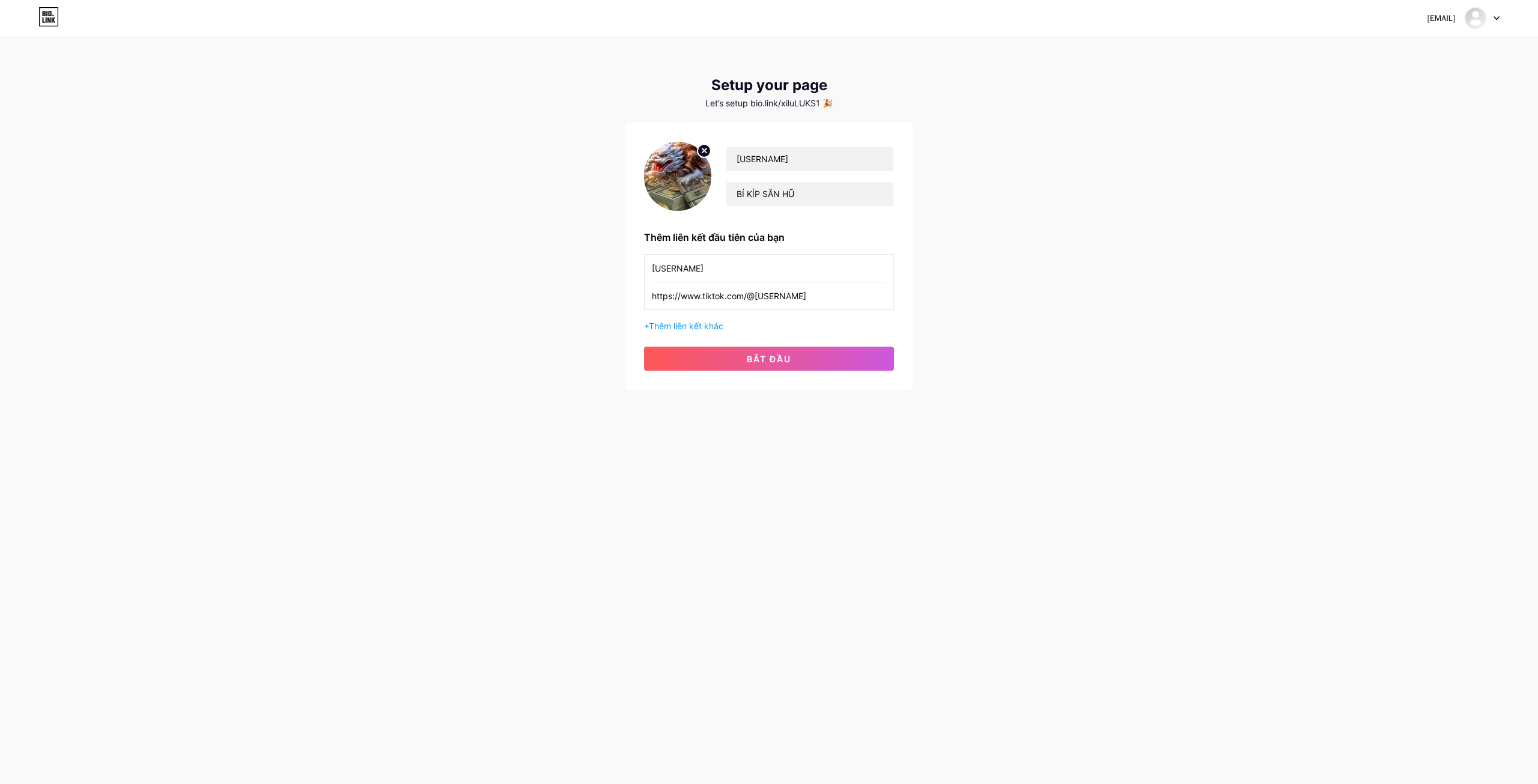click on "https://www.tiktok.com/@[USERNAME]" at bounding box center (769, 268) 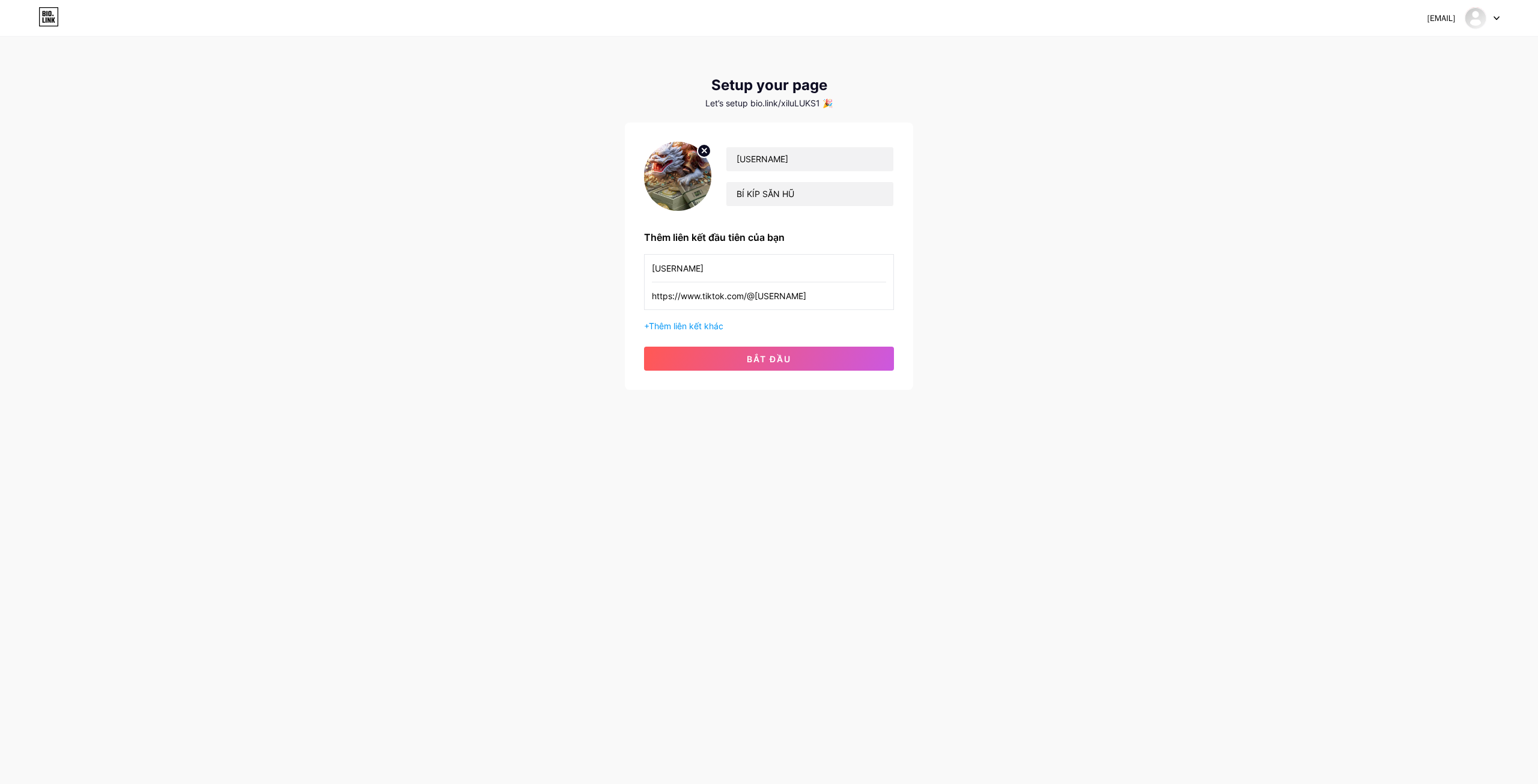 click on "[USERNAME]" at bounding box center (769, 268) 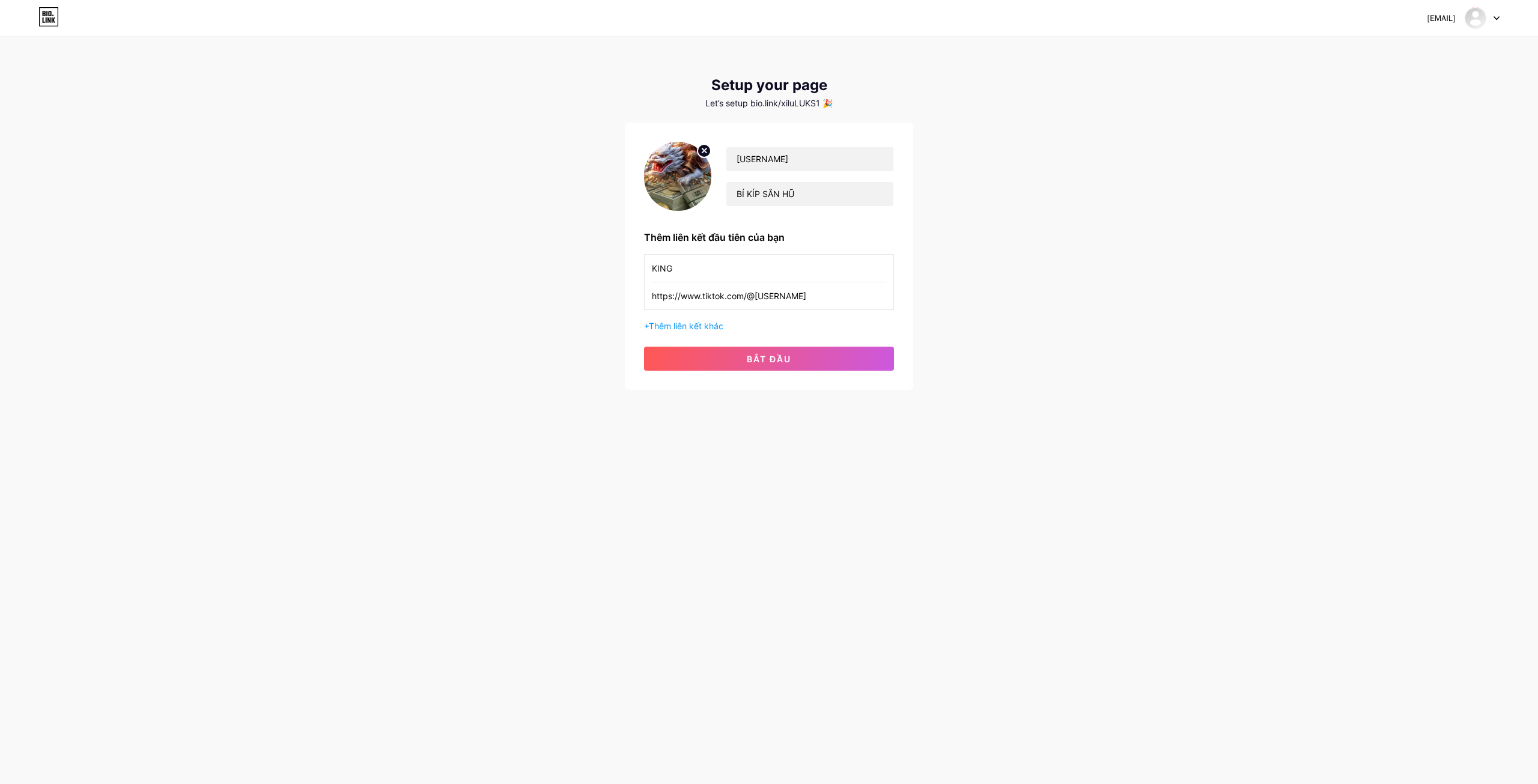 type on "KING" 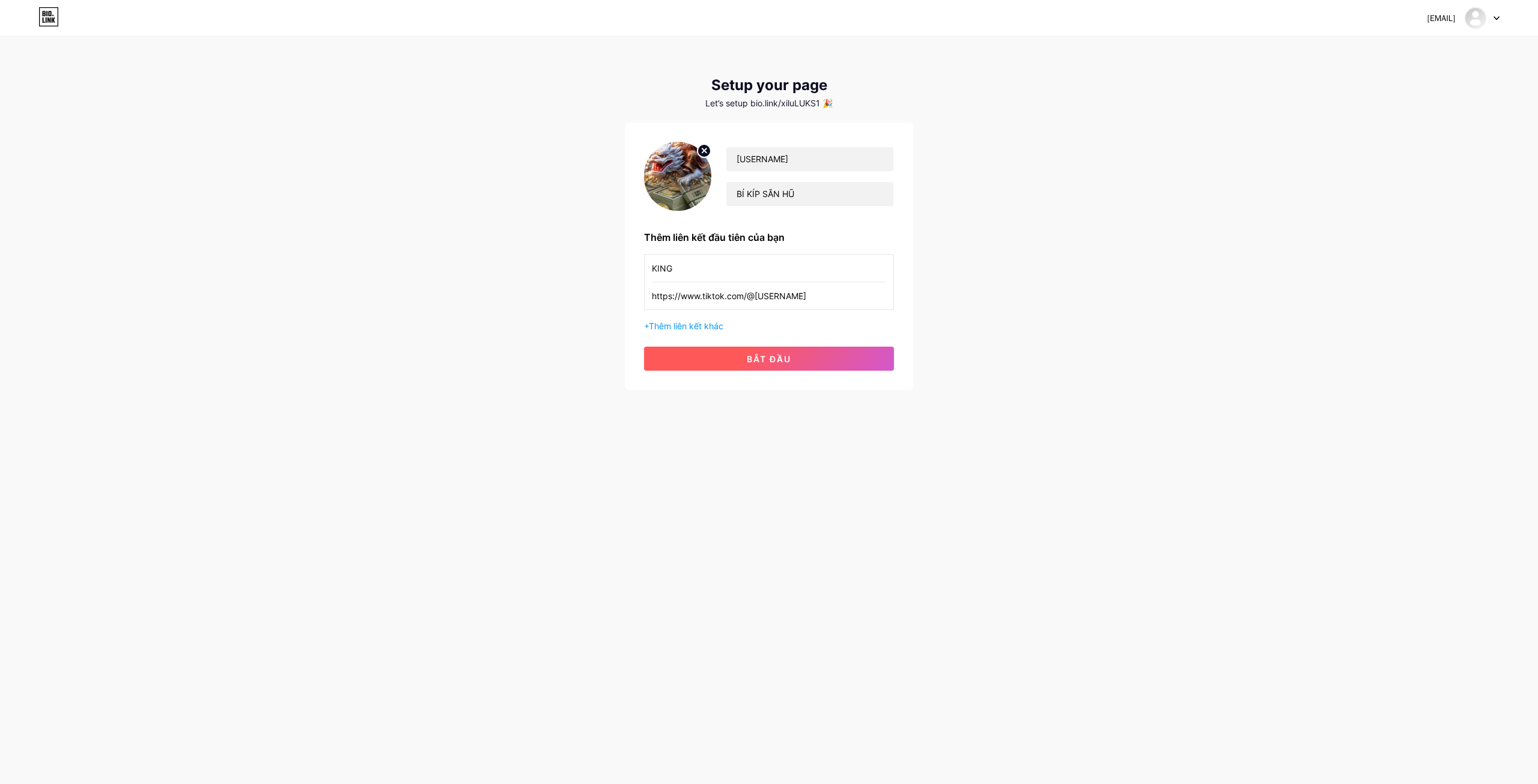 click on "bắt đầu" at bounding box center (769, 359) 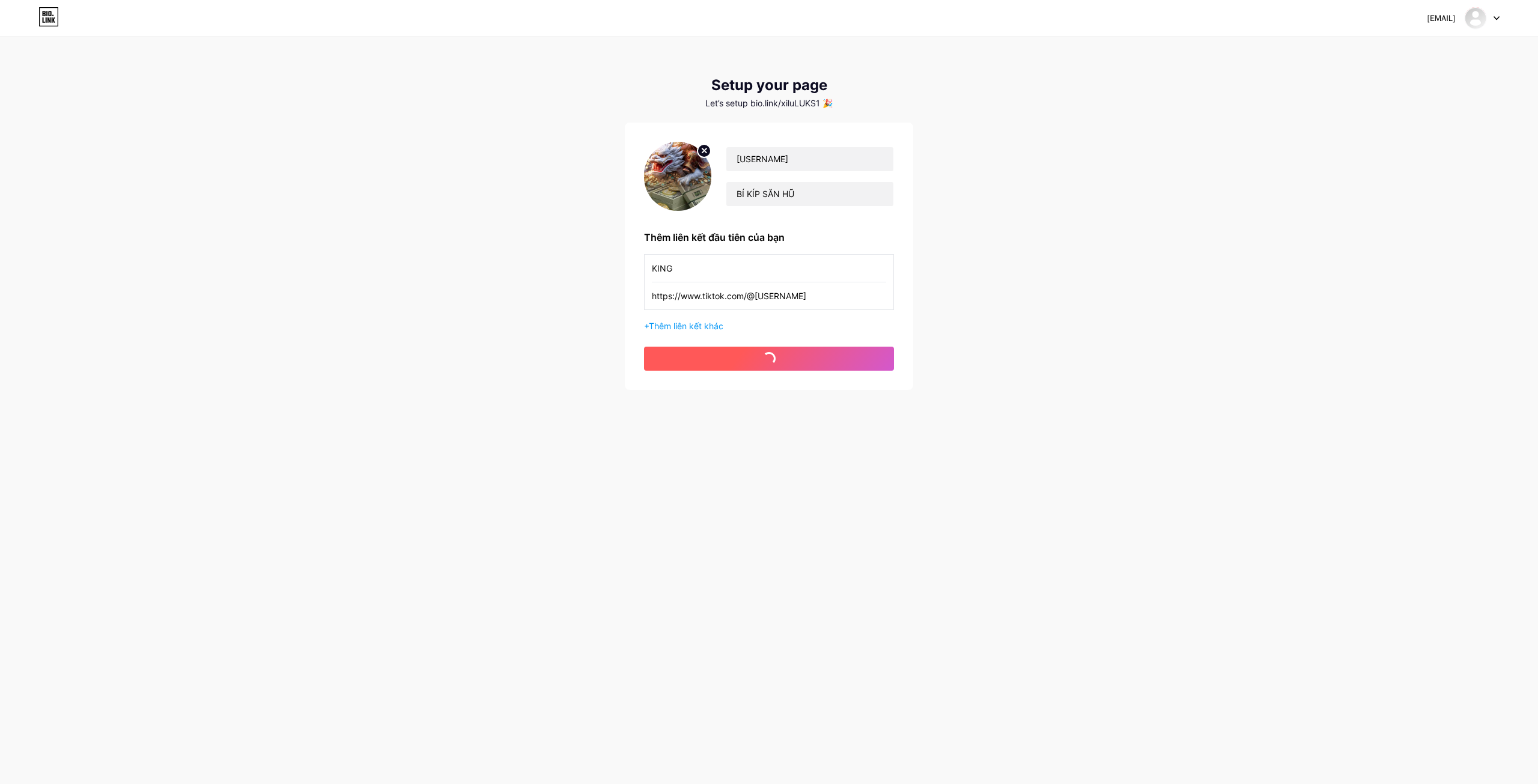 click on "bắt đầu" at bounding box center [769, 359] 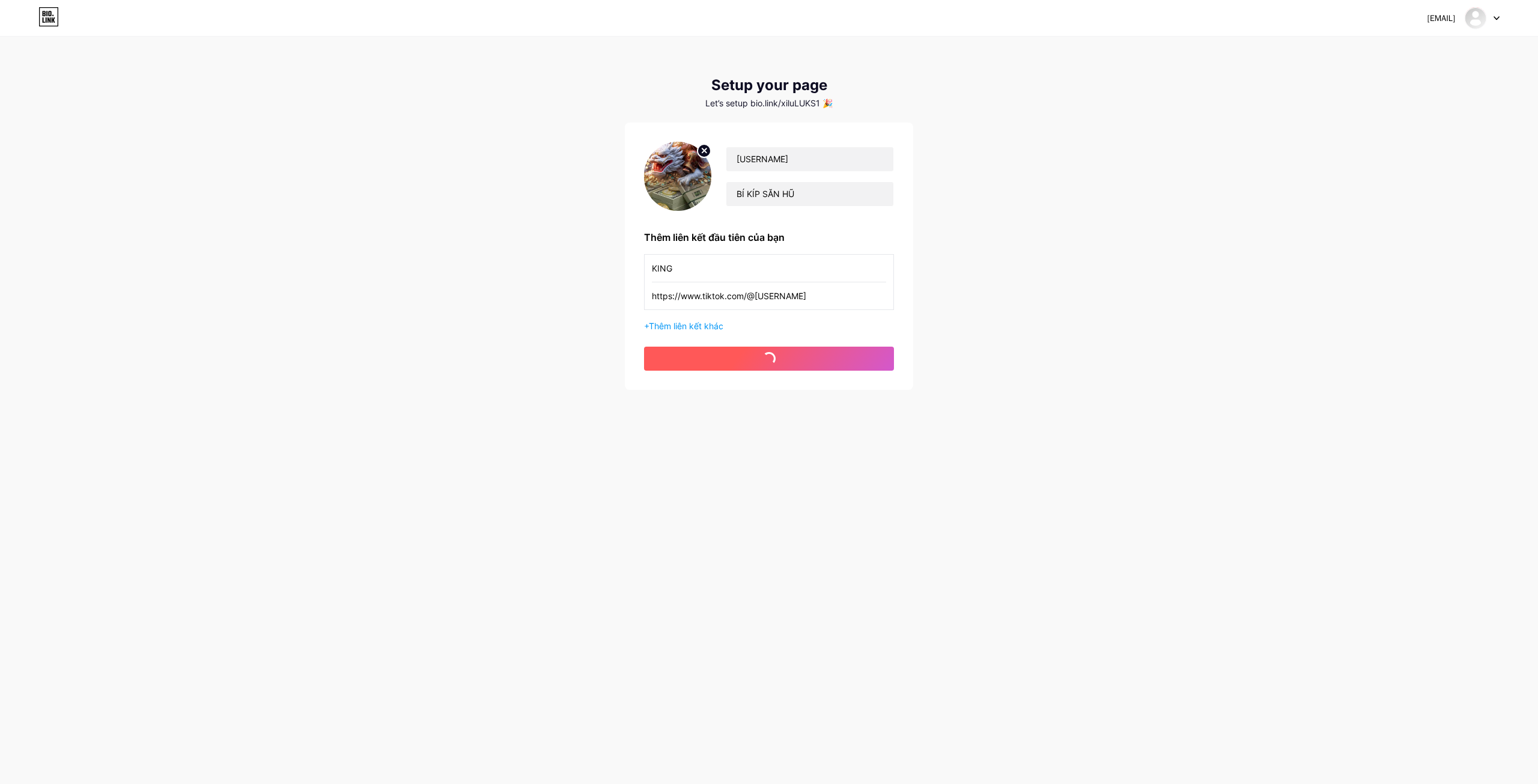 click on "bắt đầu" at bounding box center [769, 359] 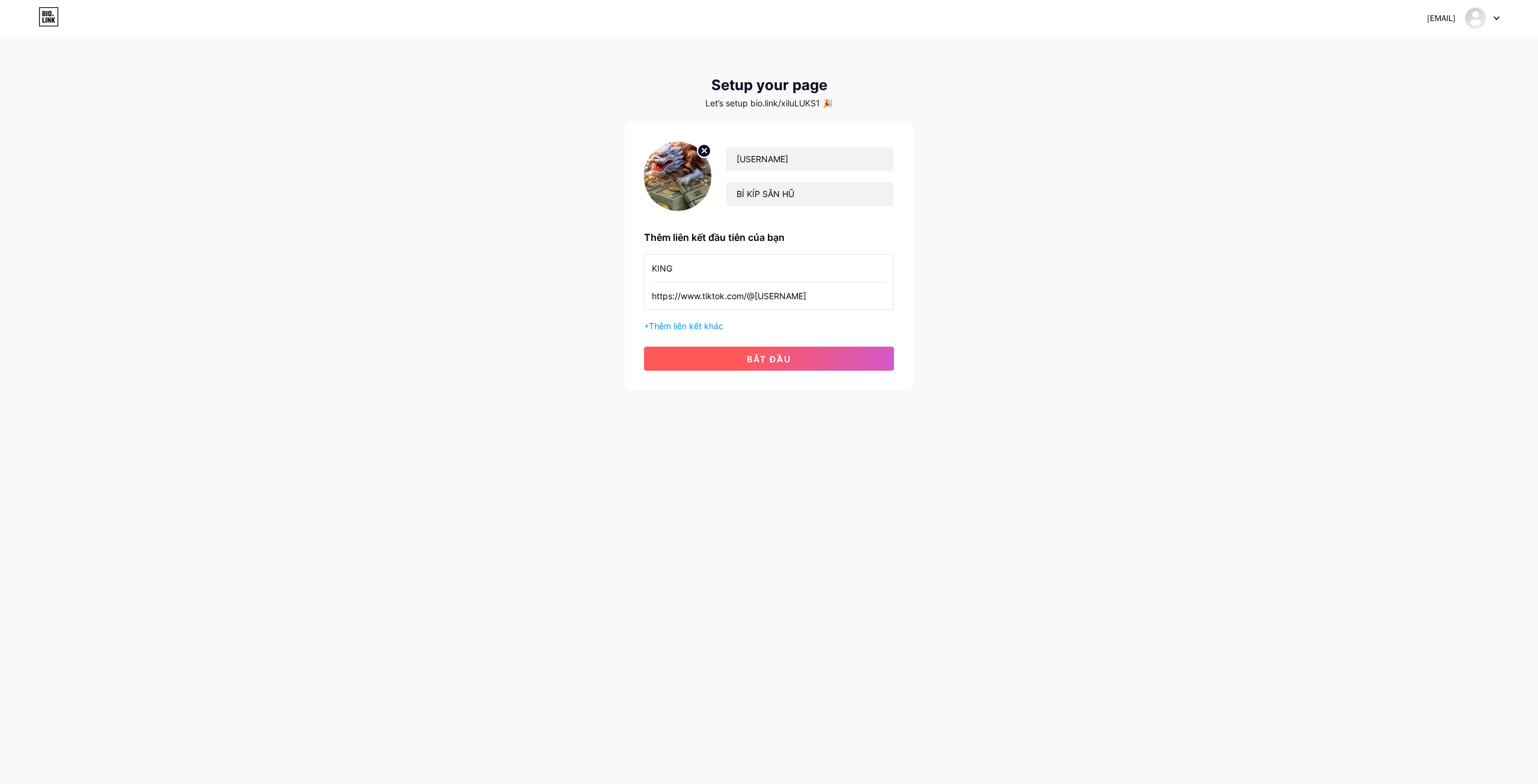 click on "bắt đầu" at bounding box center [769, 359] 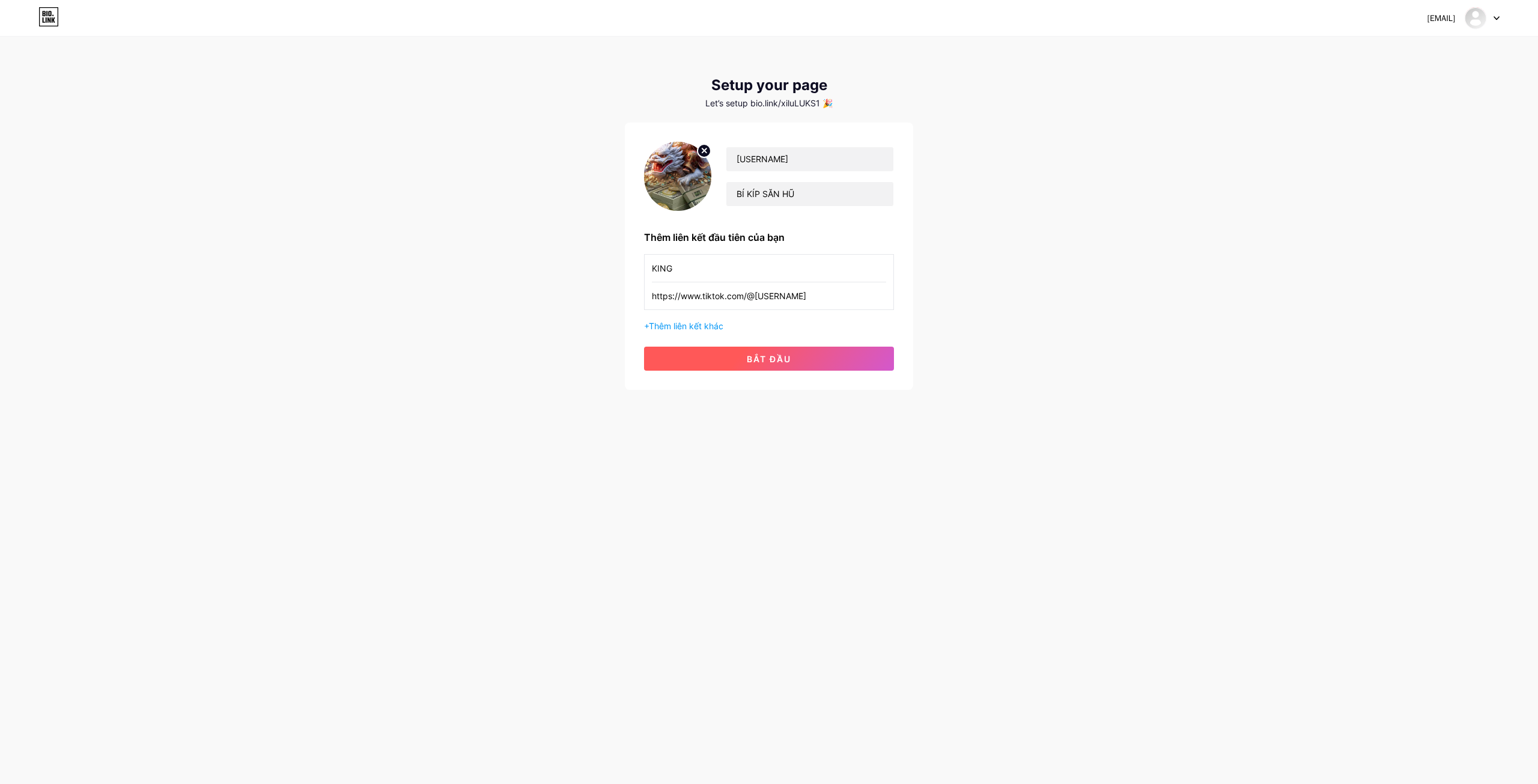 click on "bắt đầu" at bounding box center [769, 359] 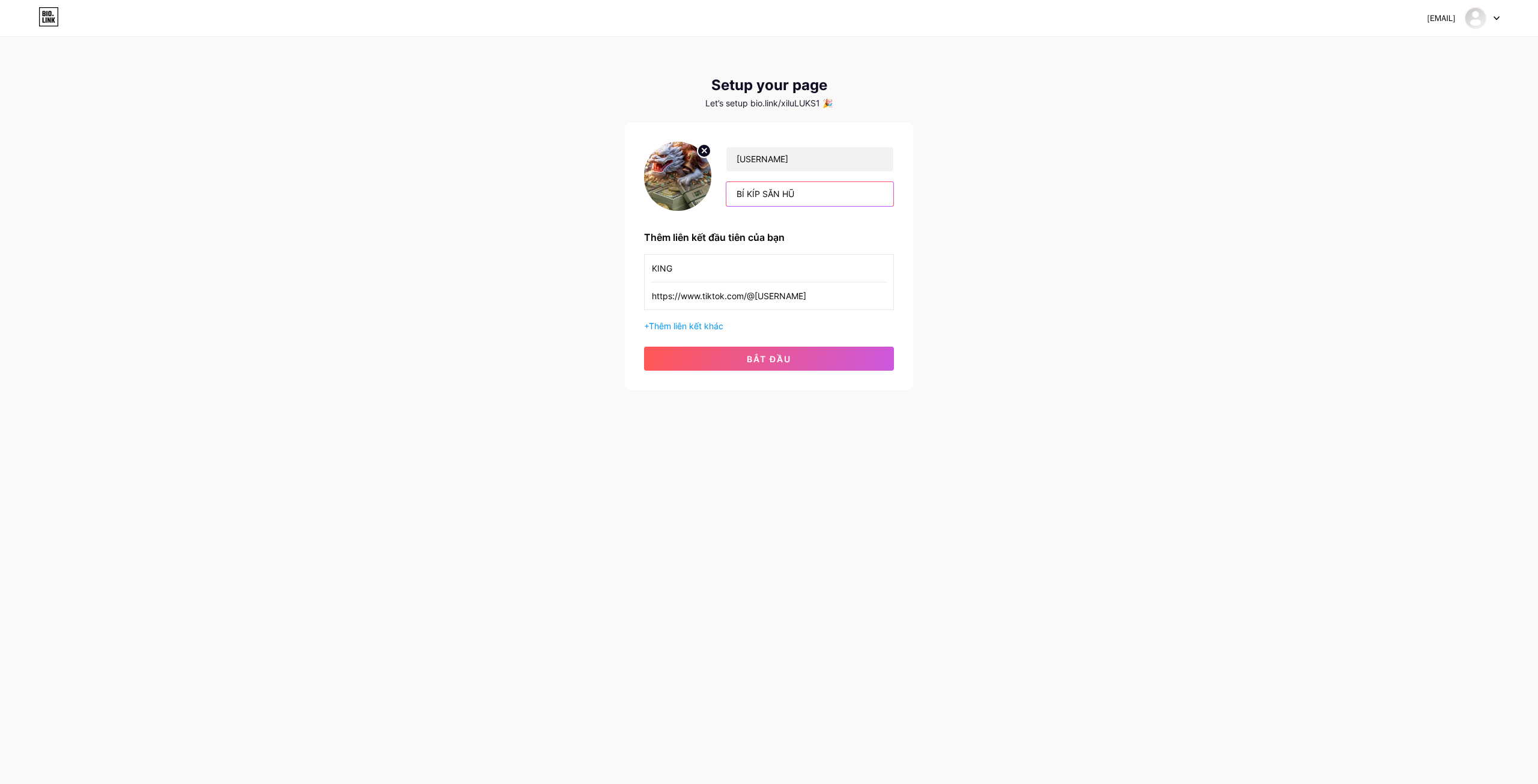 drag, startPoint x: 811, startPoint y: 188, endPoint x: 712, endPoint y: 189, distance: 99.00505 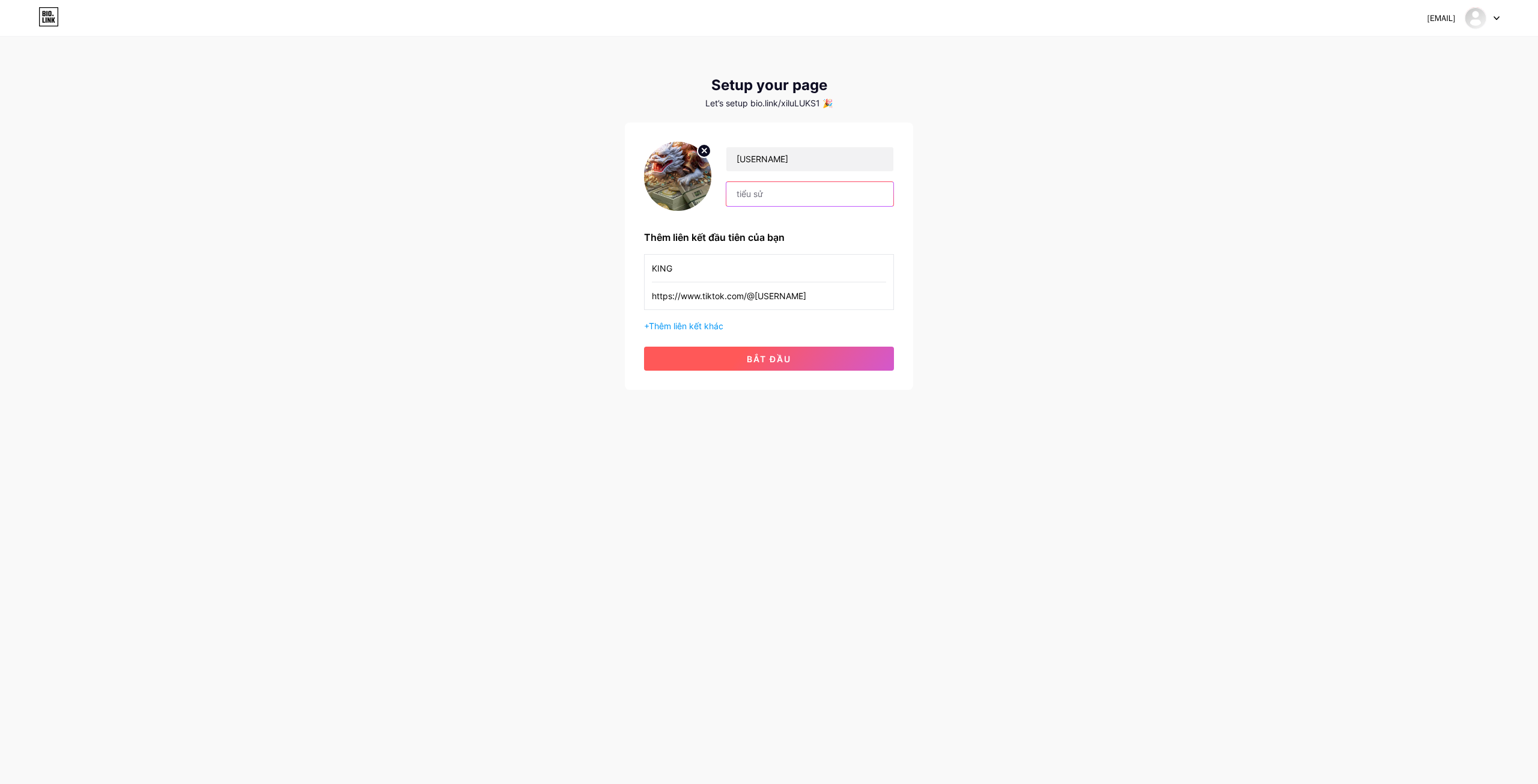 type 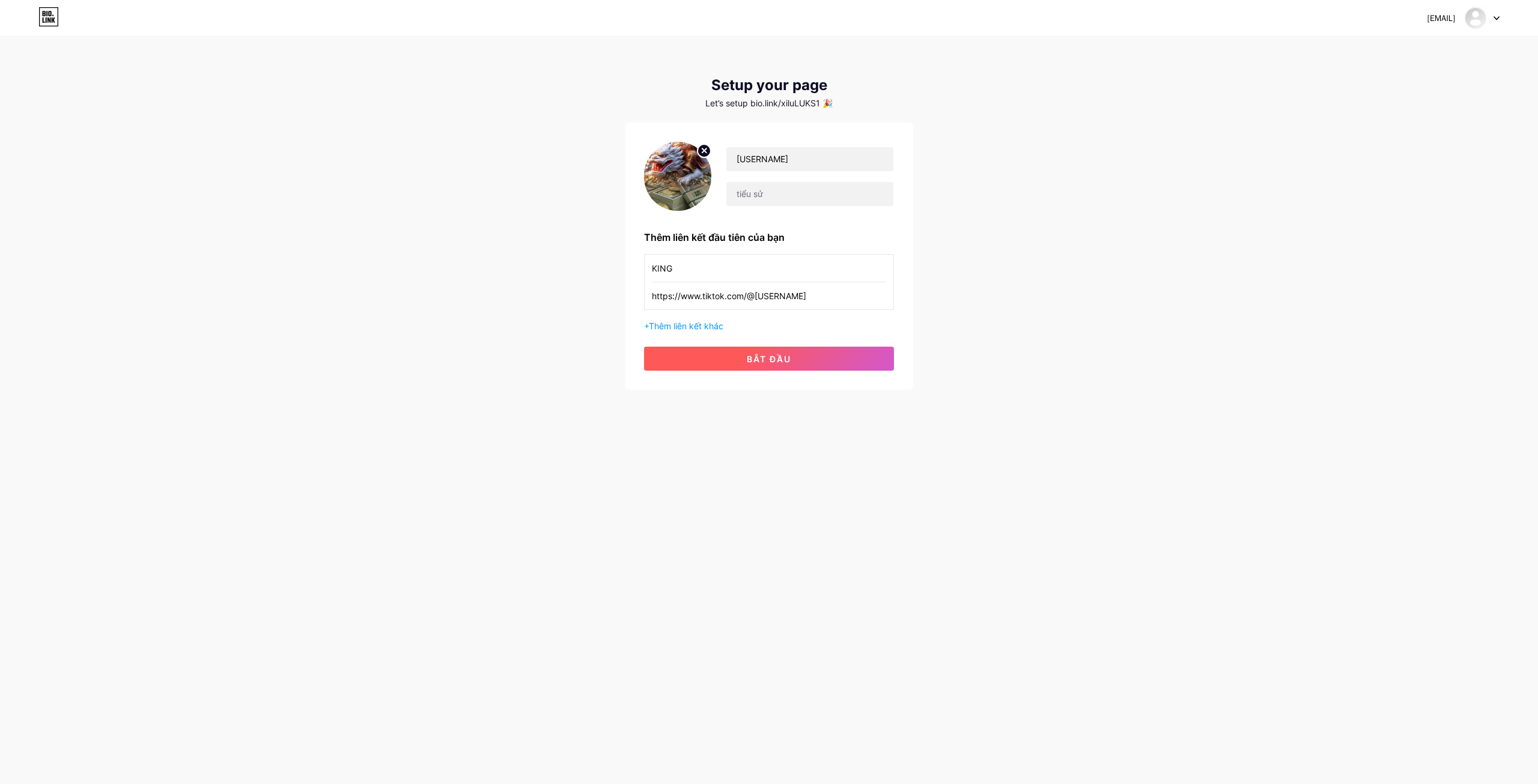 click on "bắt đầu" at bounding box center (769, 359) 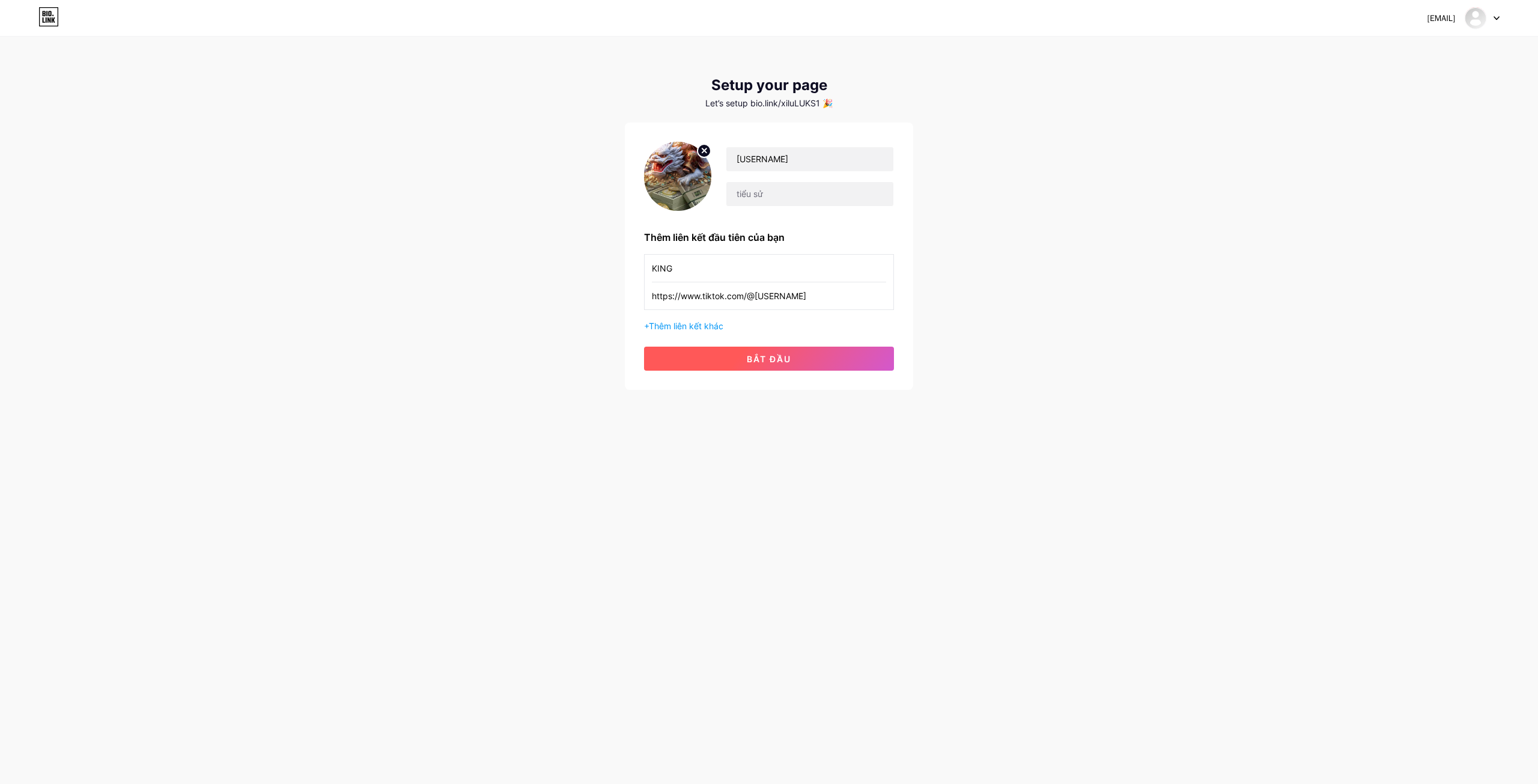 click on "bắt đầu" at bounding box center (769, 359) 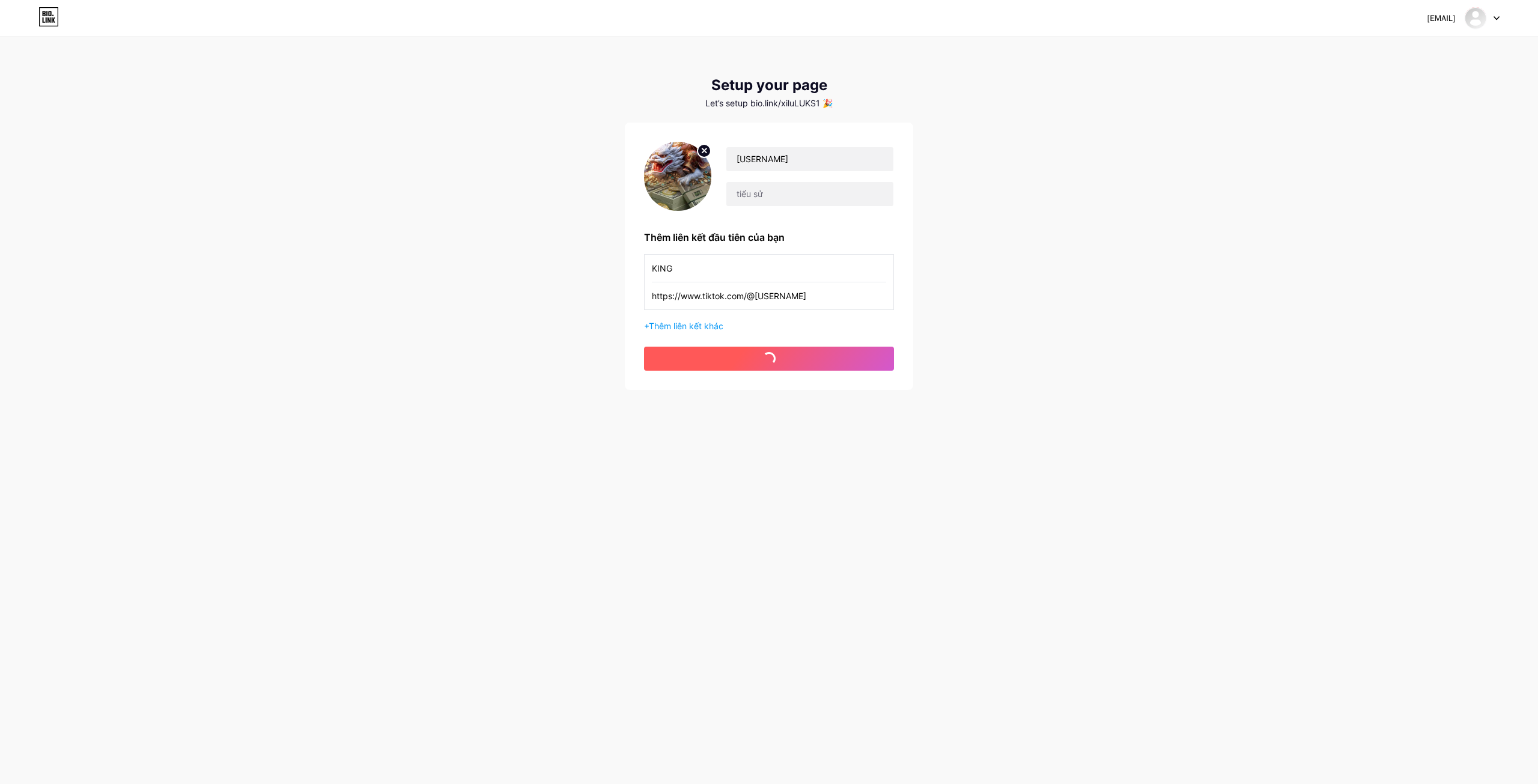 click on "bắt đầu" at bounding box center [769, 359] 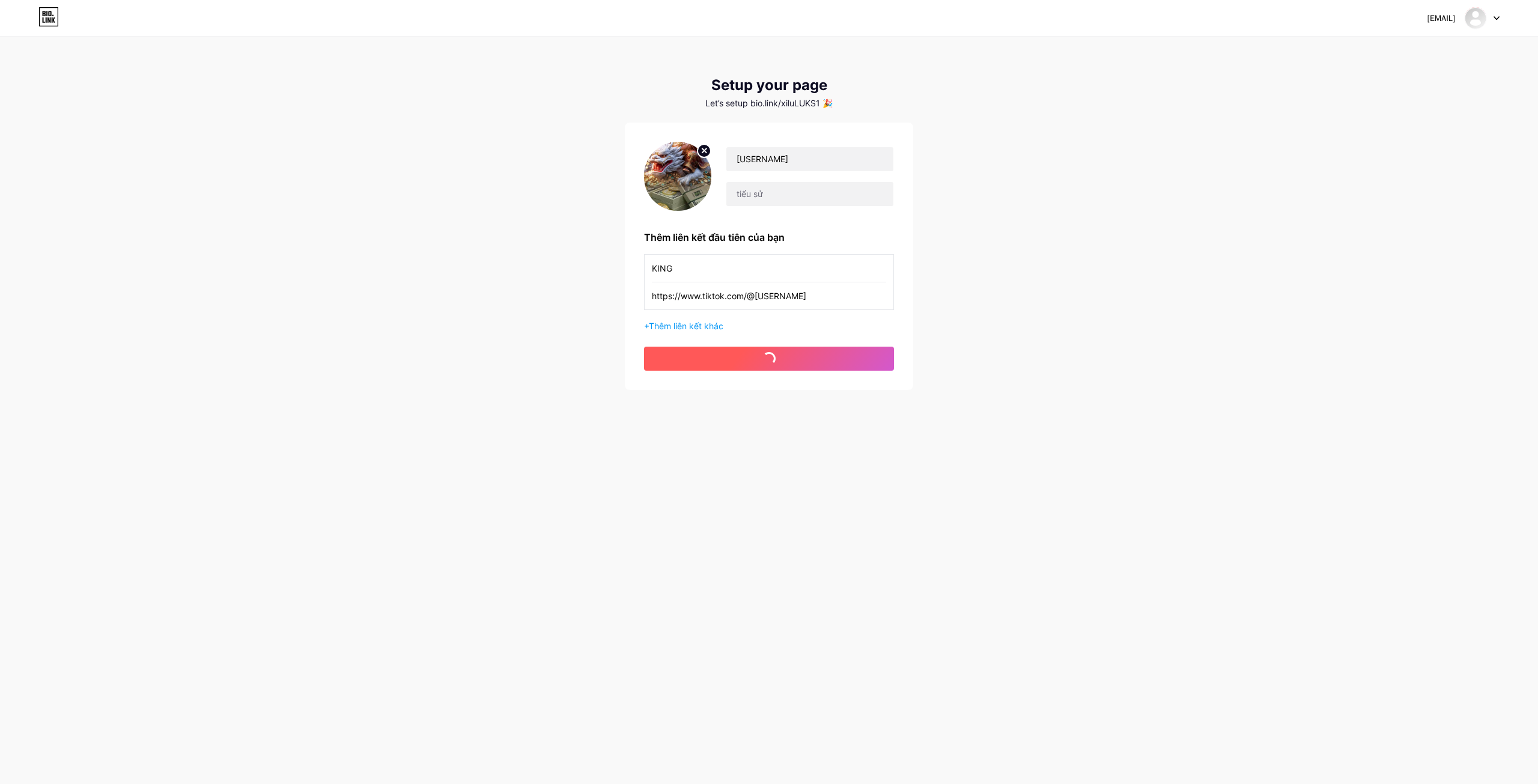 click on "bắt đầu" at bounding box center [769, 359] 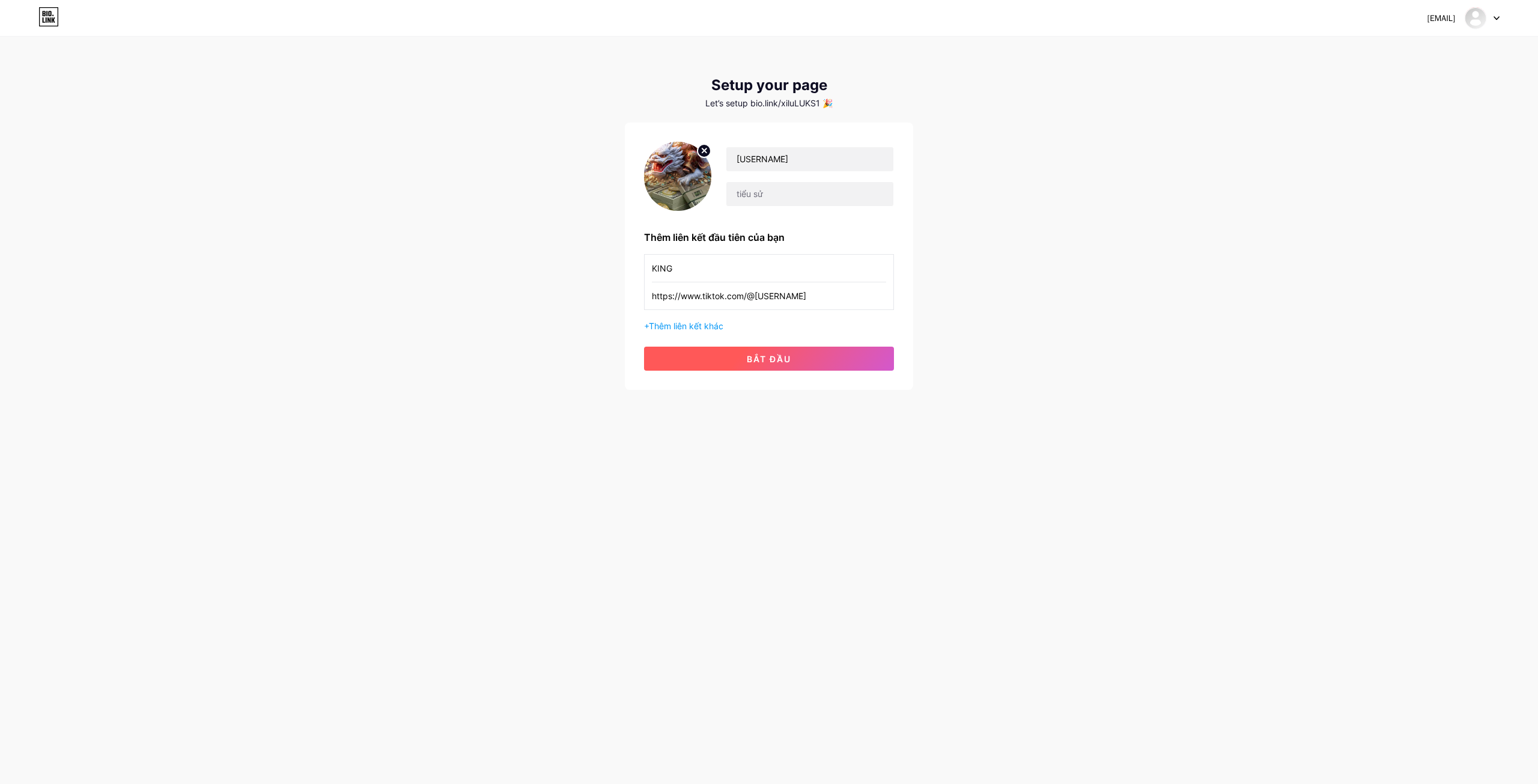 click on "bắt đầu" at bounding box center [769, 359] 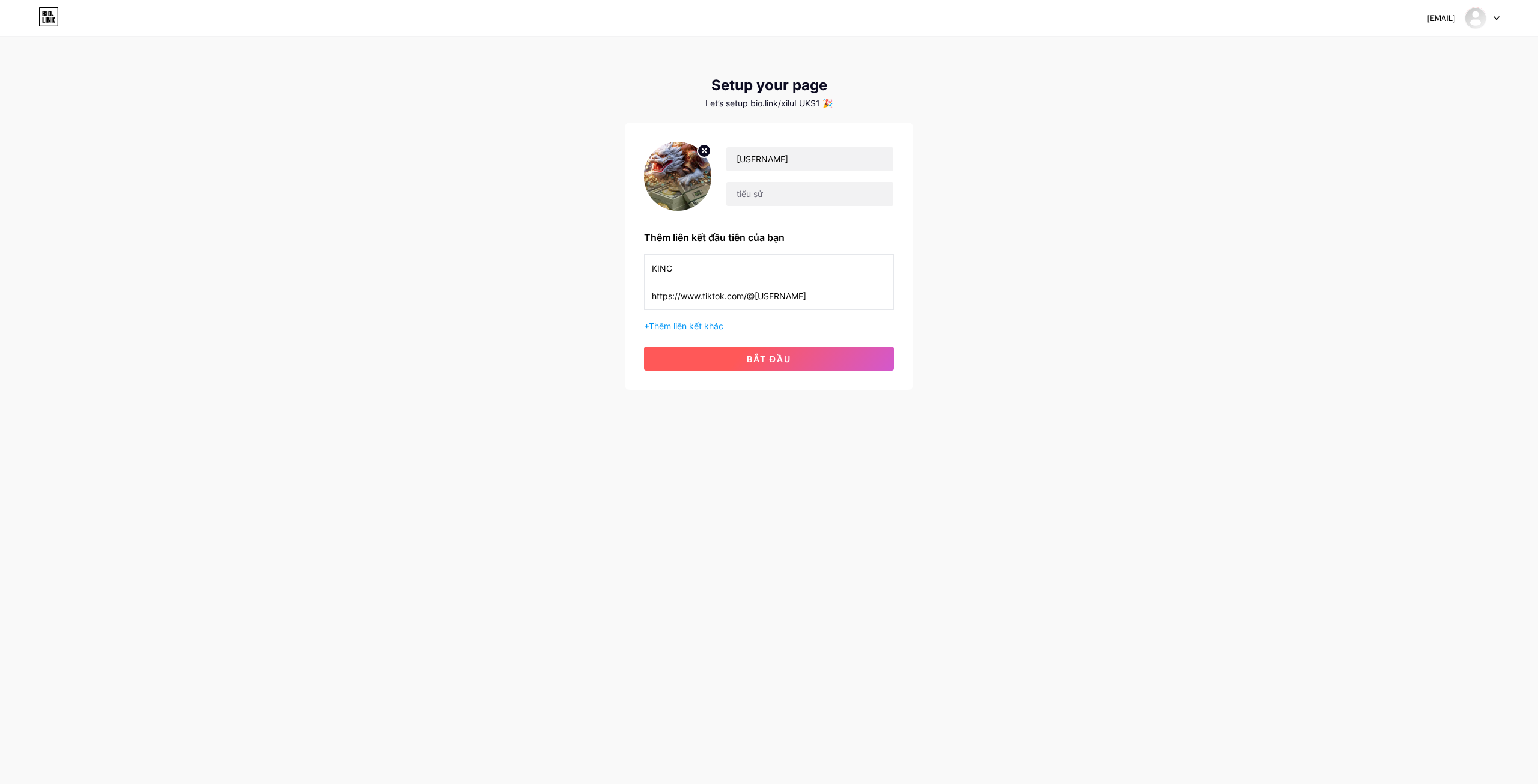 click on "bắt đầu" at bounding box center (769, 359) 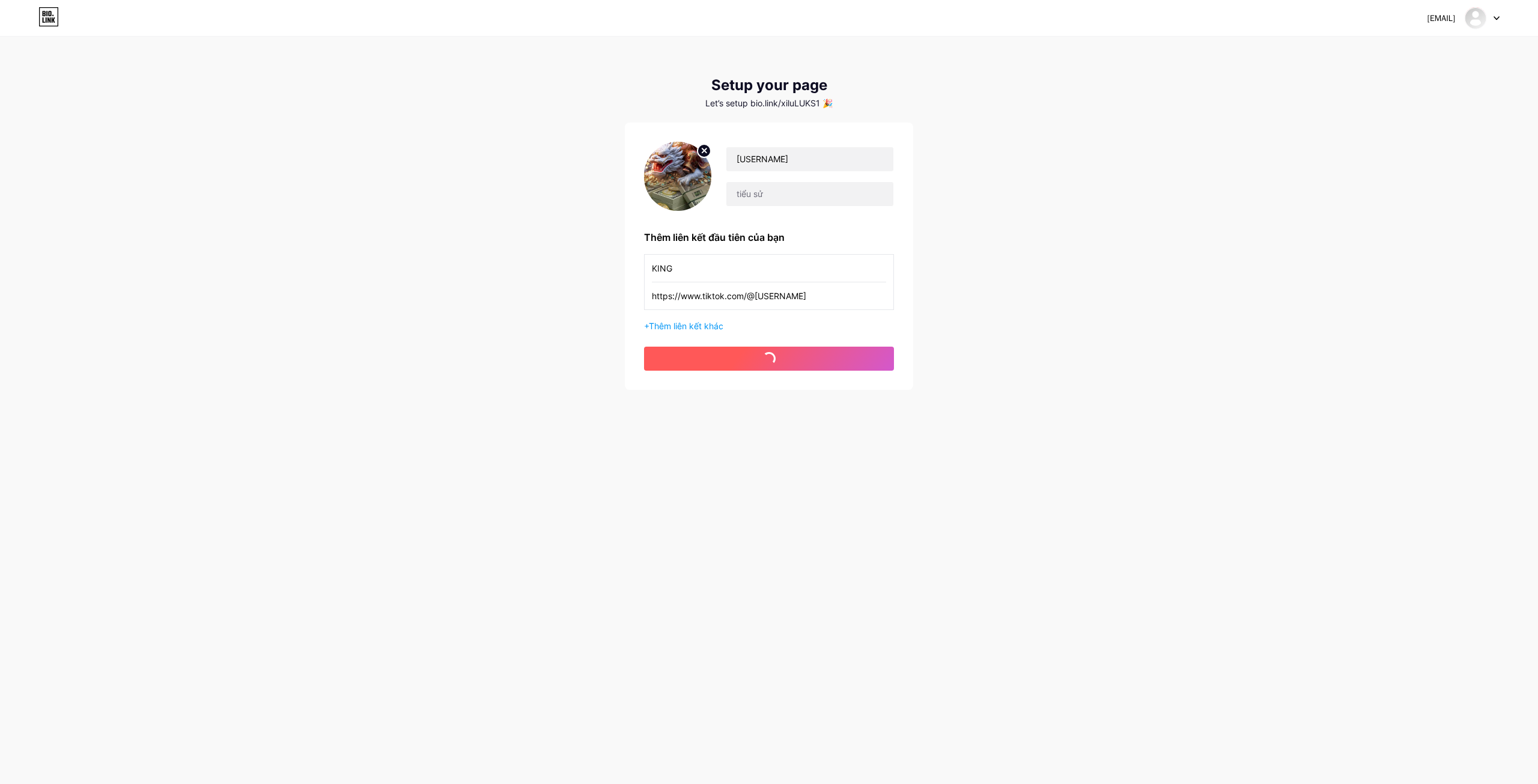 click on "bắt đầu" at bounding box center [769, 359] 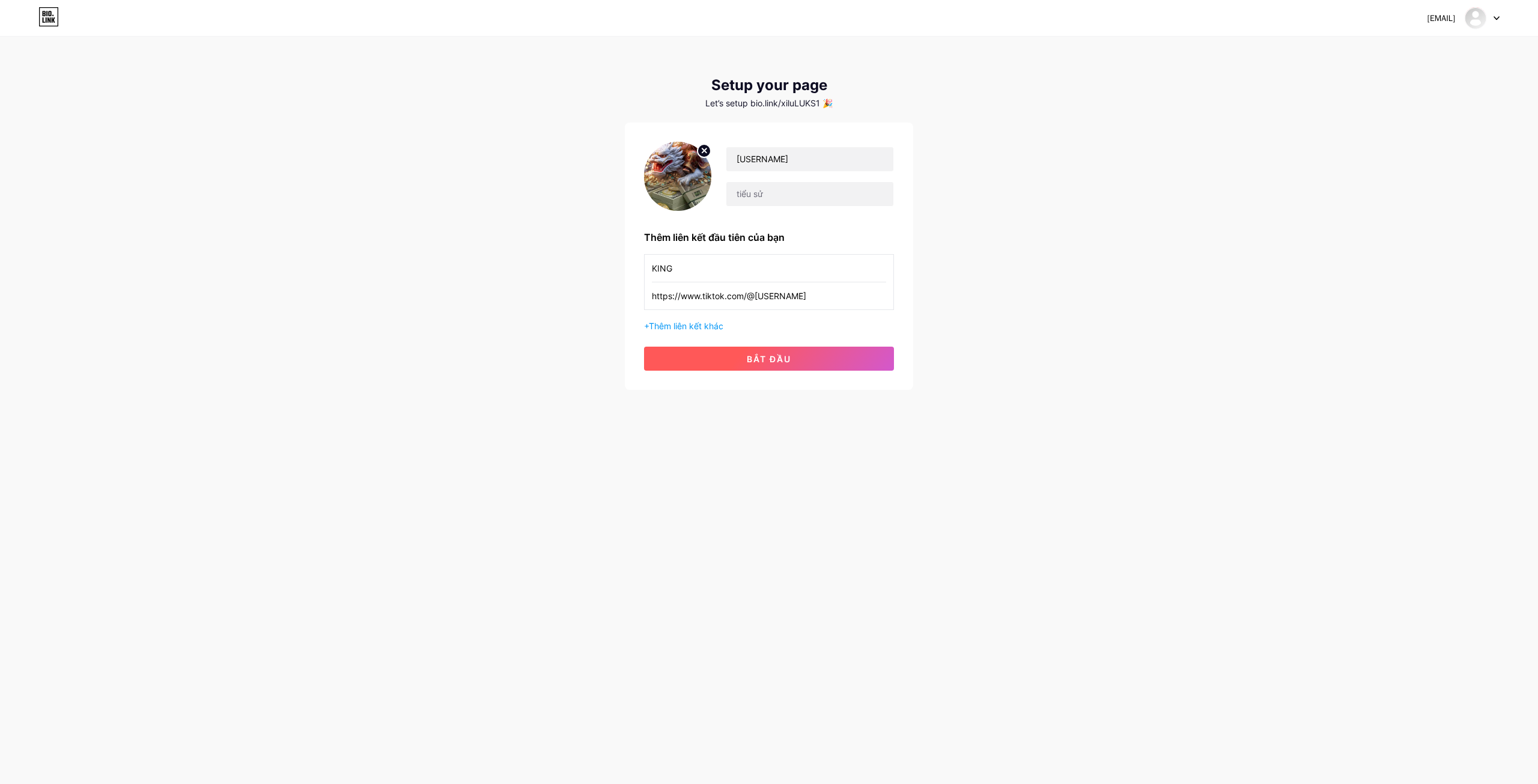 click on "bắt đầu" at bounding box center [769, 359] 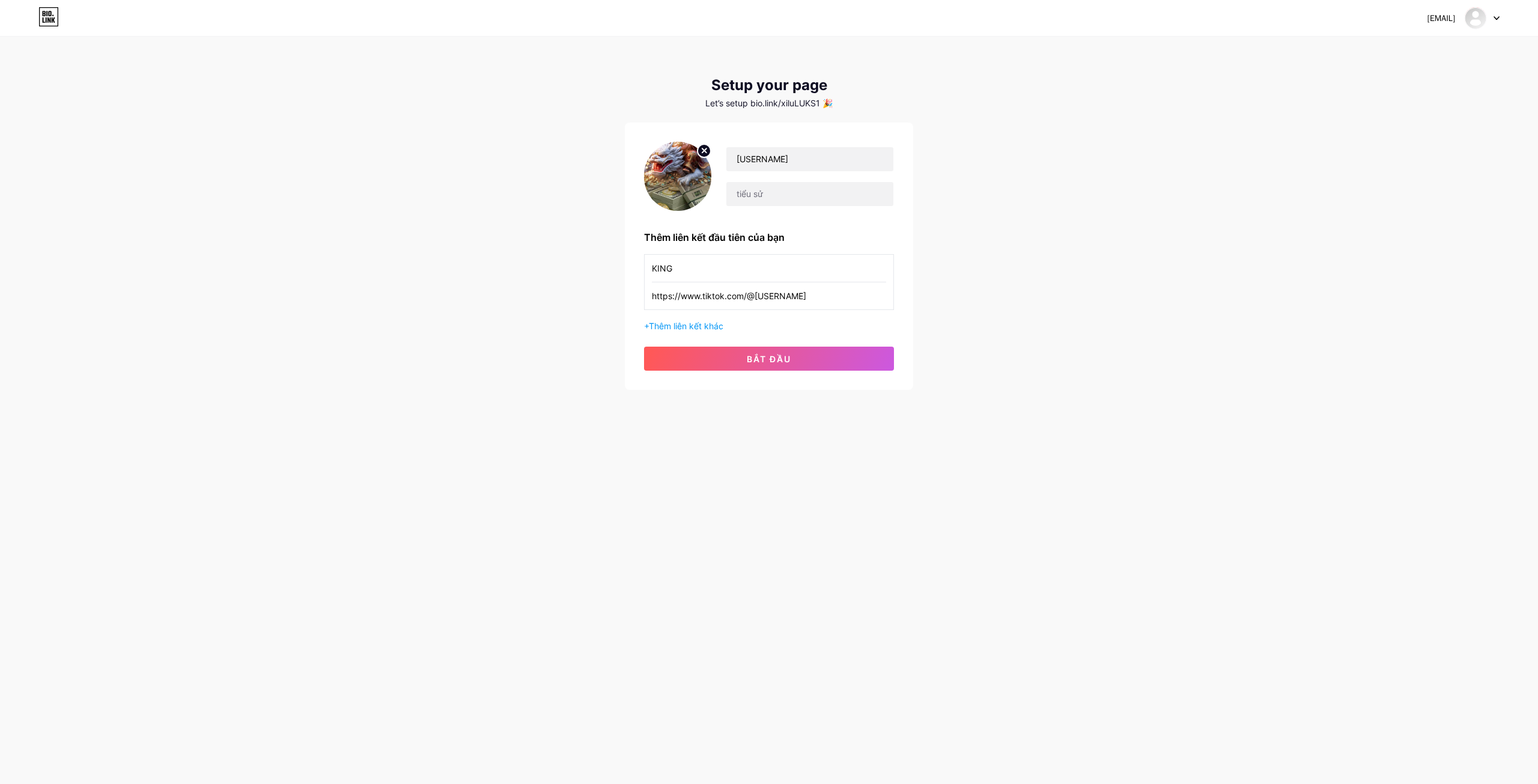 click on "https://www.tiktok.com/@[USERNAME]" at bounding box center (769, 268) 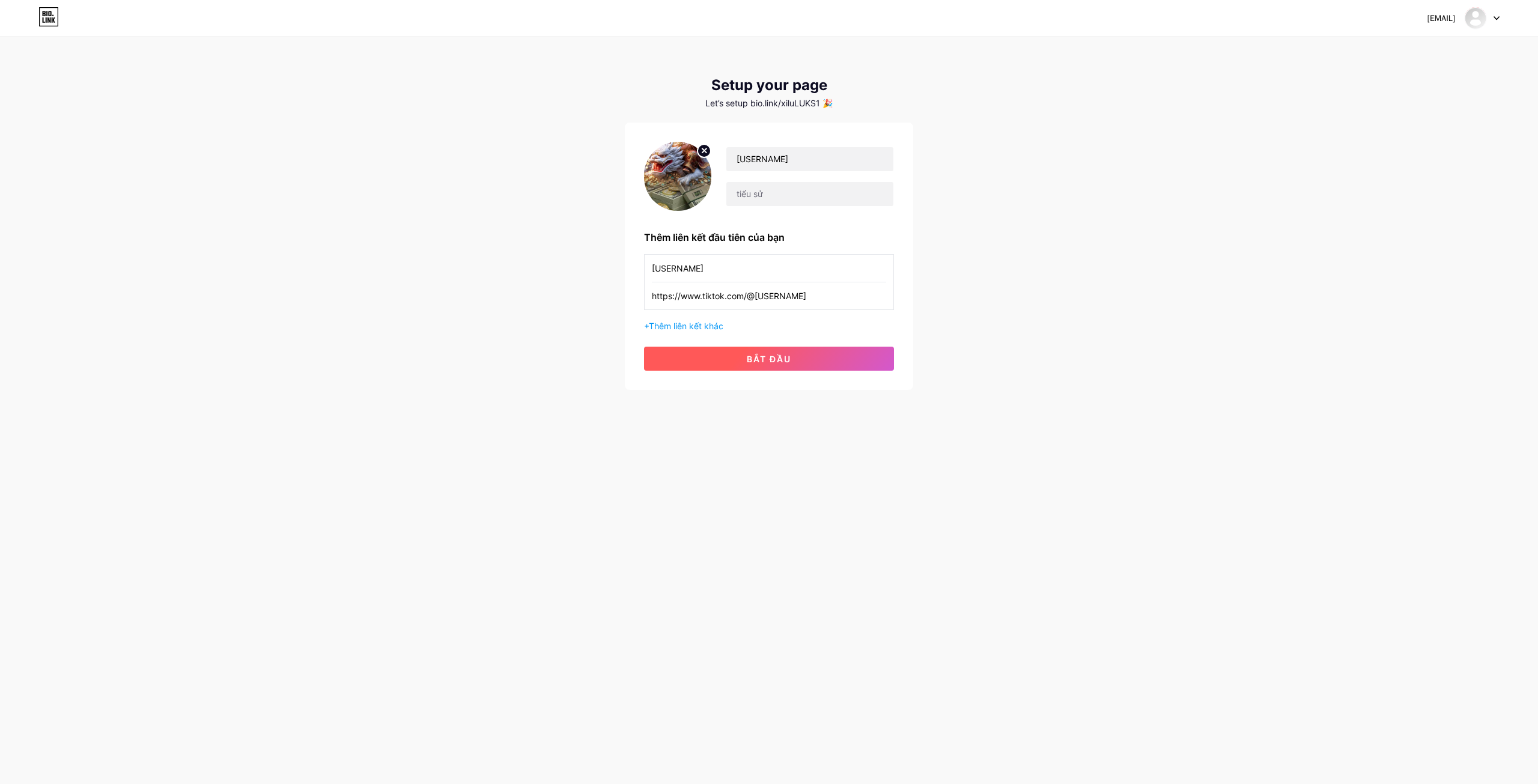 click on "bắt đầu" at bounding box center [769, 359] 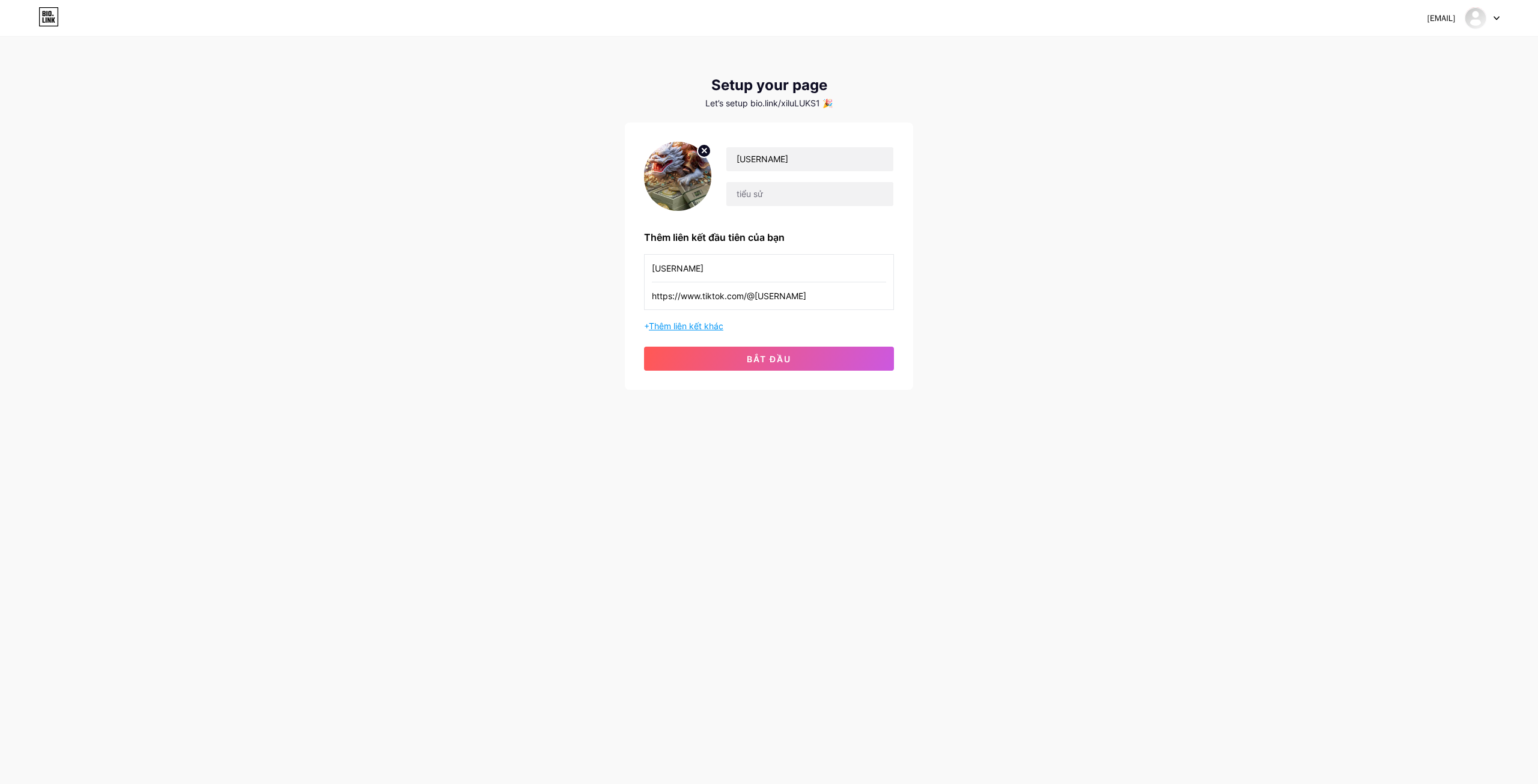 click on "Thêm liên kết khác" at bounding box center [686, 326] 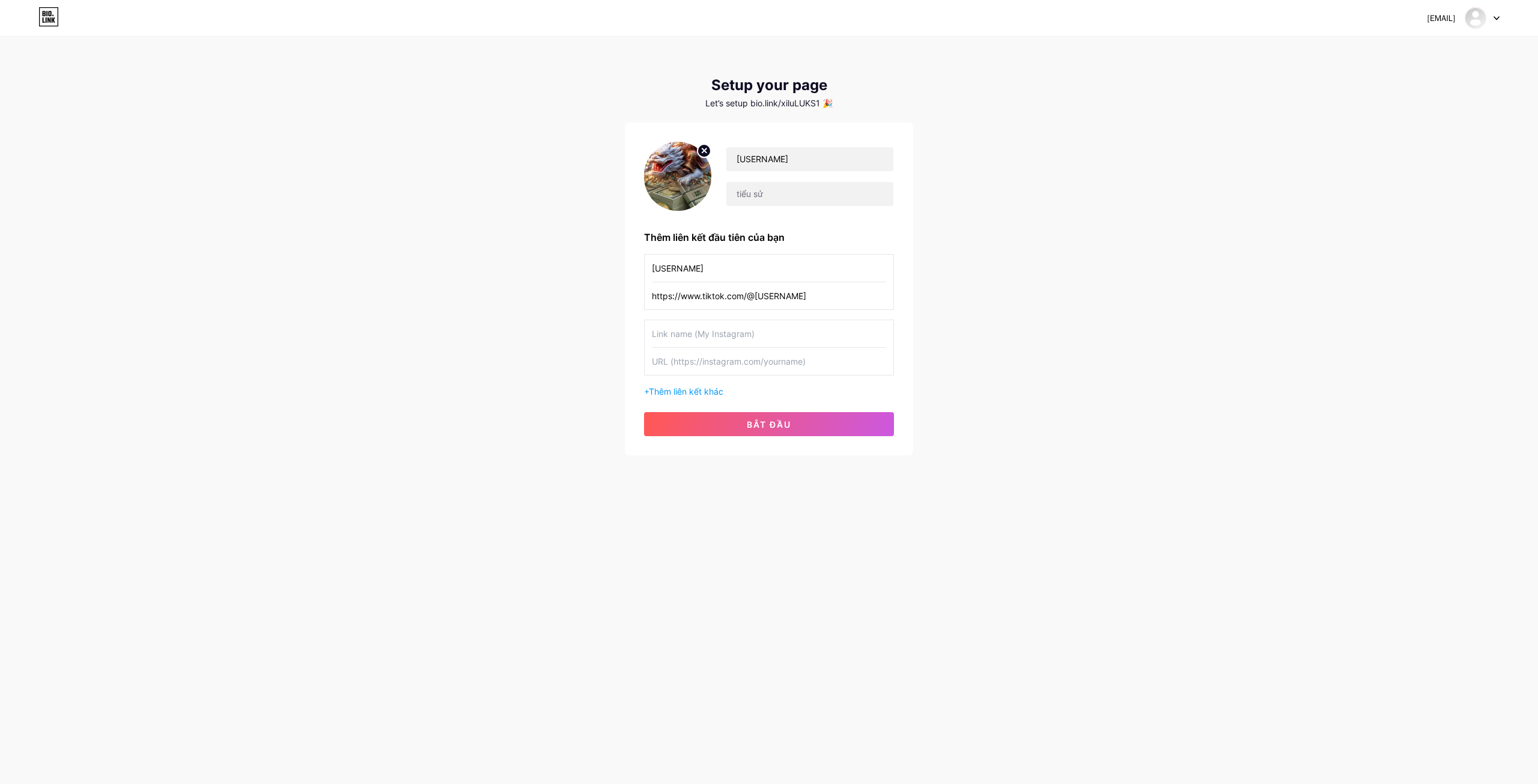 click on "[USERNAME]" at bounding box center (769, 268) 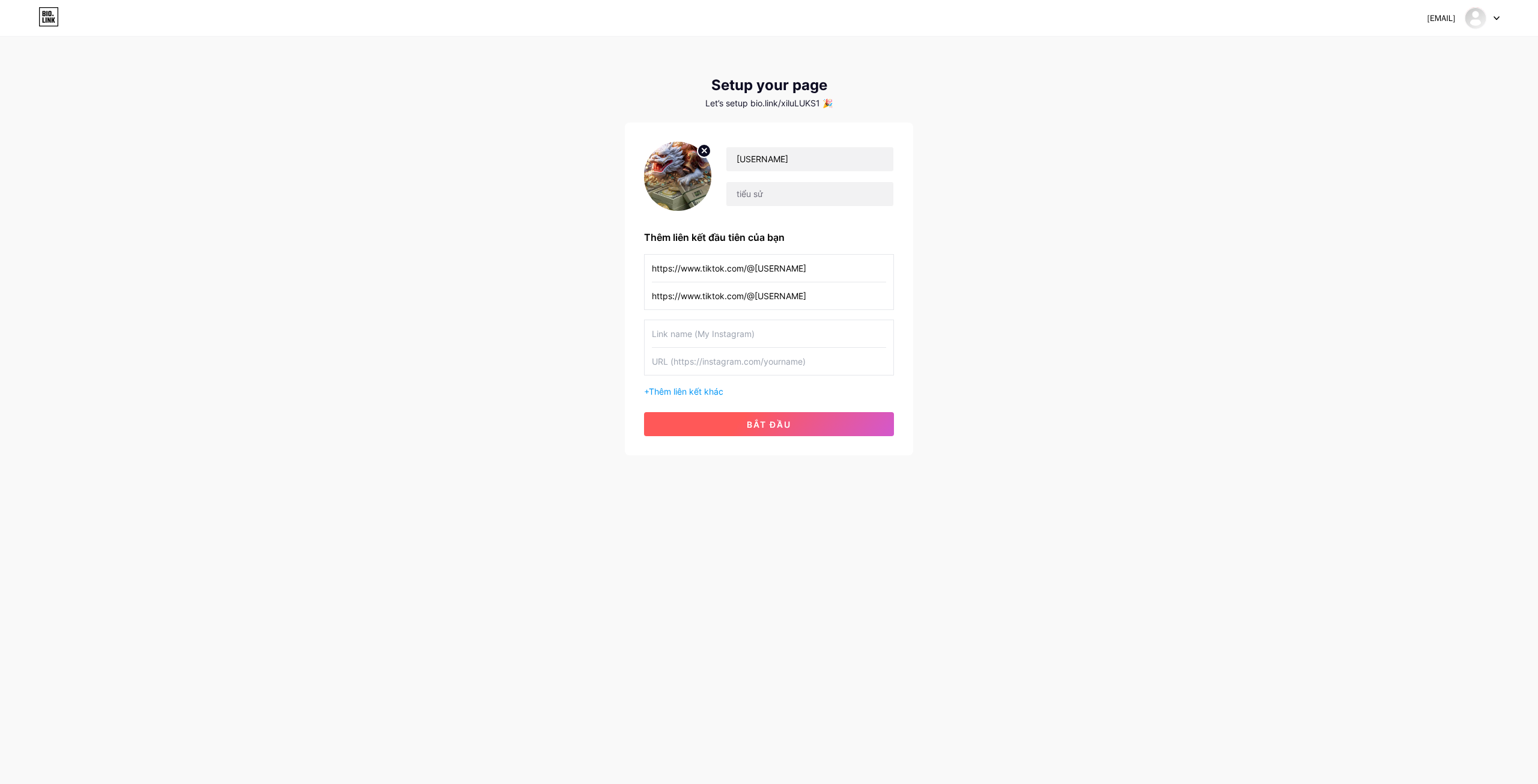 type on "https://www.tiktok.com/@[USERNAME]" 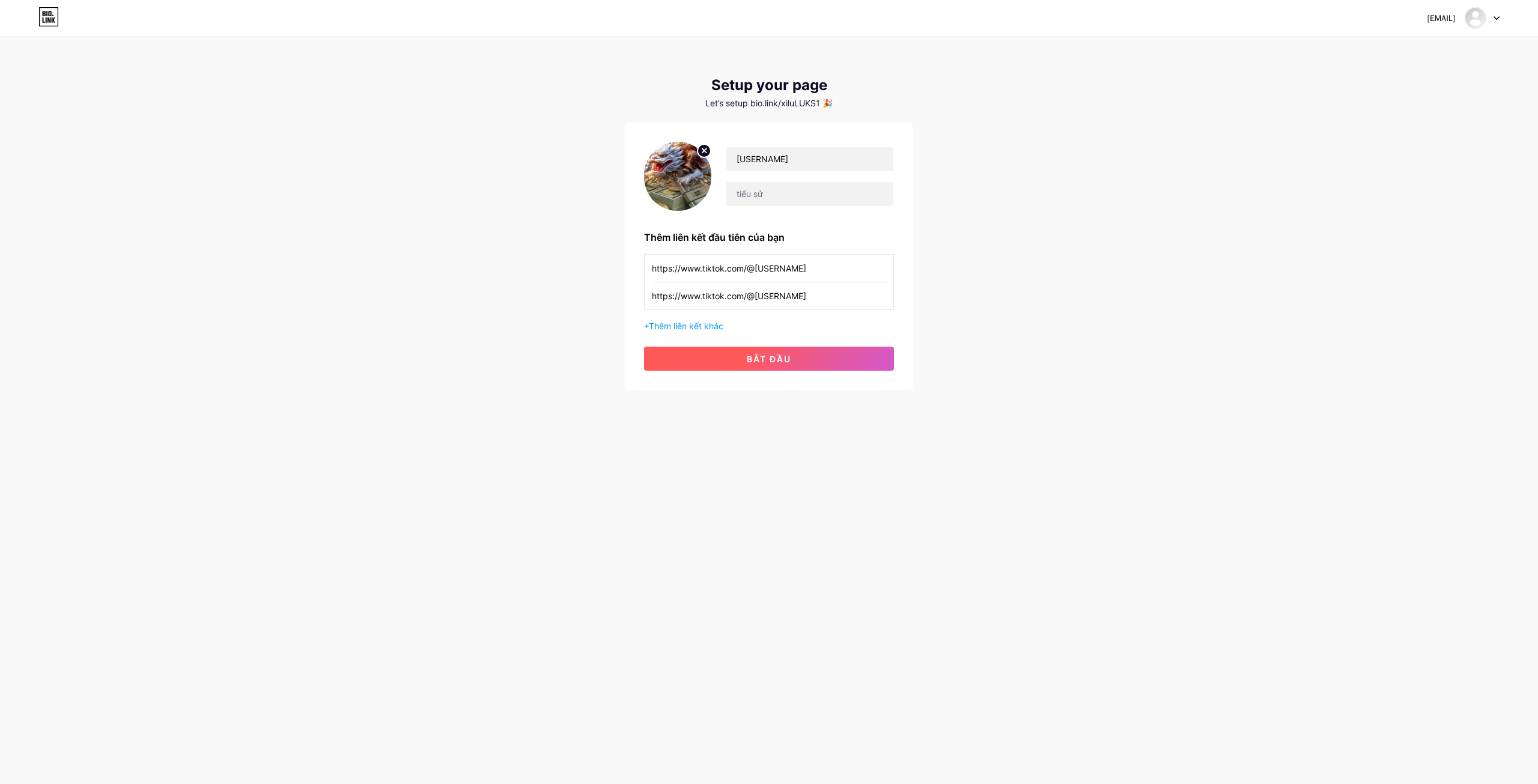 click on "bắt đầu" at bounding box center (769, 359) 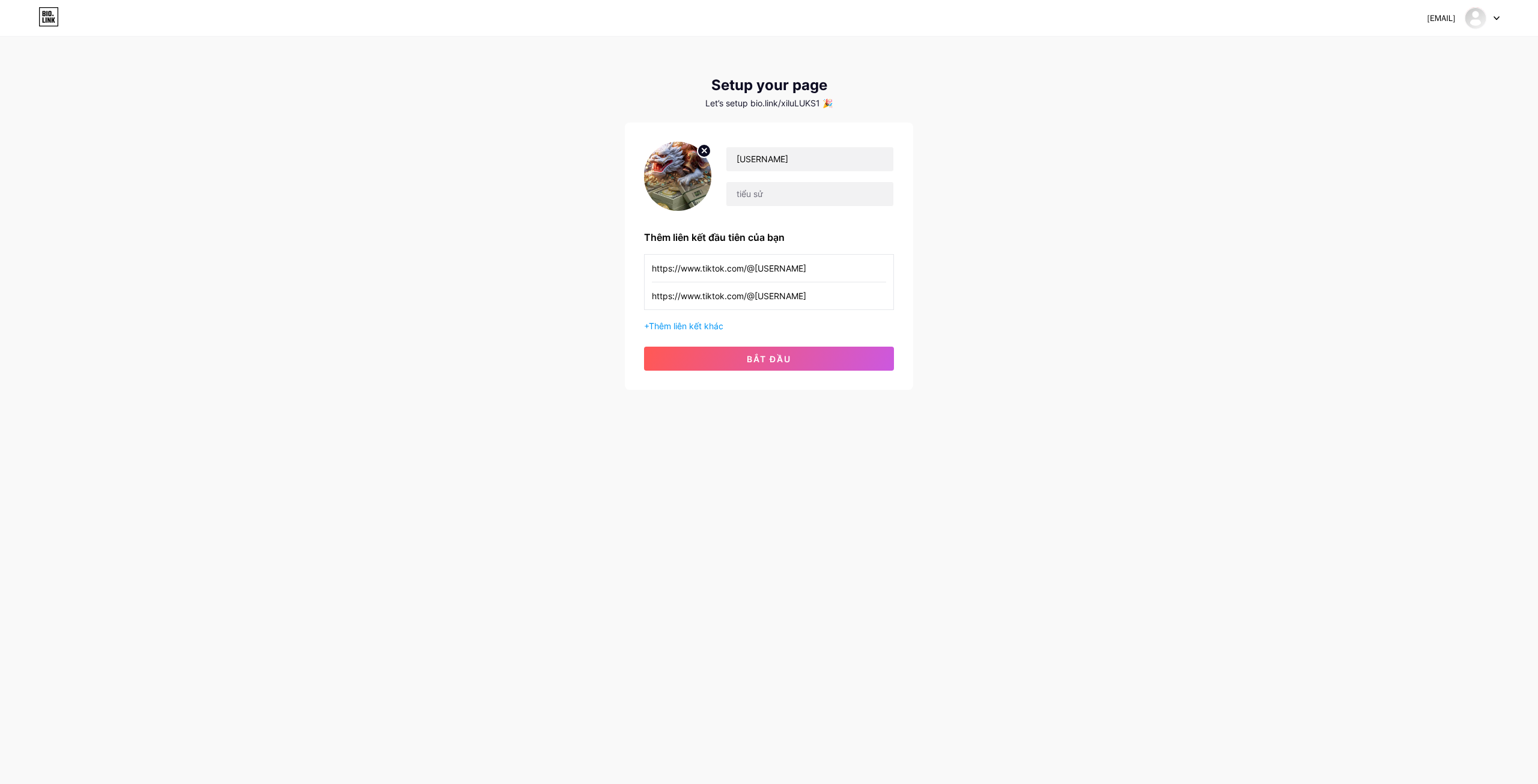 click on "https://www.tiktok.com/@[USERNAME]" at bounding box center (769, 268) 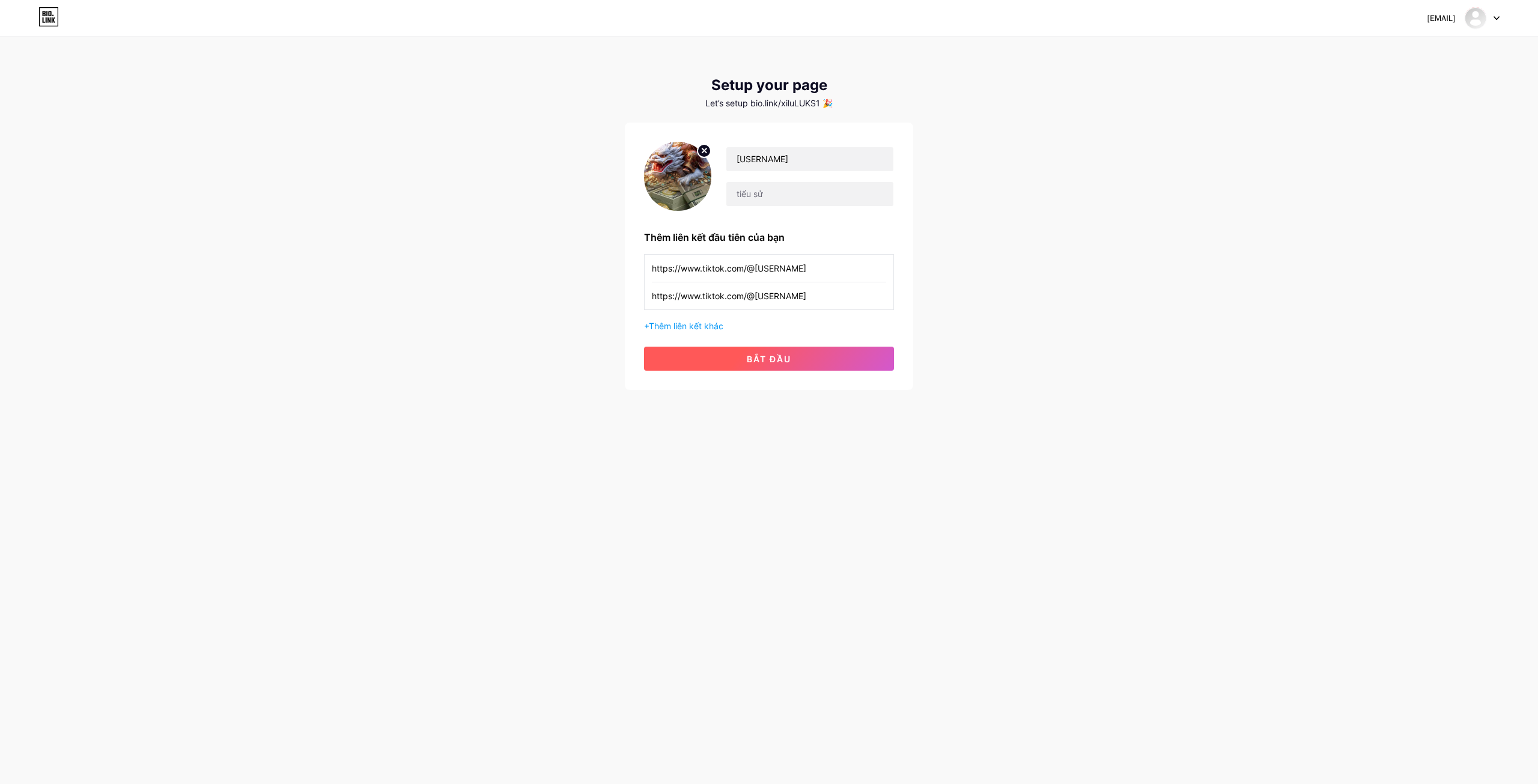 click on "bắt đầu" at bounding box center (769, 359) 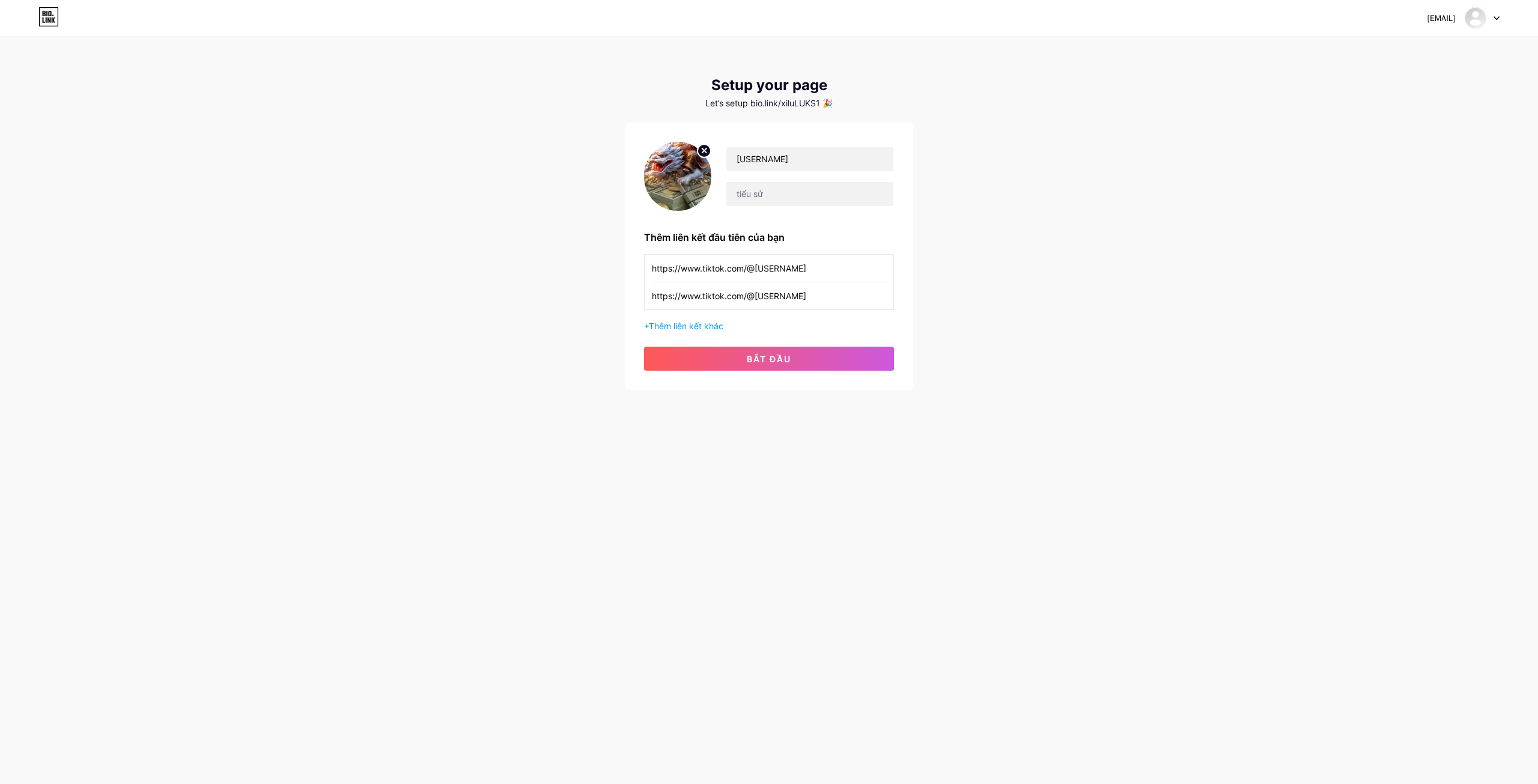 drag, startPoint x: 817, startPoint y: 296, endPoint x: 519, endPoint y: 298, distance: 298.00671 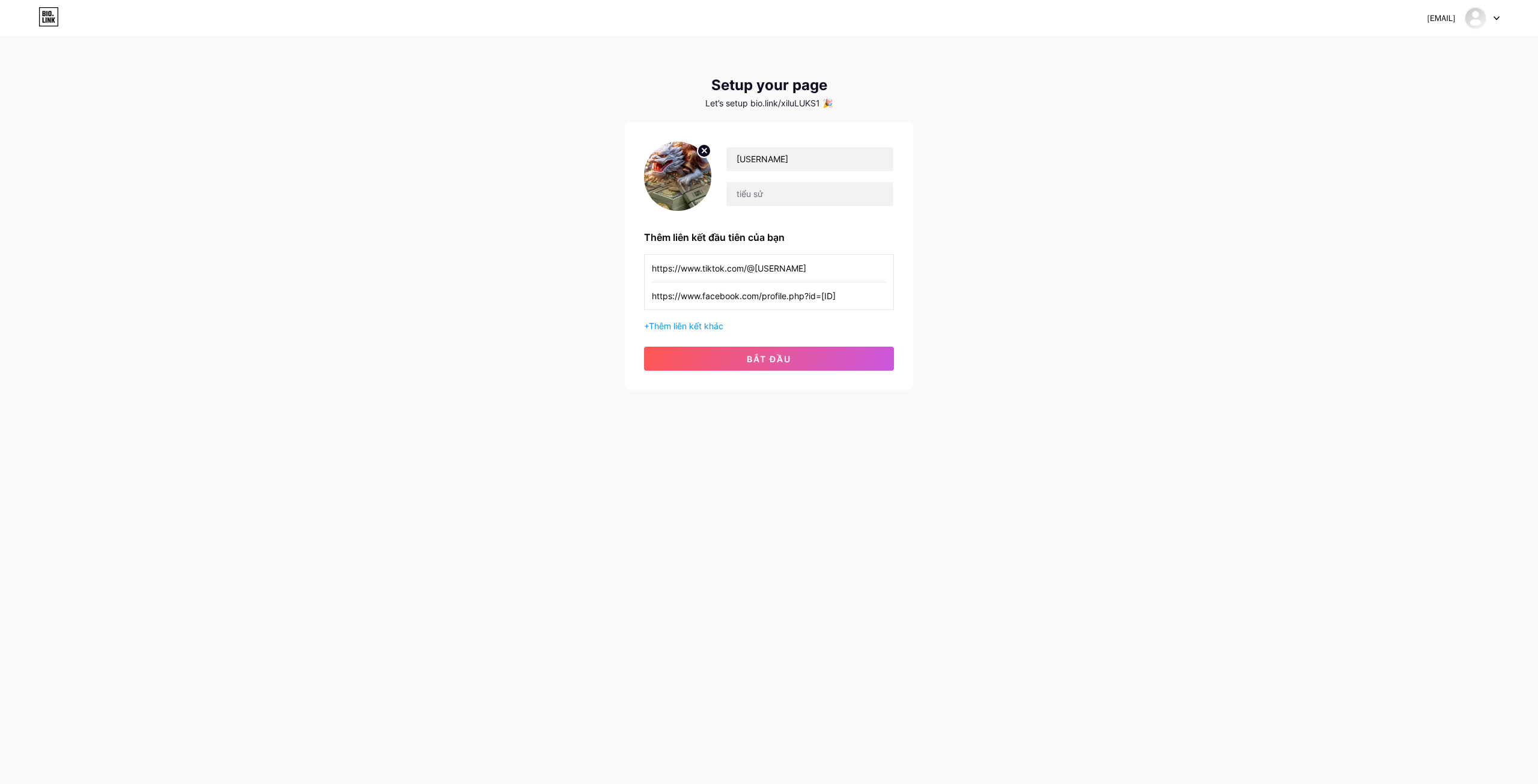 scroll, scrollTop: 0, scrollLeft: 7, axis: horizontal 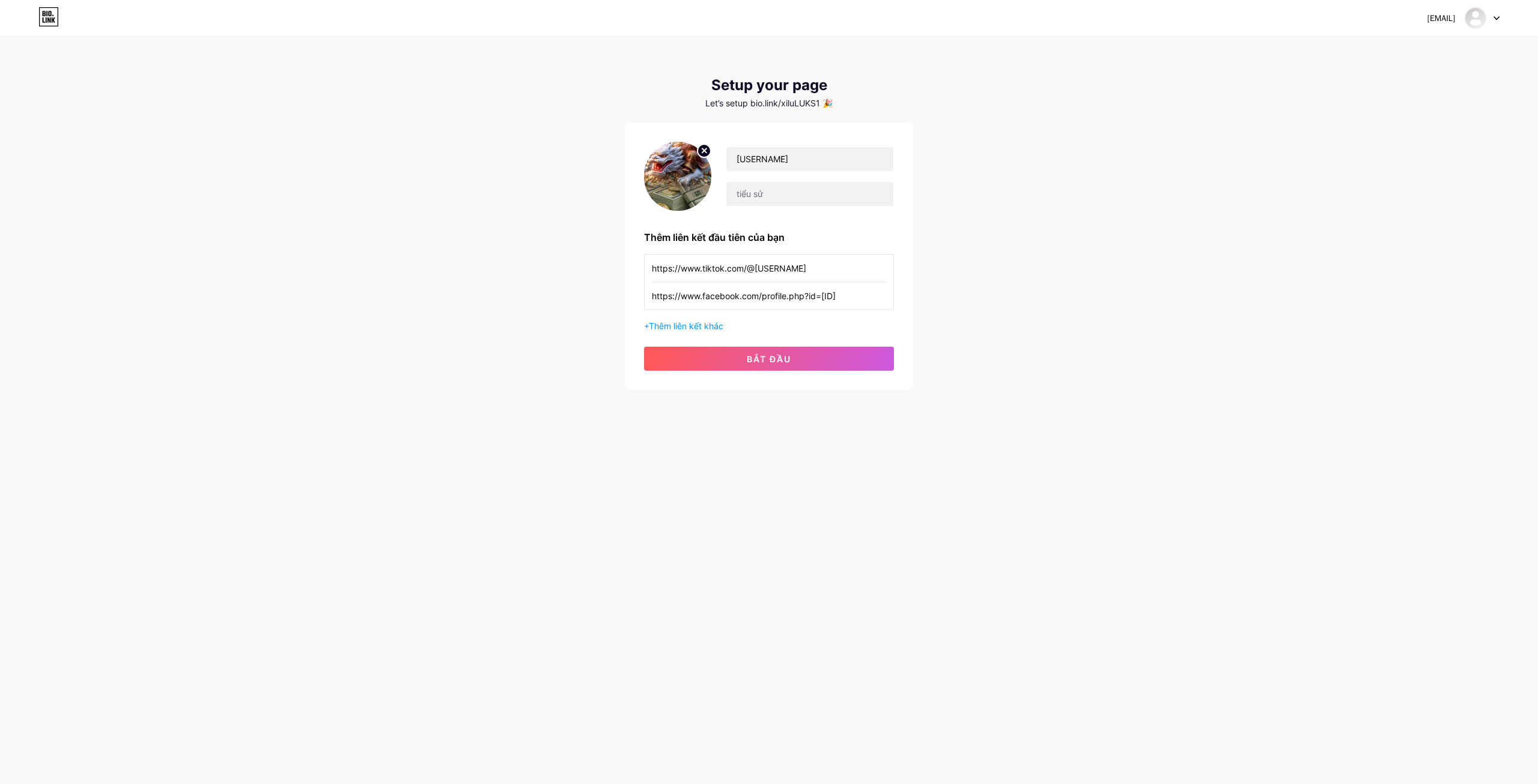 drag, startPoint x: 816, startPoint y: 269, endPoint x: 464, endPoint y: 277, distance: 352.0909 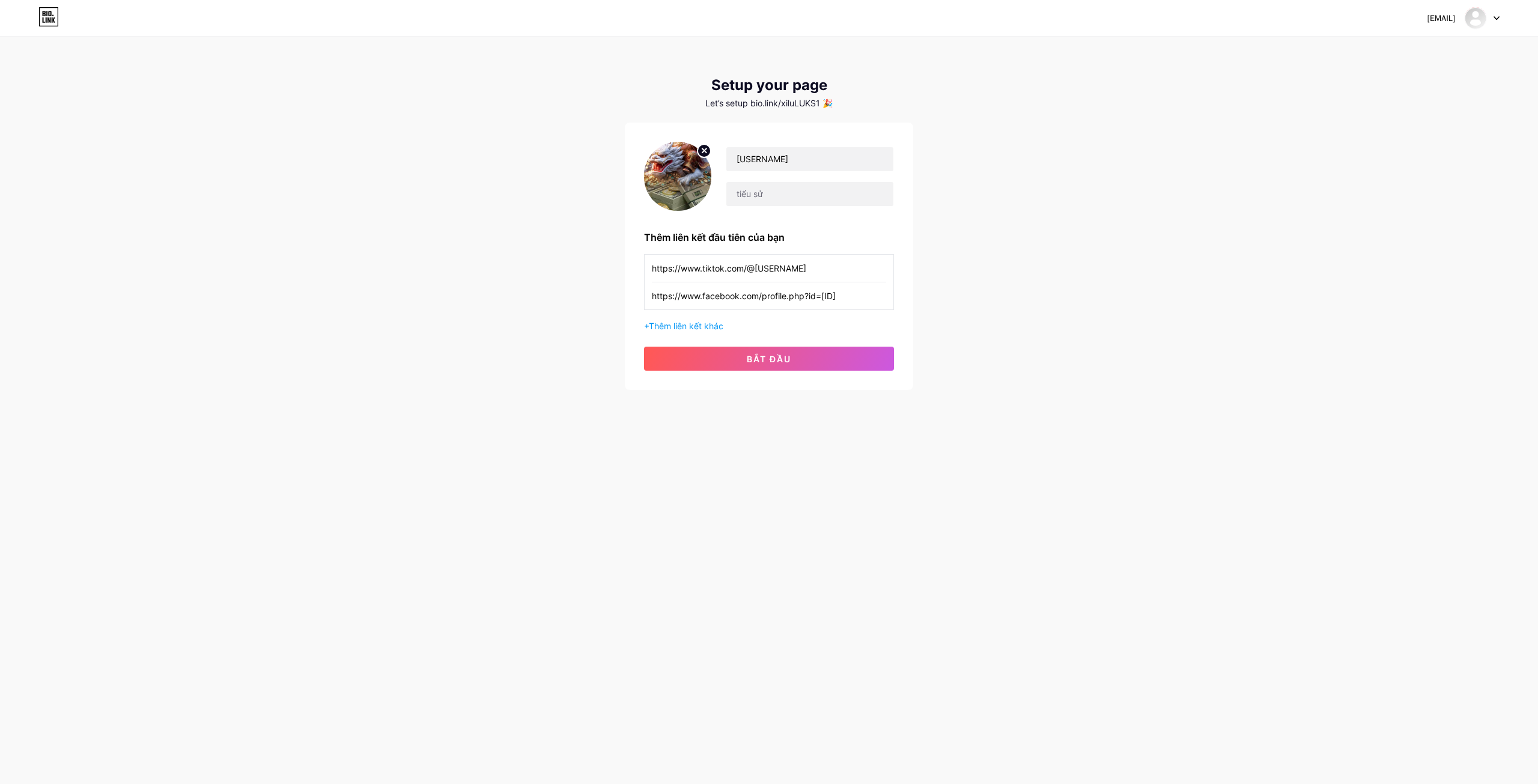 click on "[EMAIL] Dashboard Logout Setup your page Let’s setup bio.link/[USERNAME] 🎉 [USERNAME] Add your first link https://www.tiktok.com/@[USERNAME] https://www.facebook.com/profile.php?id=[ID]
+ Add another link start" at bounding box center (769, 214) 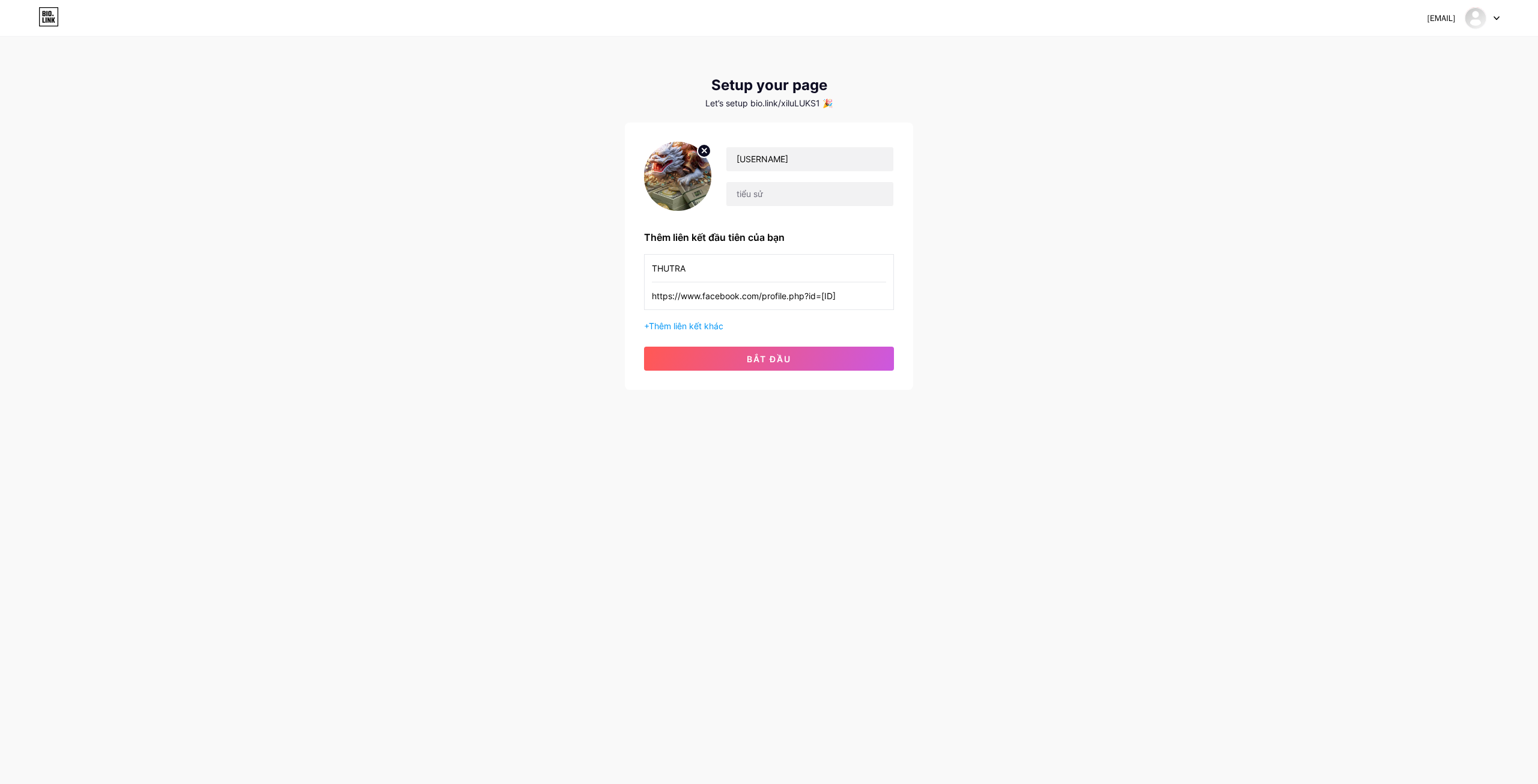 type on "THUTRA" 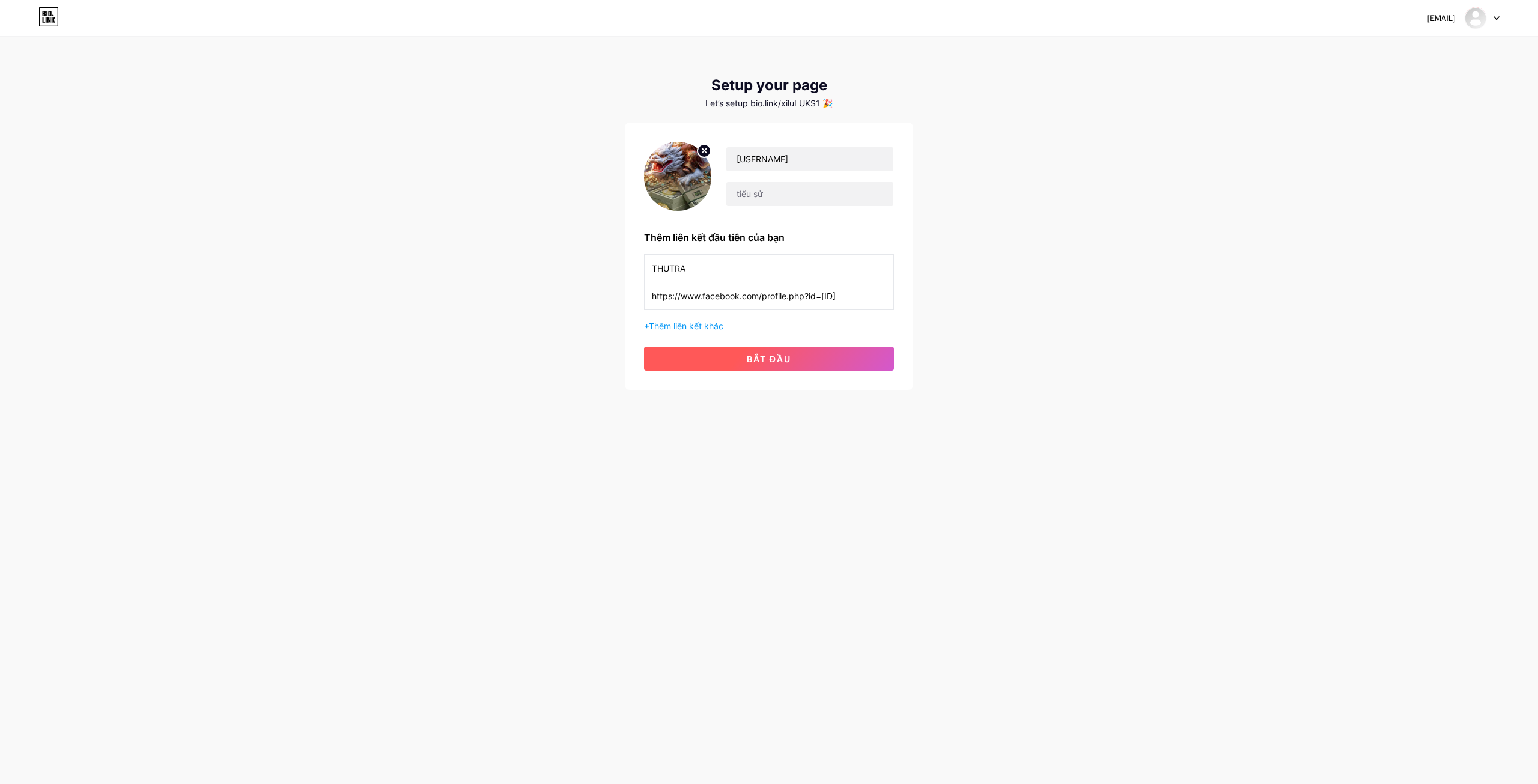 click on "bắt đầu" at bounding box center (769, 359) 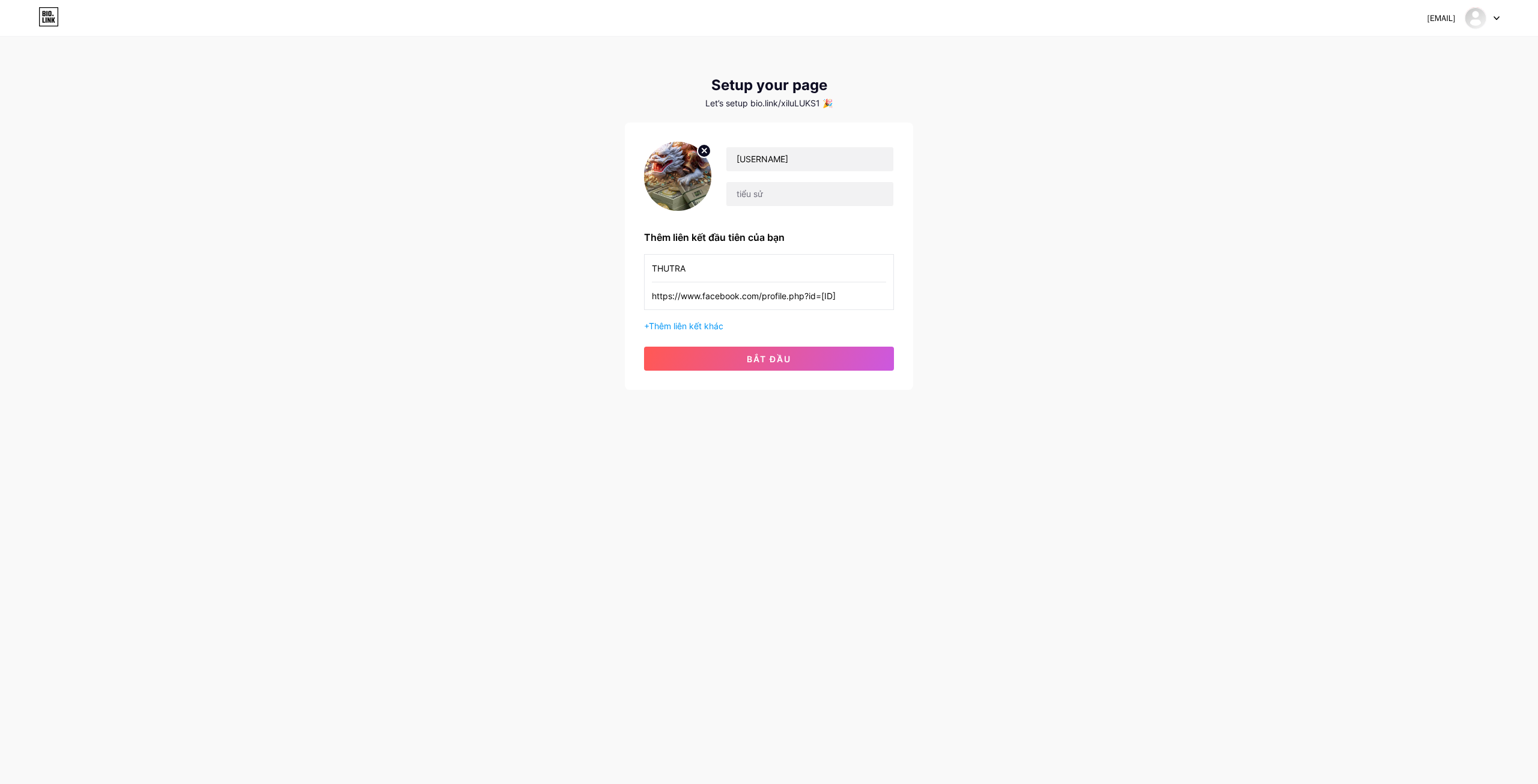 type 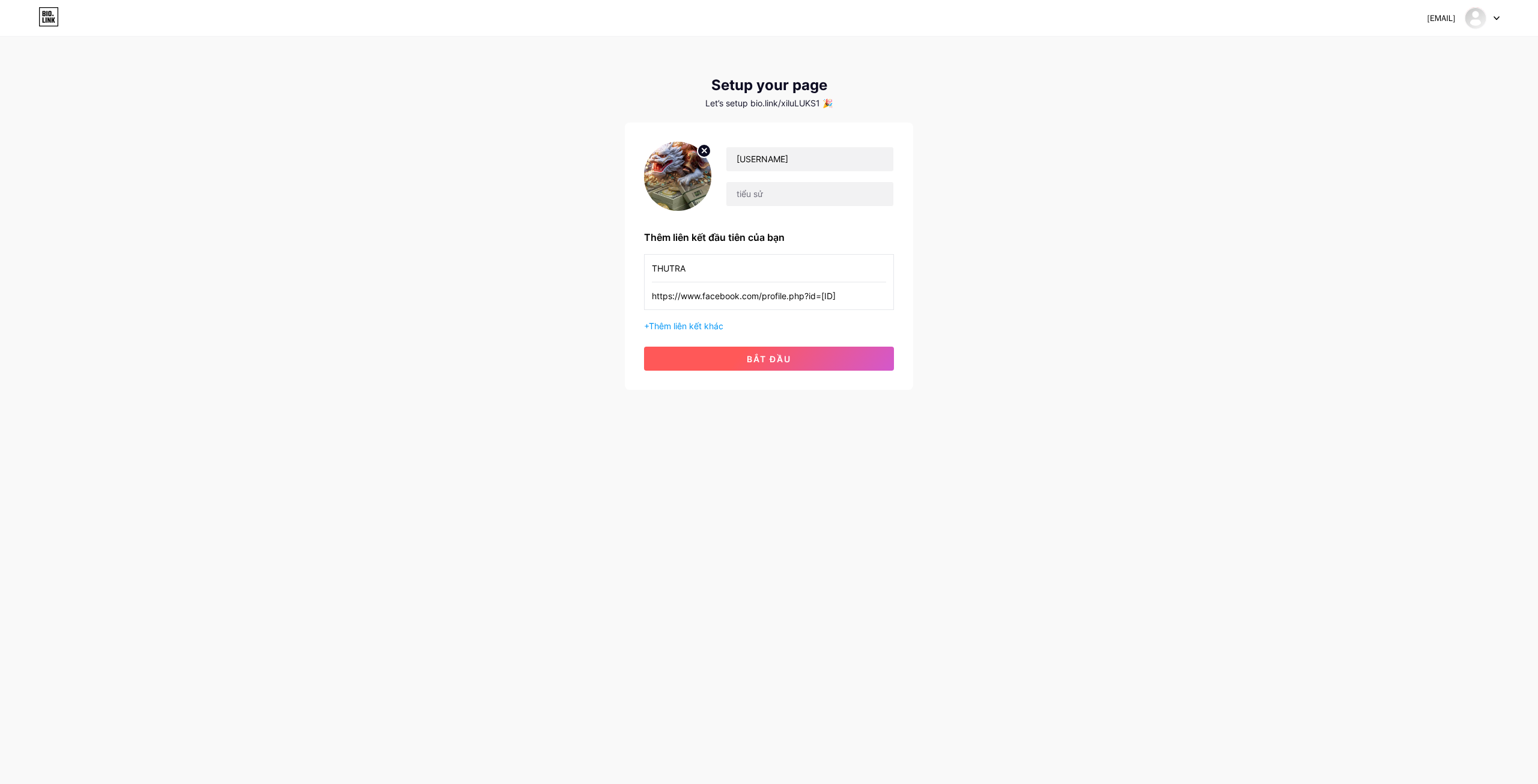 click on "bắt đầu" at bounding box center (769, 359) 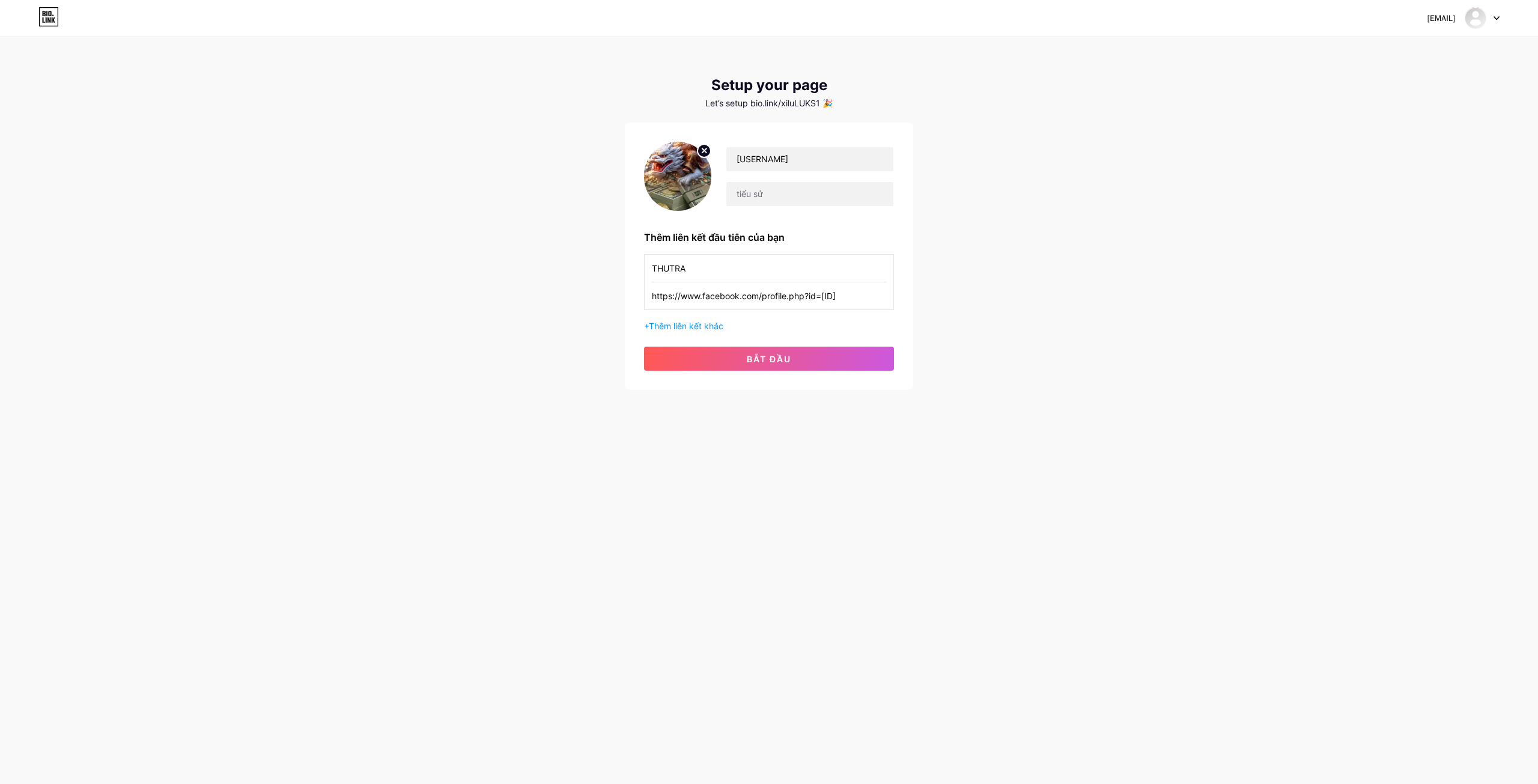 click on "https://www.facebook.com/profile.php?id=[ID]" at bounding box center [769, 268] 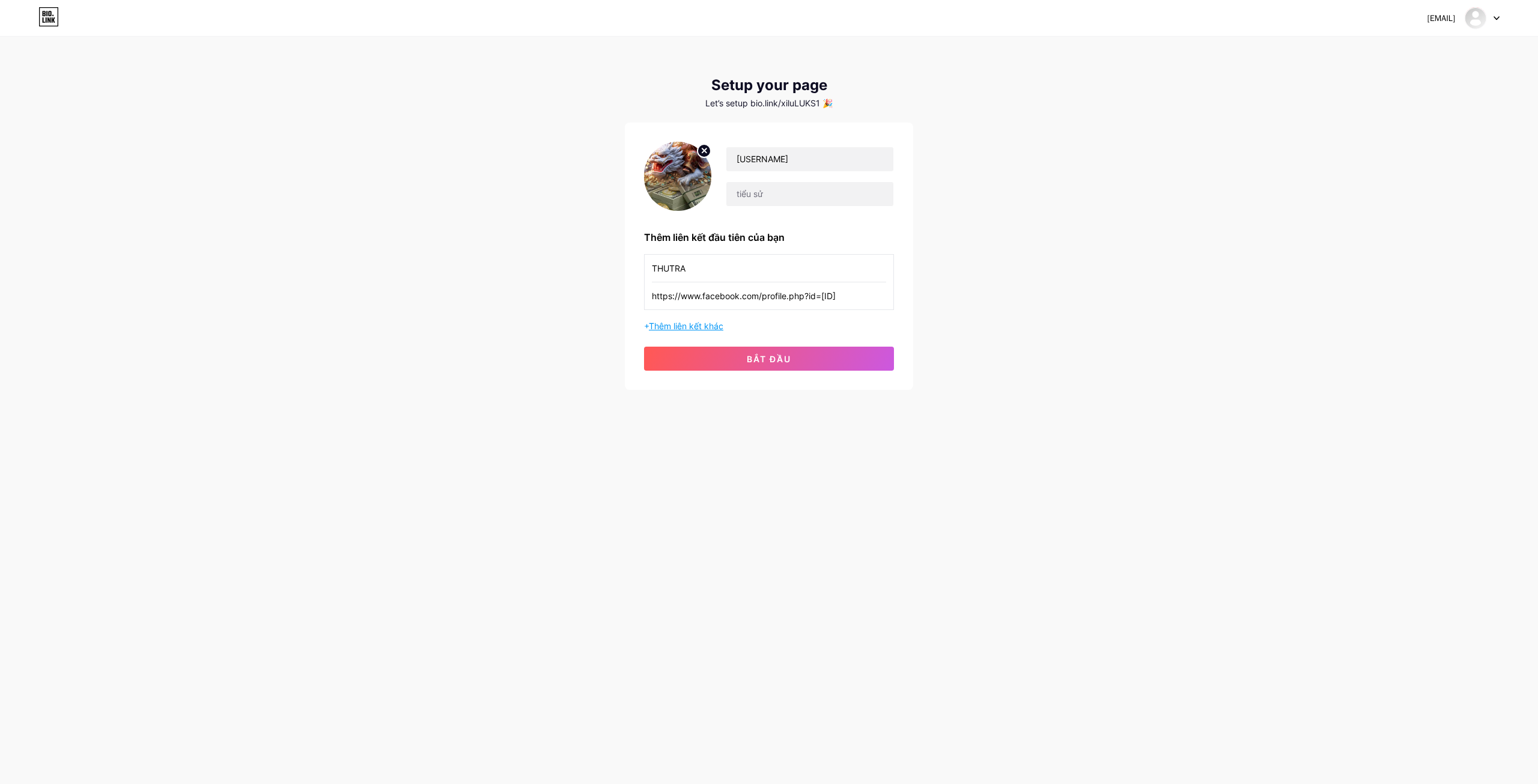 paste on "tiktok.com/@[USERNAME]" 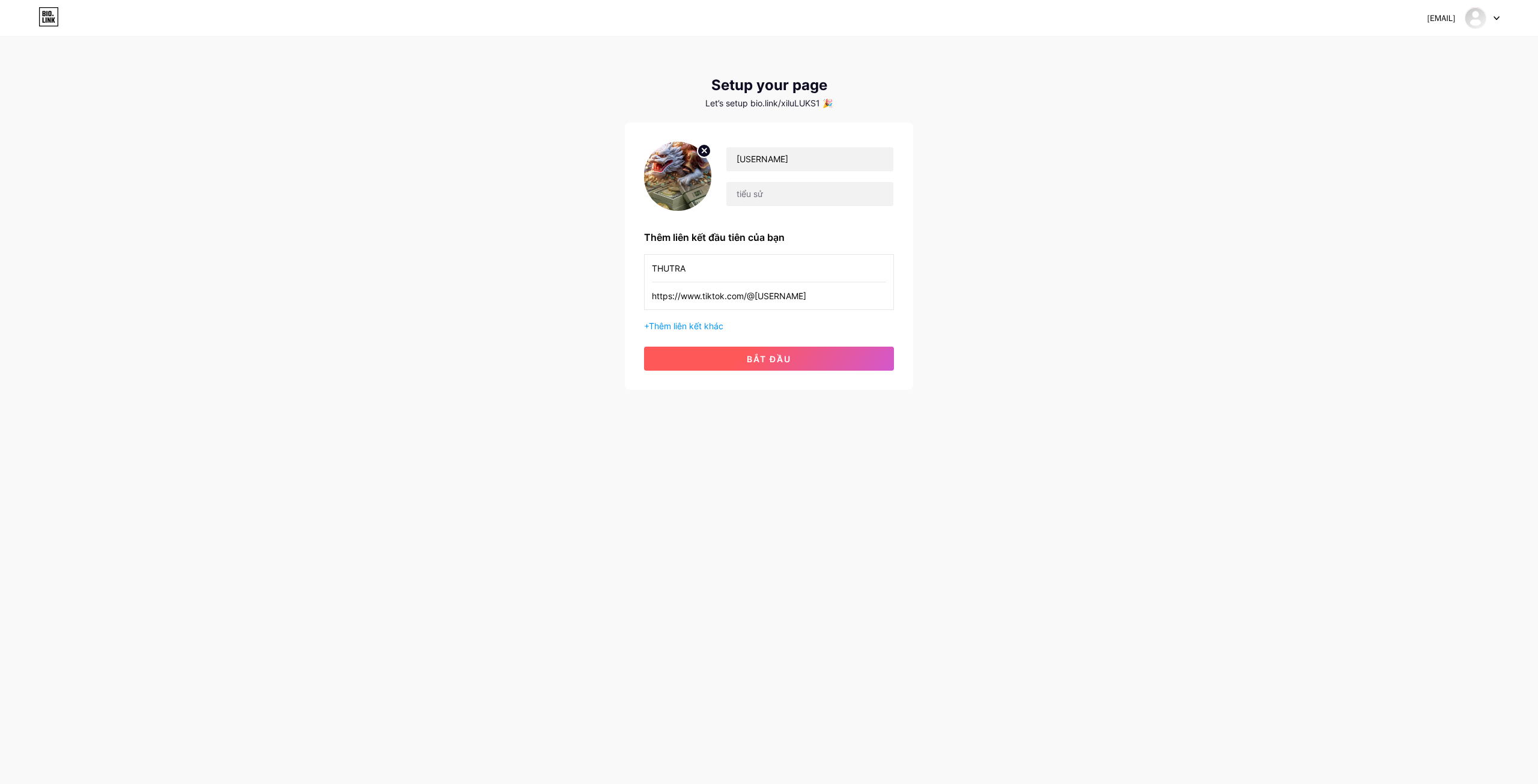 type on "https://www.tiktok.com/@[USERNAME]" 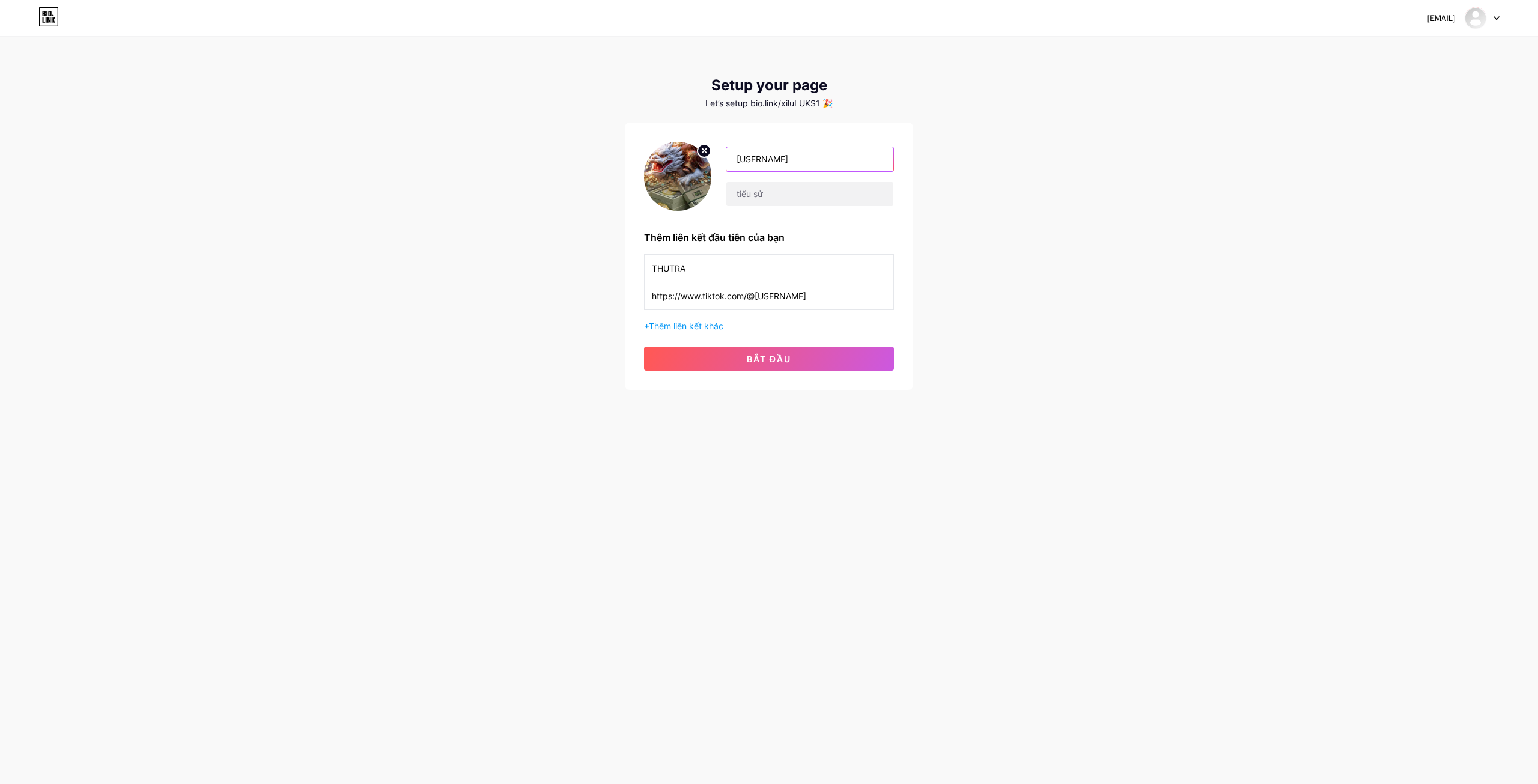 drag, startPoint x: 793, startPoint y: 158, endPoint x: 688, endPoint y: 147, distance: 105.57462 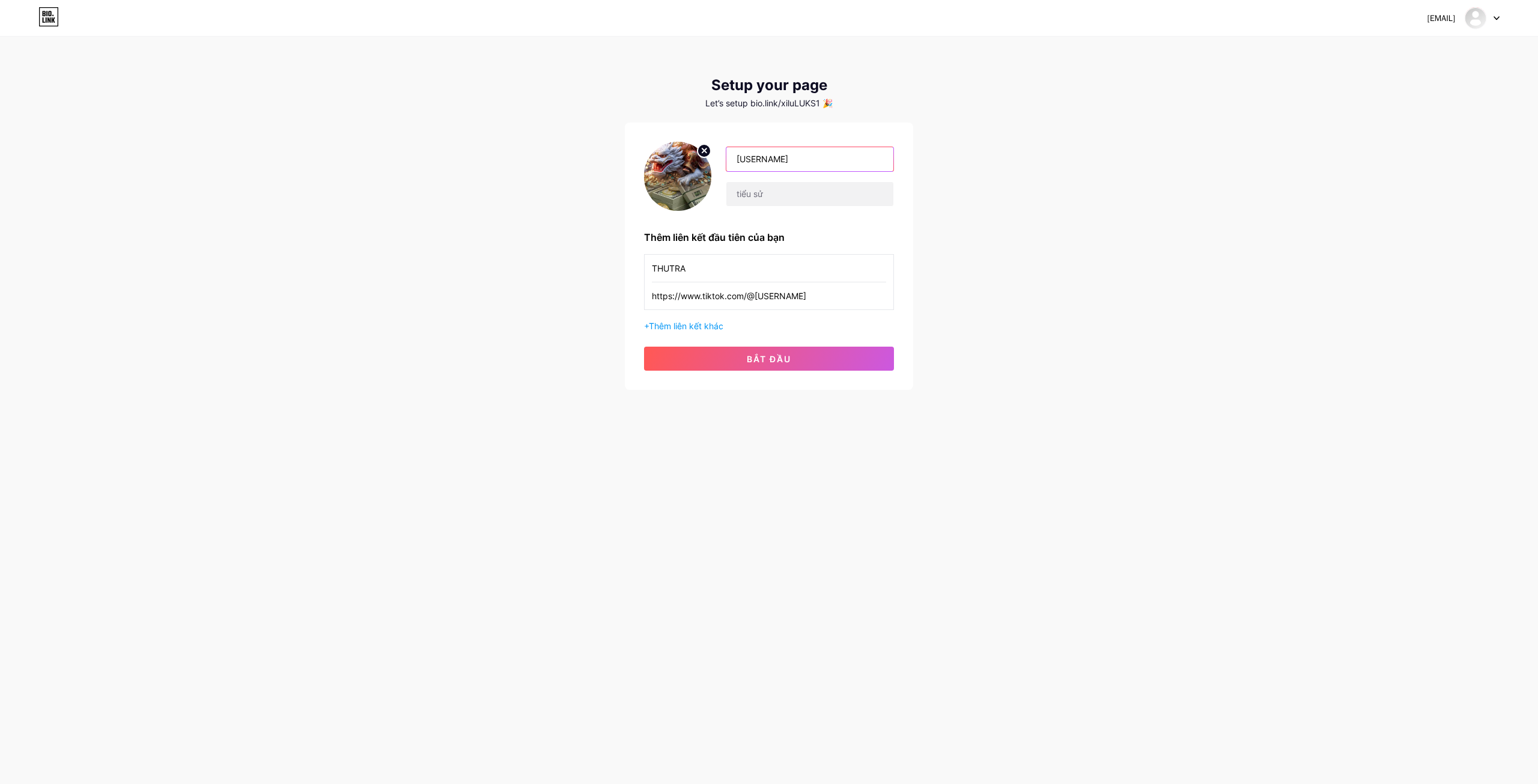 click on "[USERNAME]" at bounding box center (769, 176) 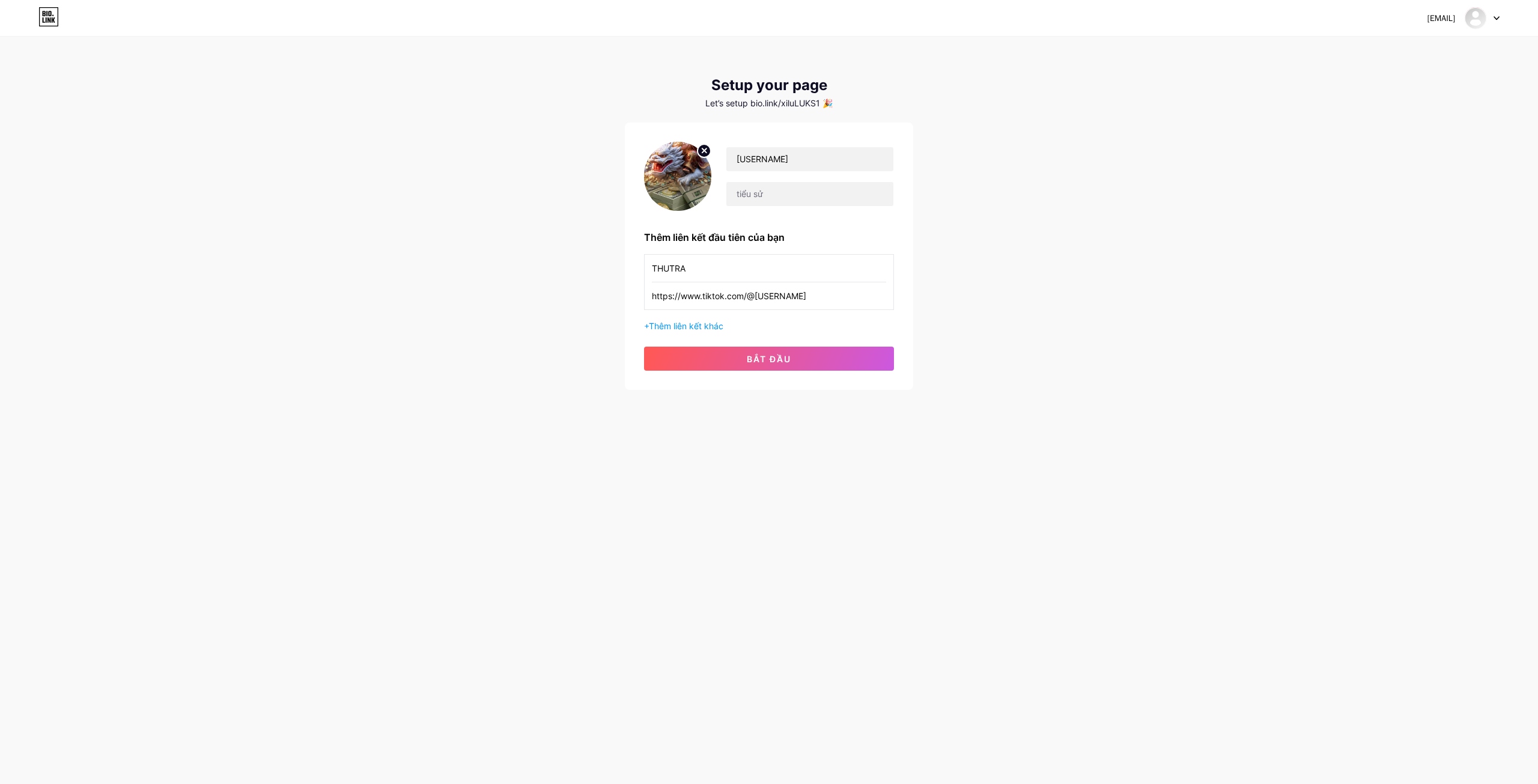 click on "THUTRA" at bounding box center (769, 268) 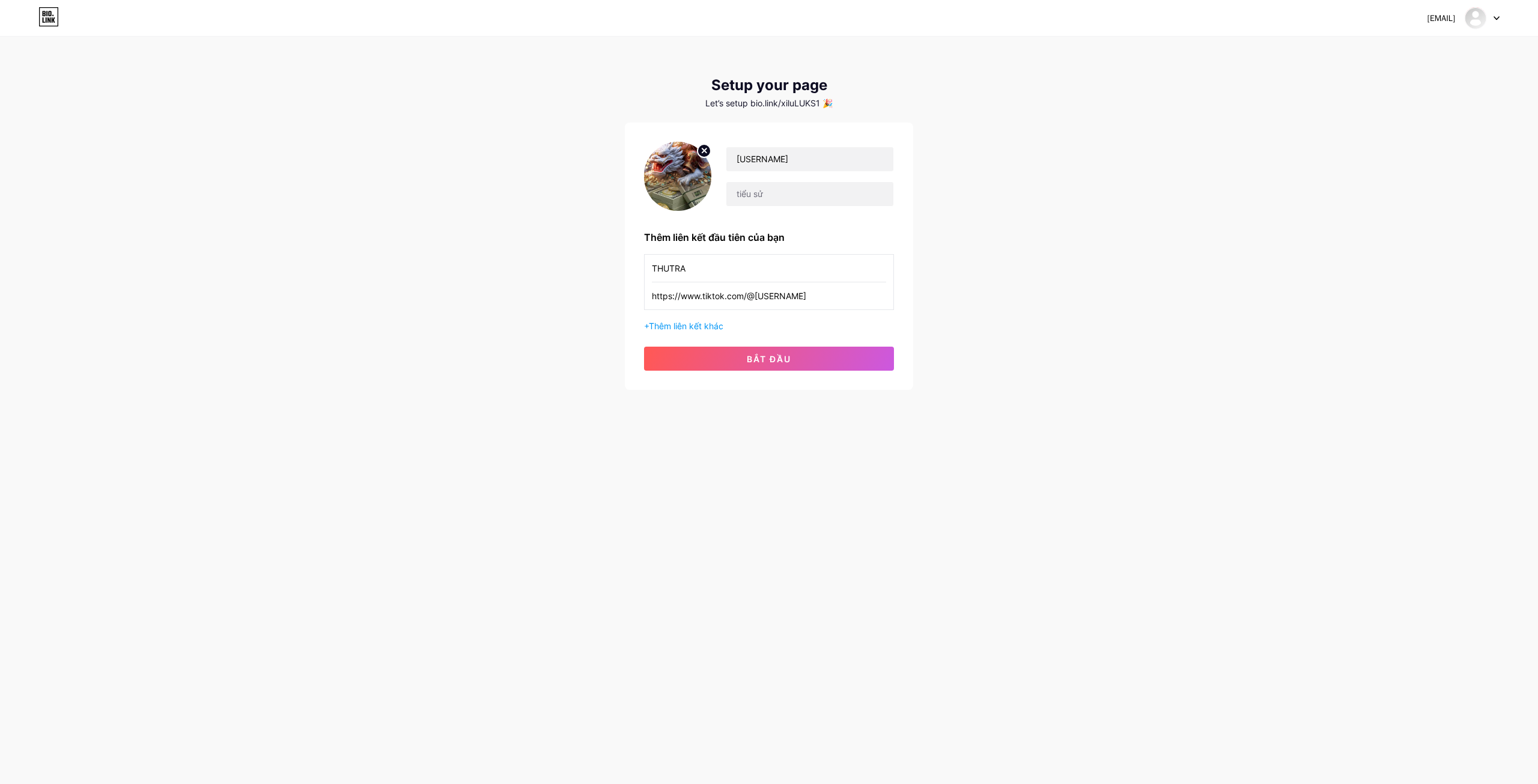 click on "THUTRA" at bounding box center (769, 268) 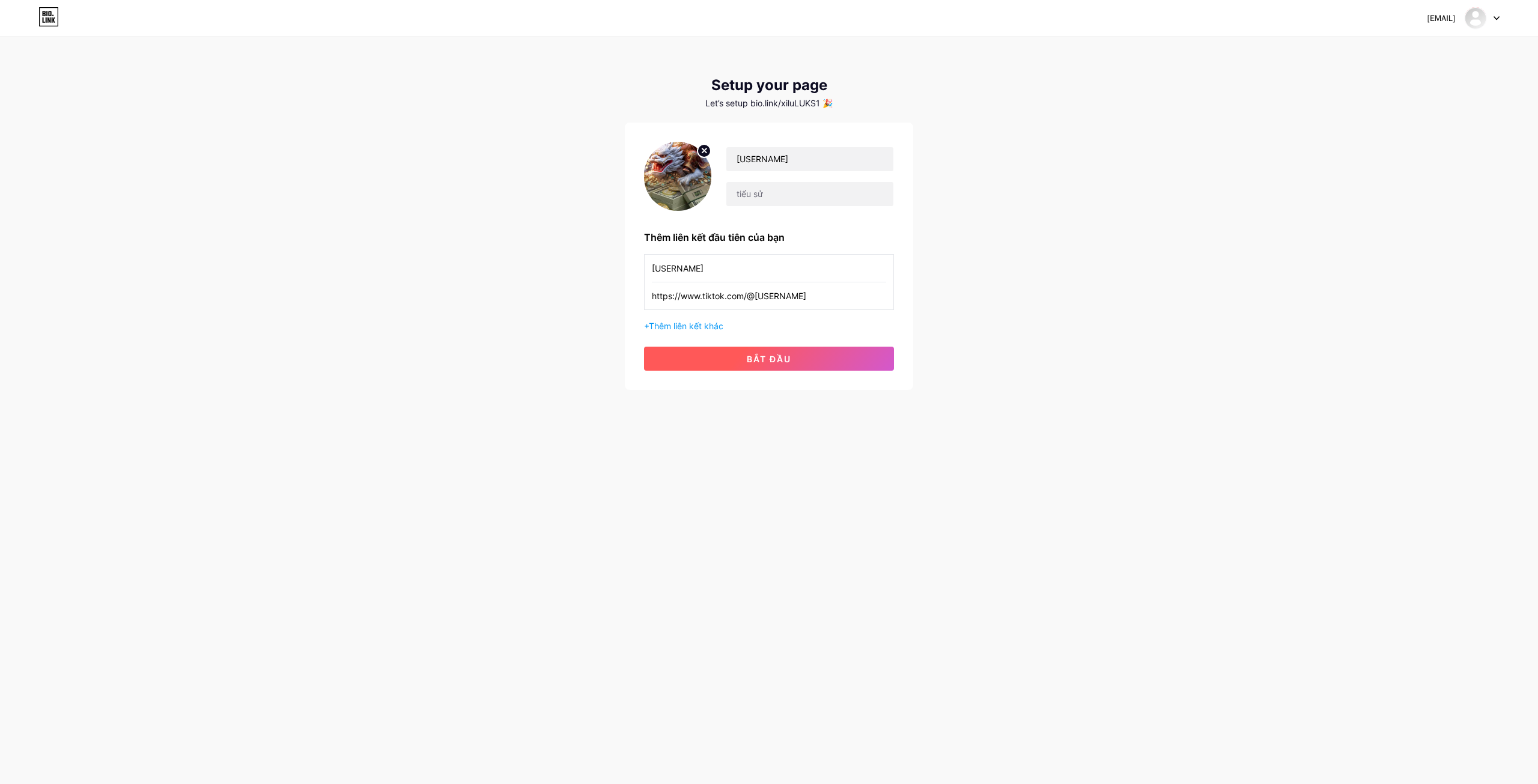 type on "[USERNAME]" 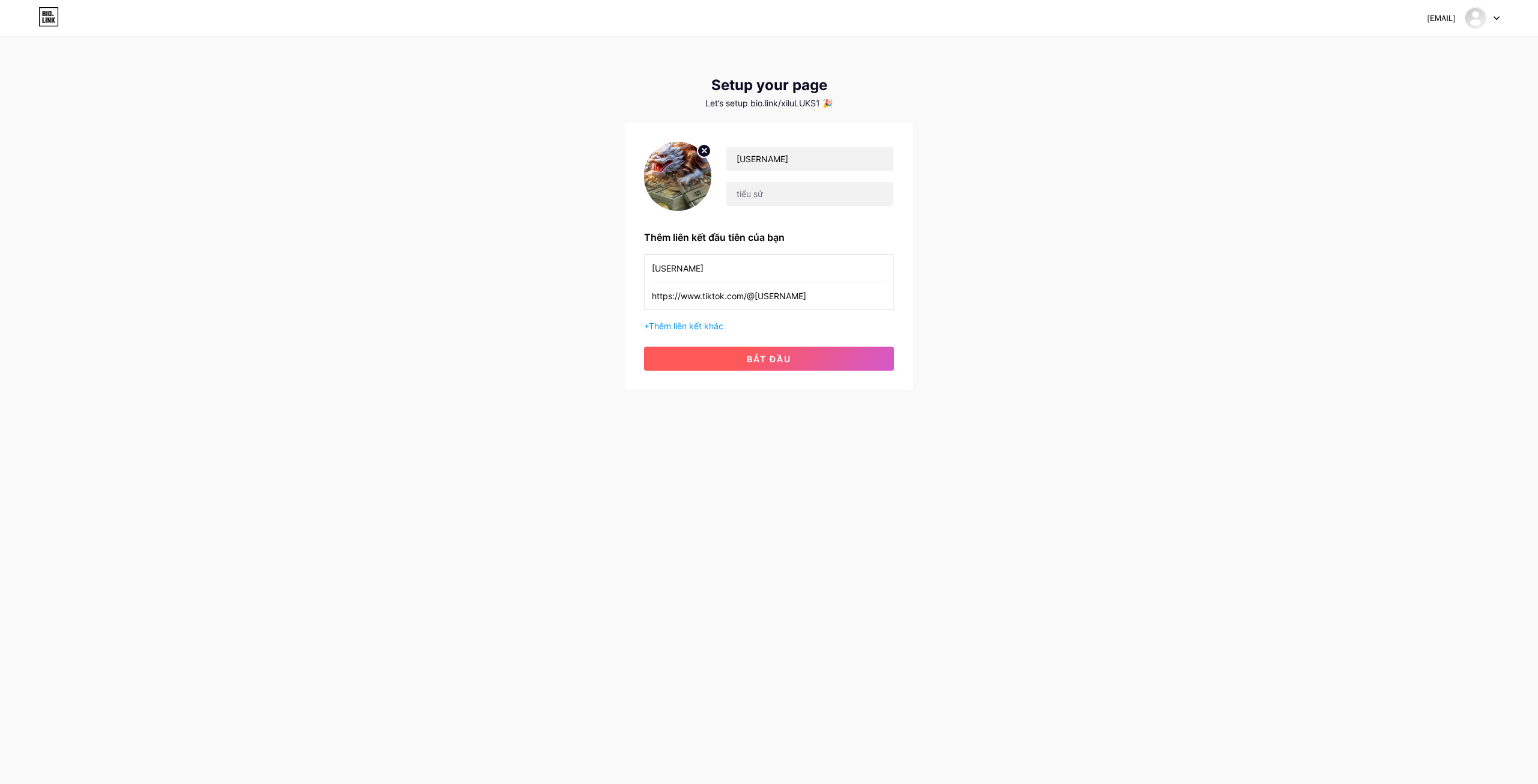 click on "bắt đầu" at bounding box center (769, 359) 